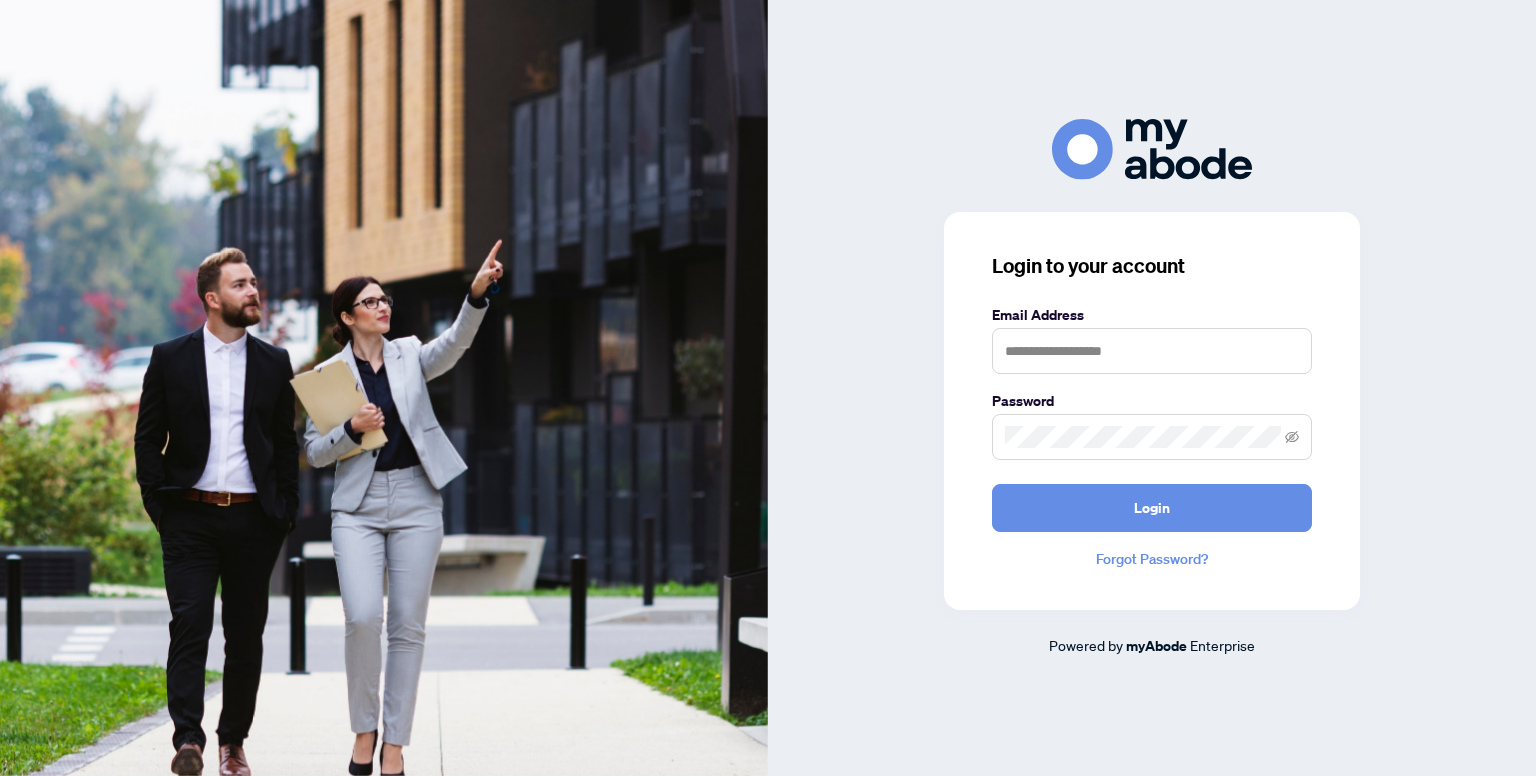 scroll, scrollTop: 0, scrollLeft: 0, axis: both 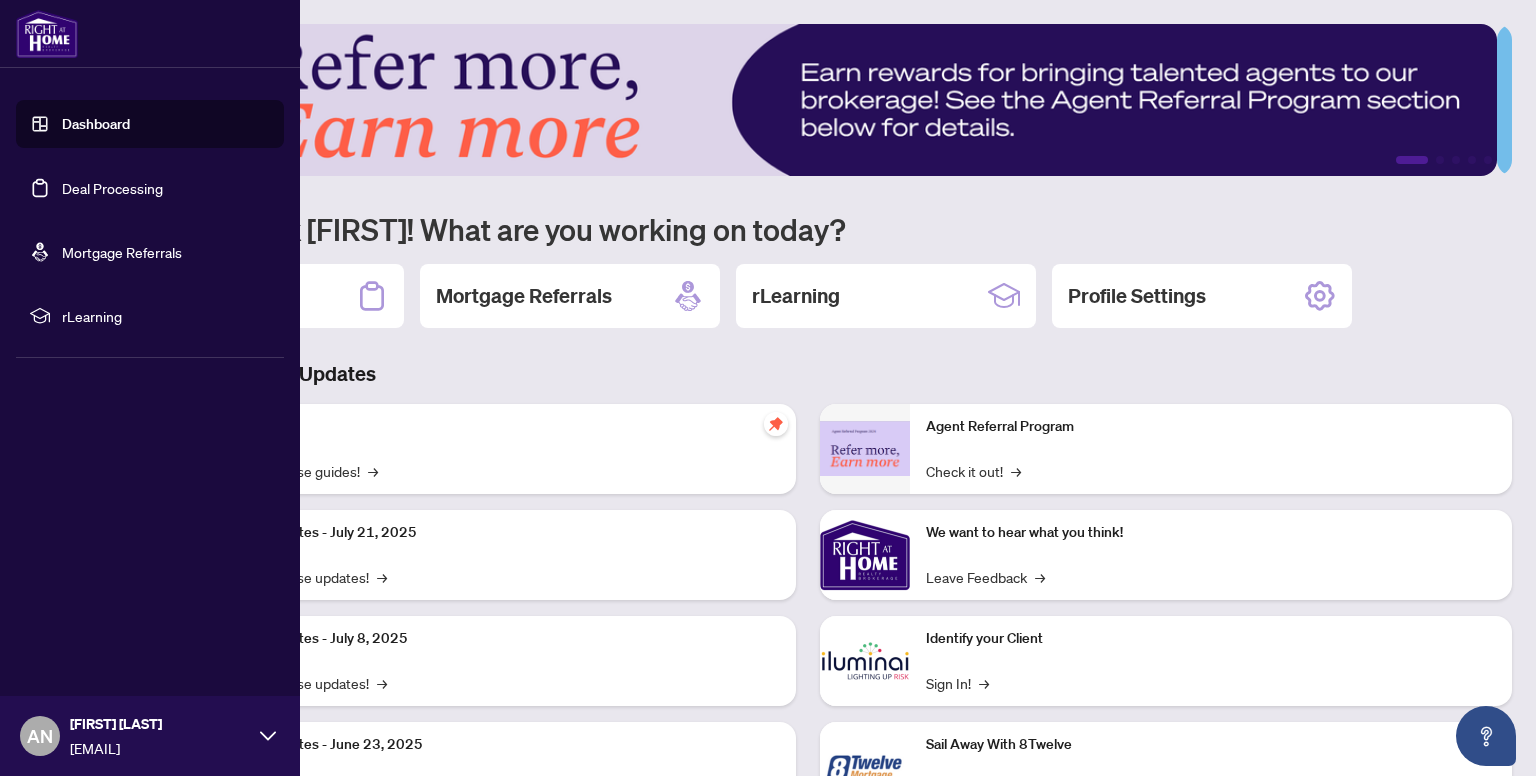 click on "Deal Processing" at bounding box center [112, 188] 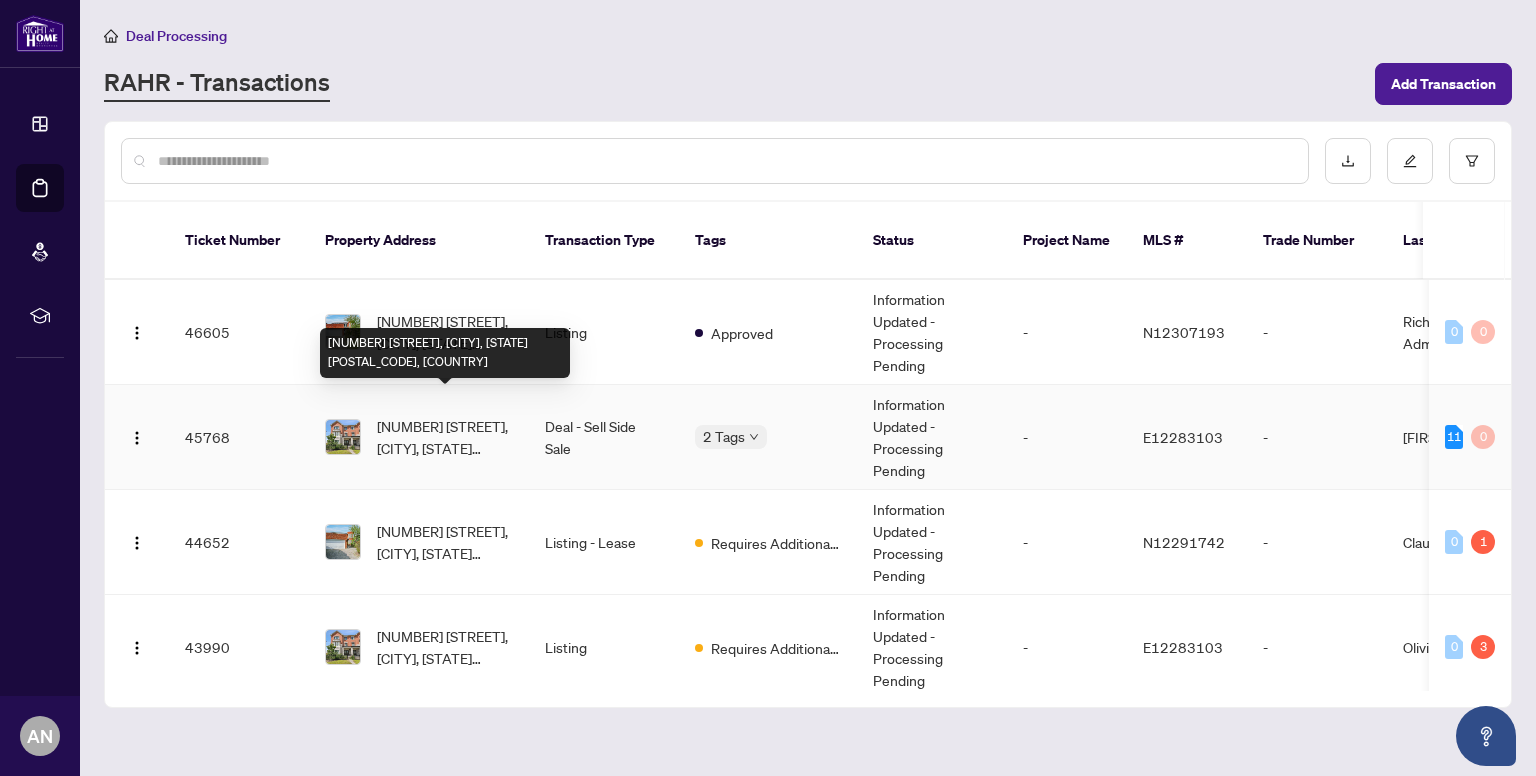 click on "[NUMBER] [STREET], [CITY], [STATE] [POSTAL_CODE], [COUNTRY]" at bounding box center (445, 437) 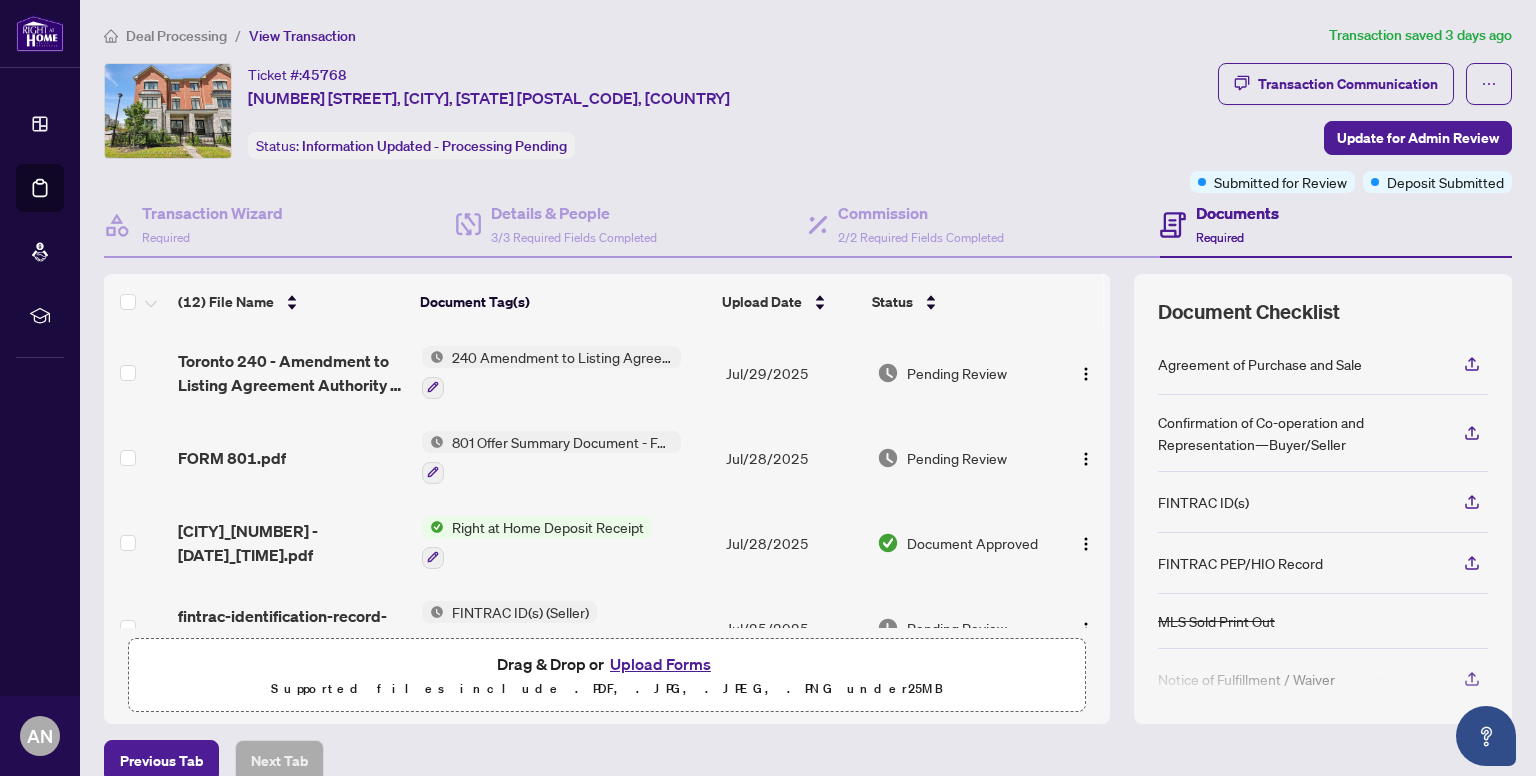 click on "Upload Forms" at bounding box center (660, 664) 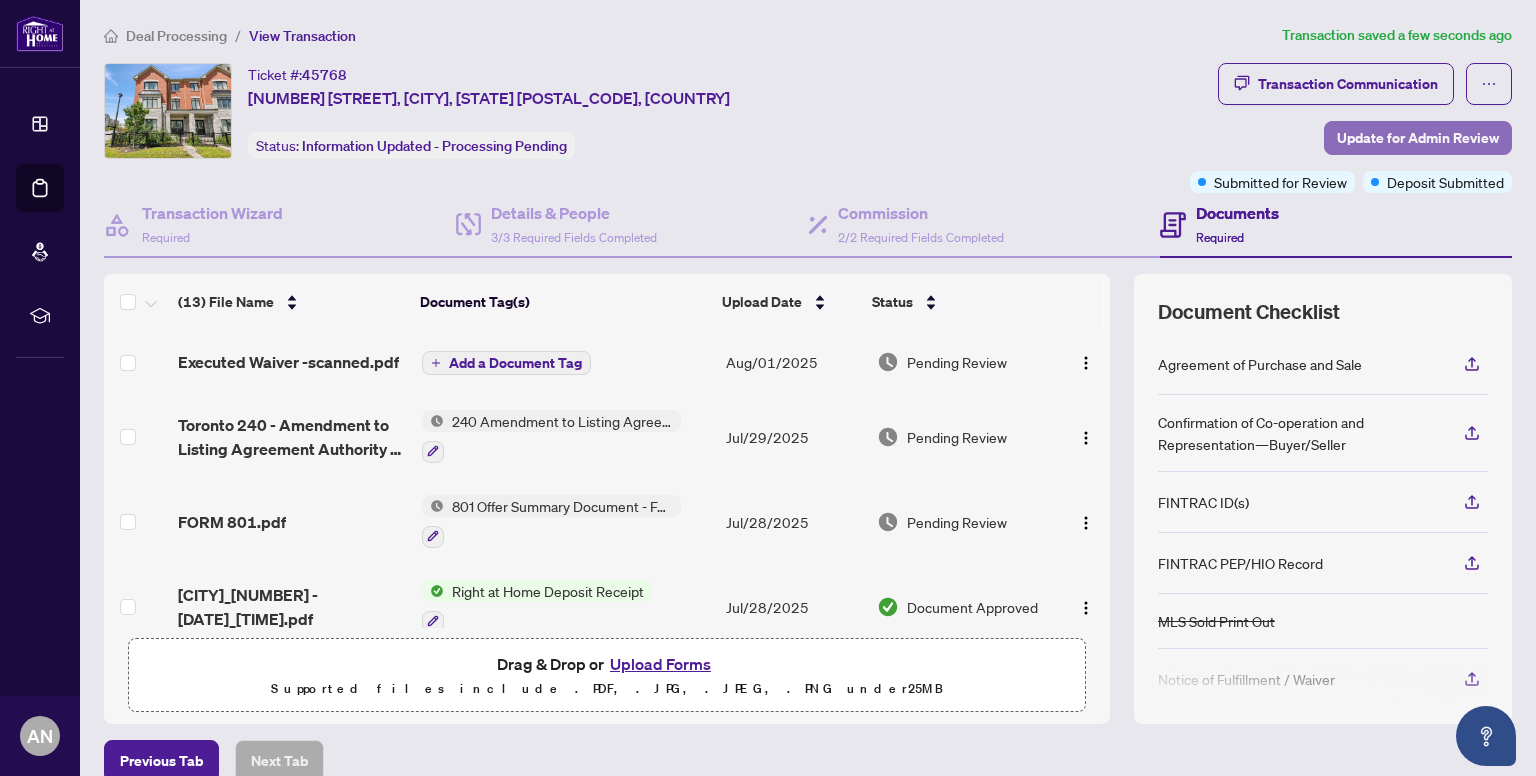 click on "Update for Admin Review" at bounding box center (1418, 138) 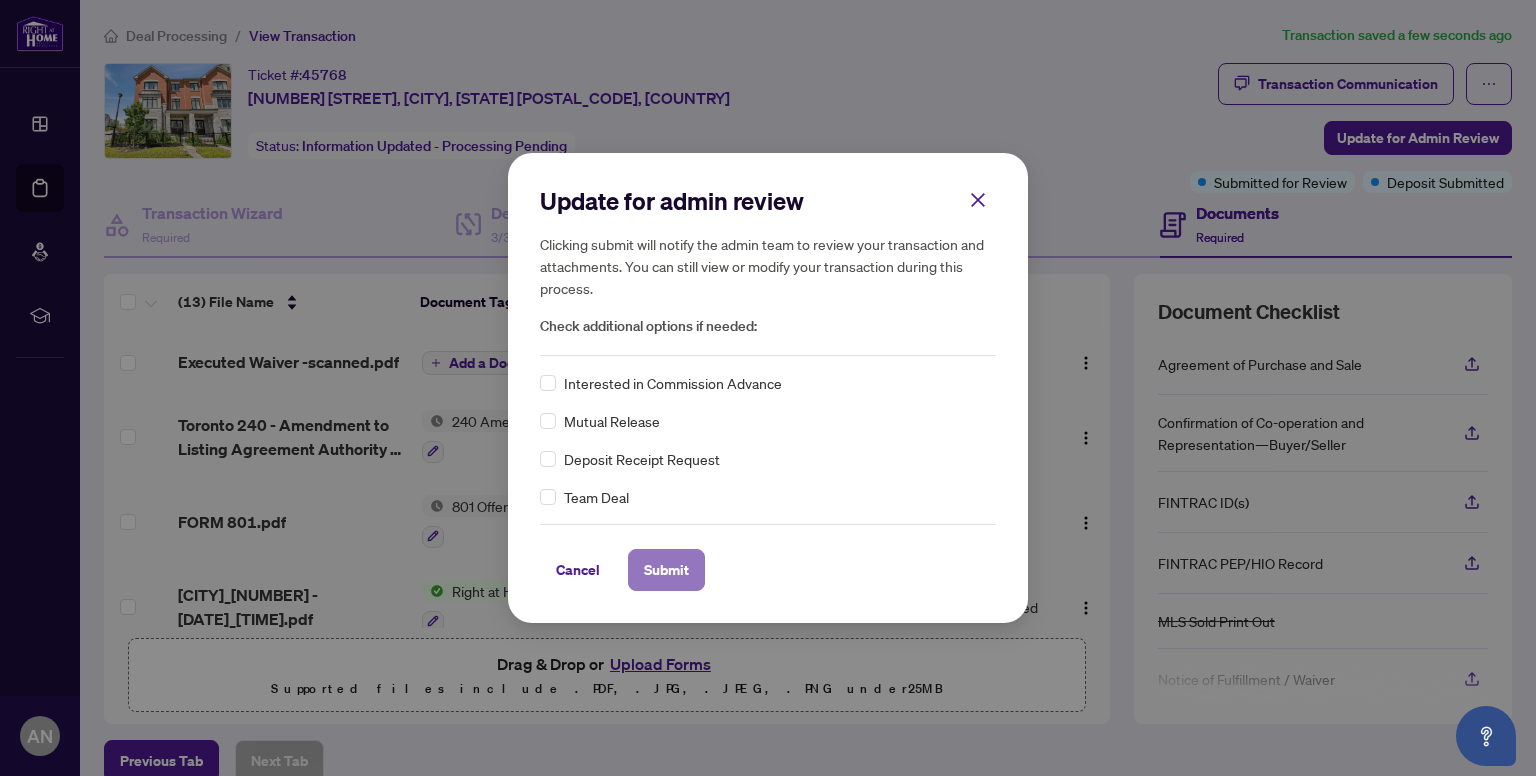 click on "Submit" at bounding box center (666, 570) 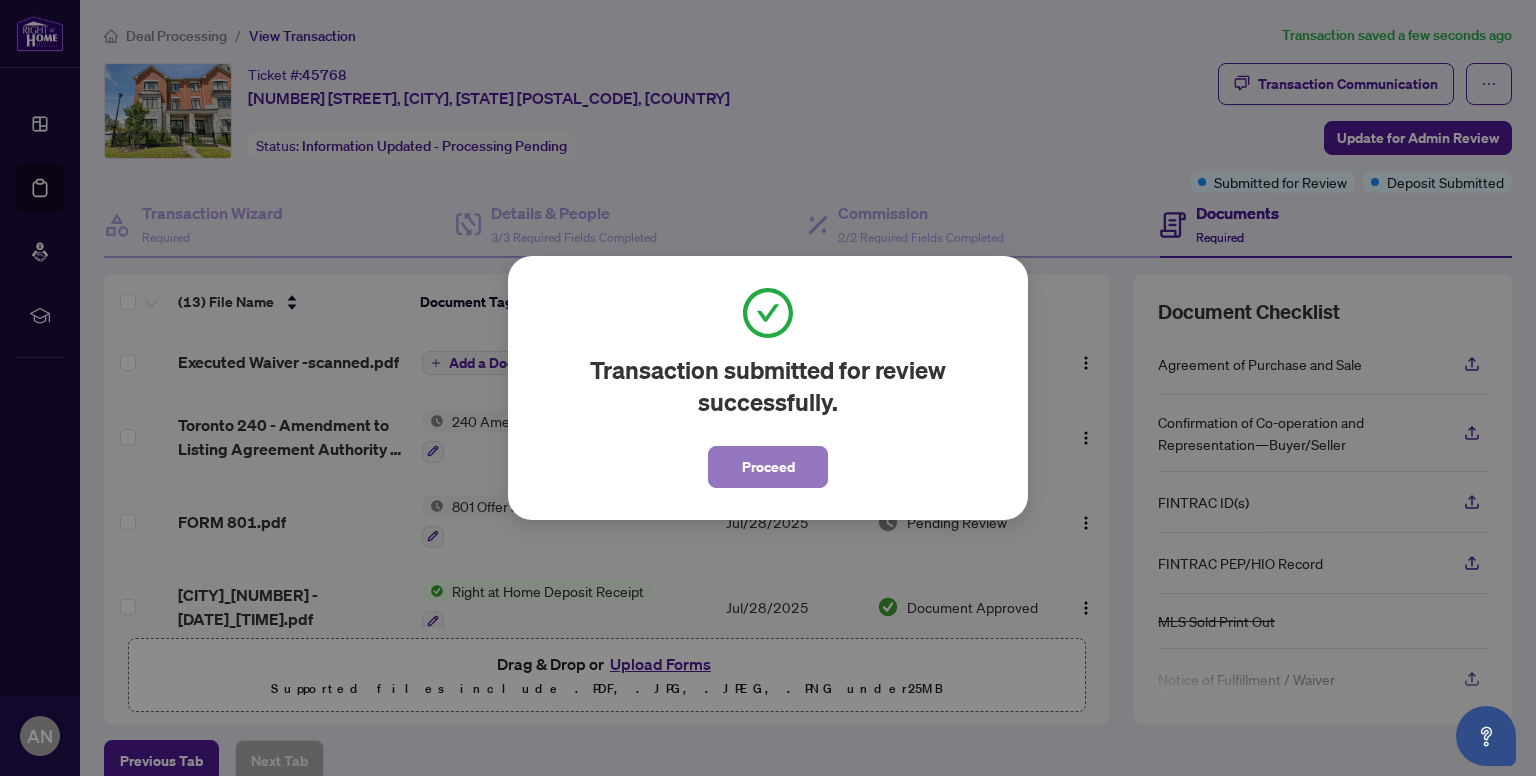 click on "Proceed" at bounding box center (768, 467) 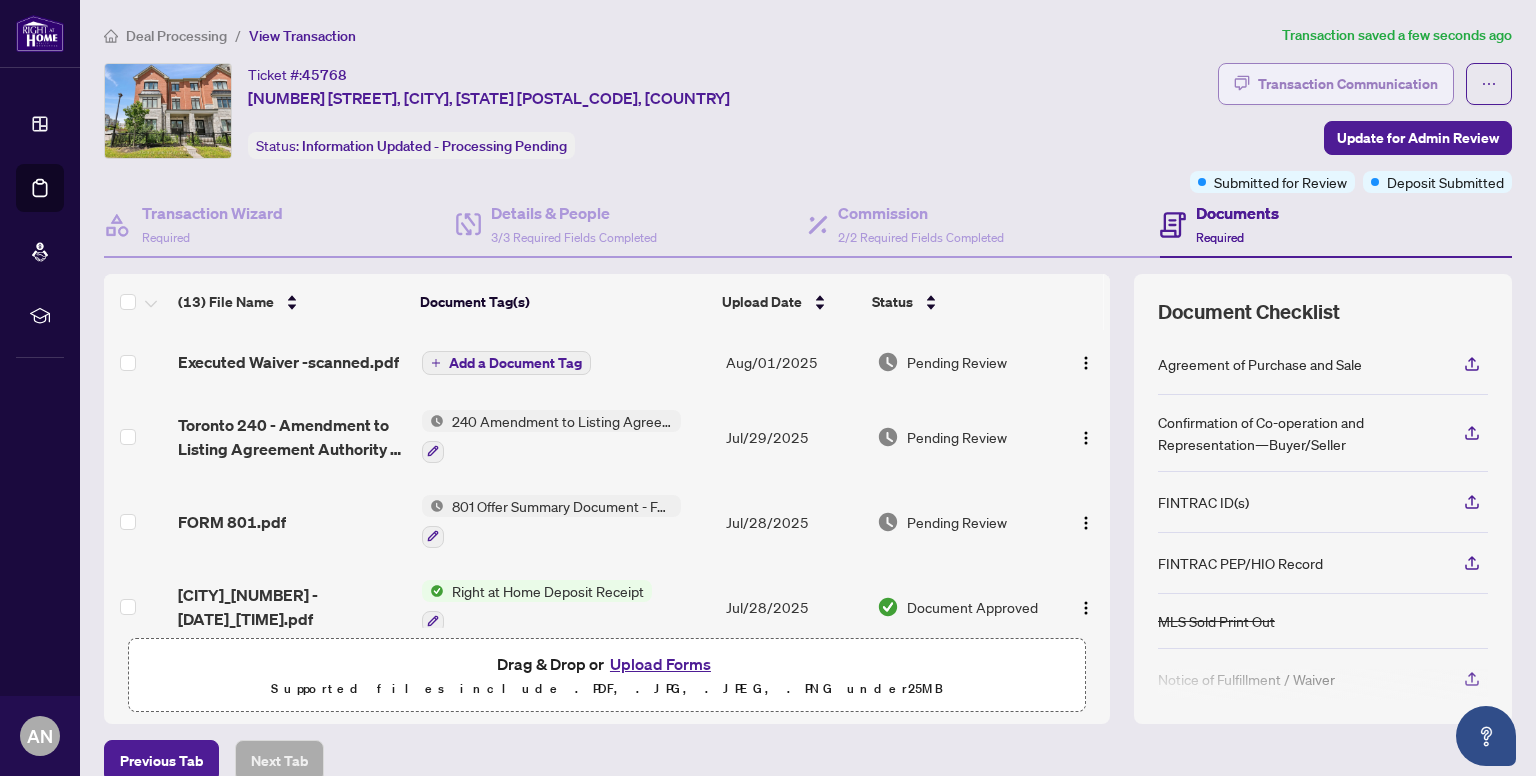 click on "Transaction Communication" at bounding box center (1348, 84) 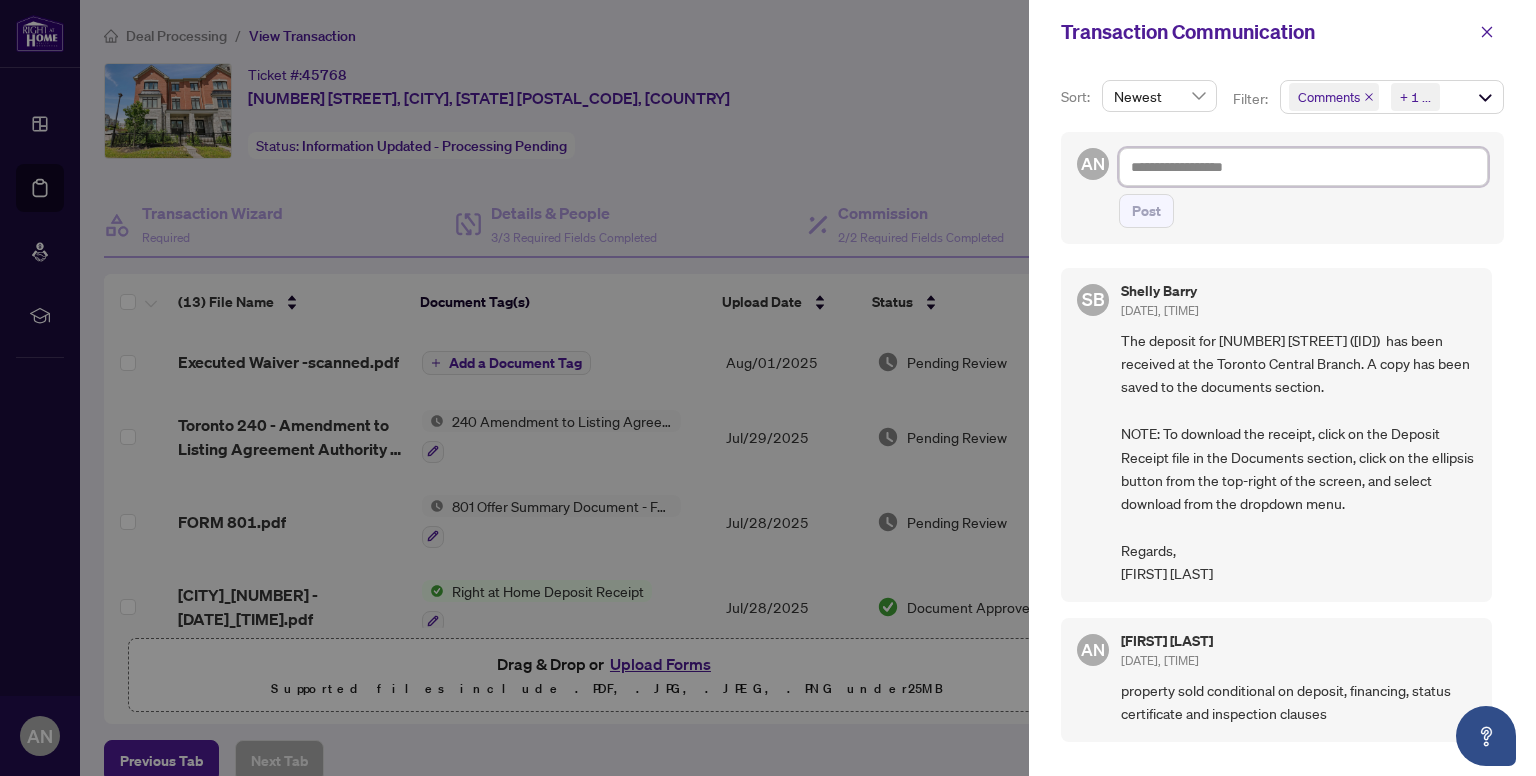 click at bounding box center [1303, 167] 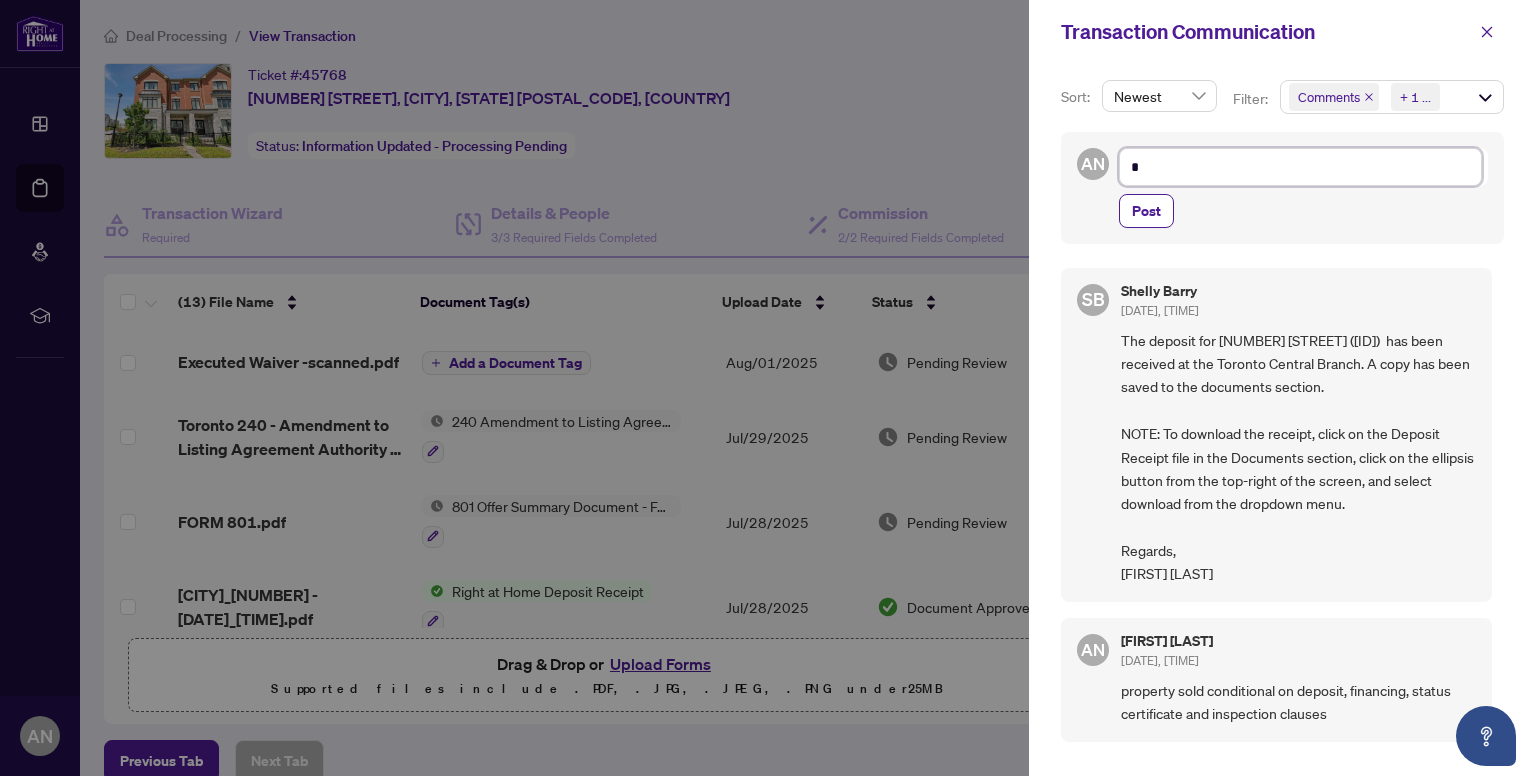 type on "**" 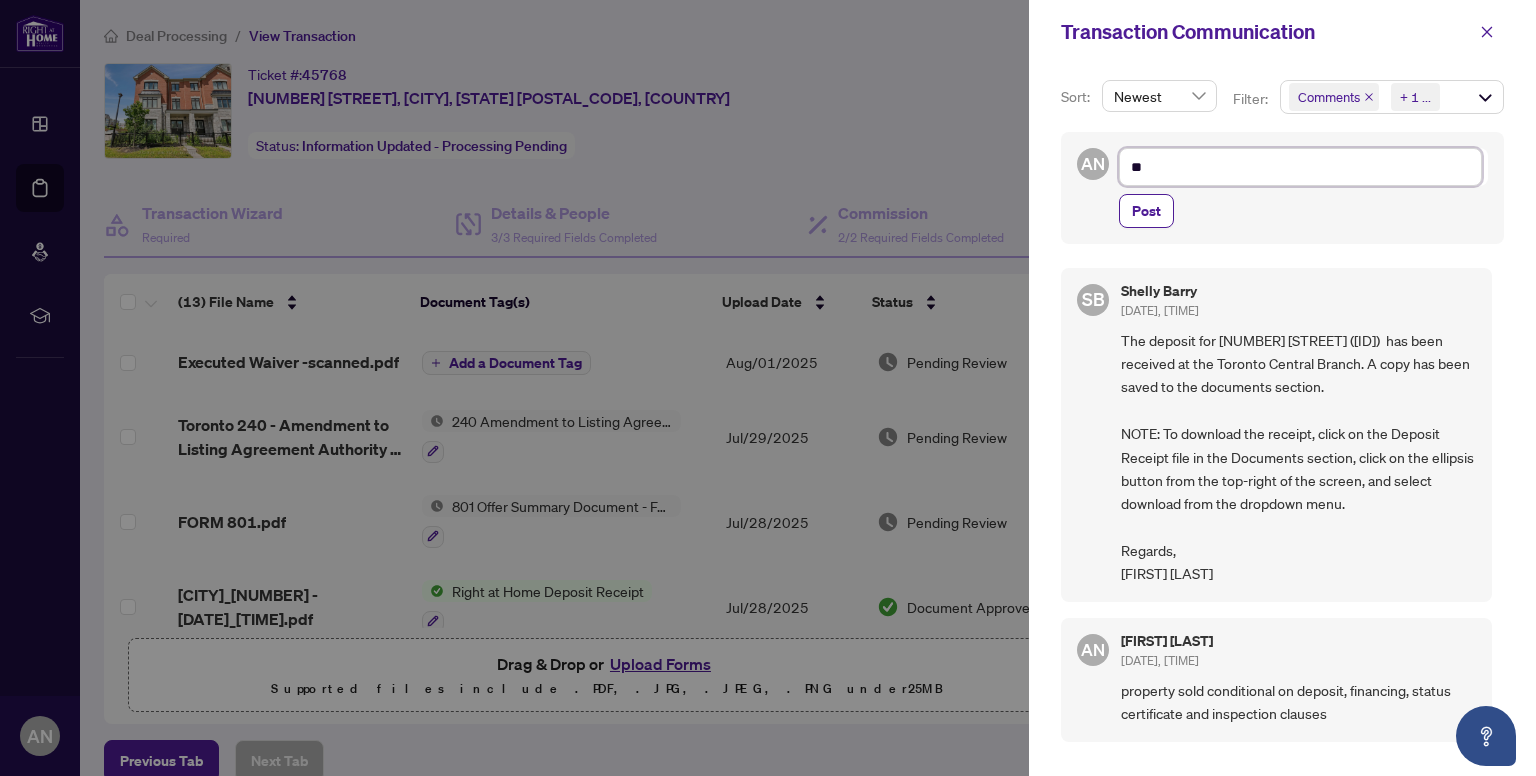 type on "***" 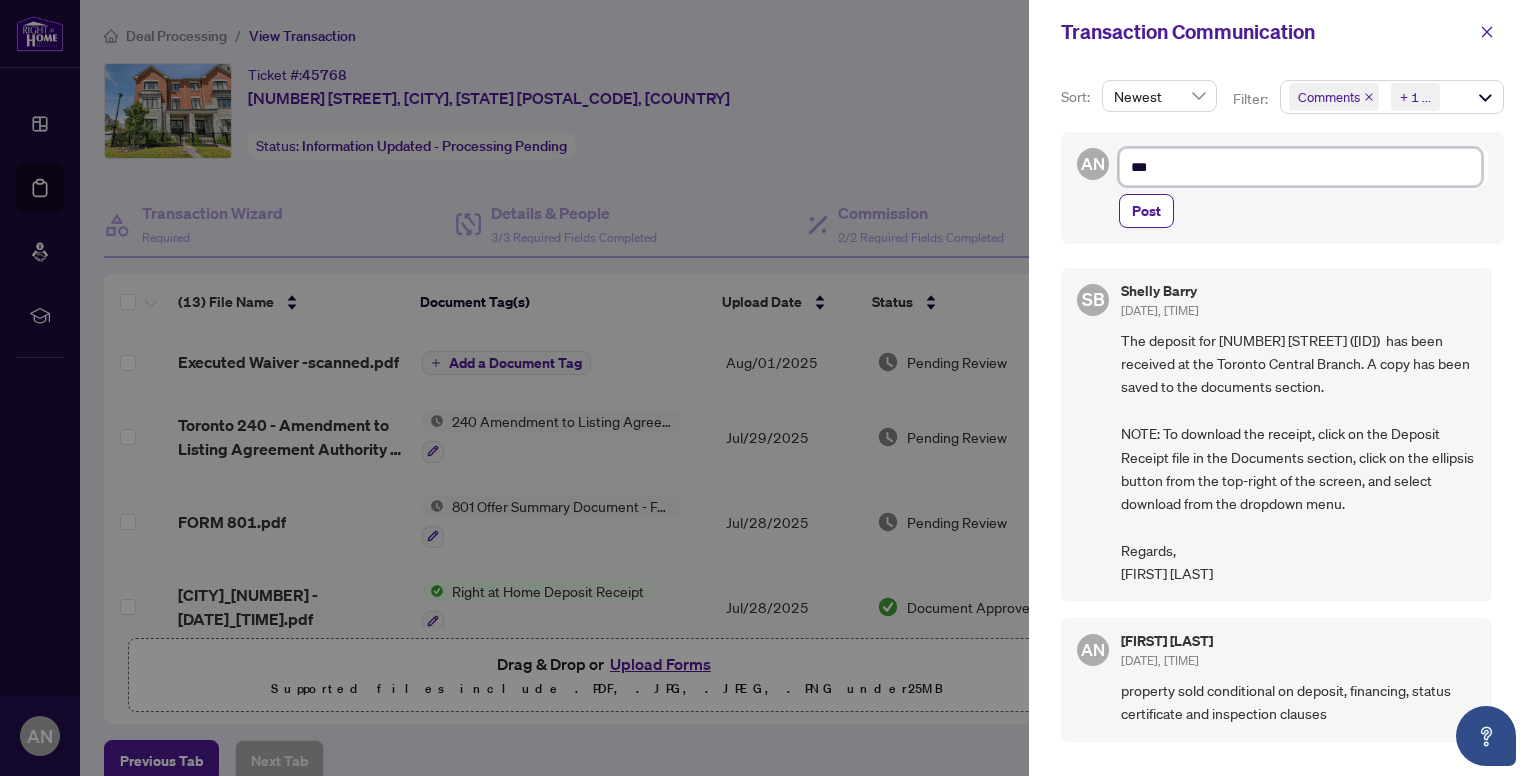 type on "****" 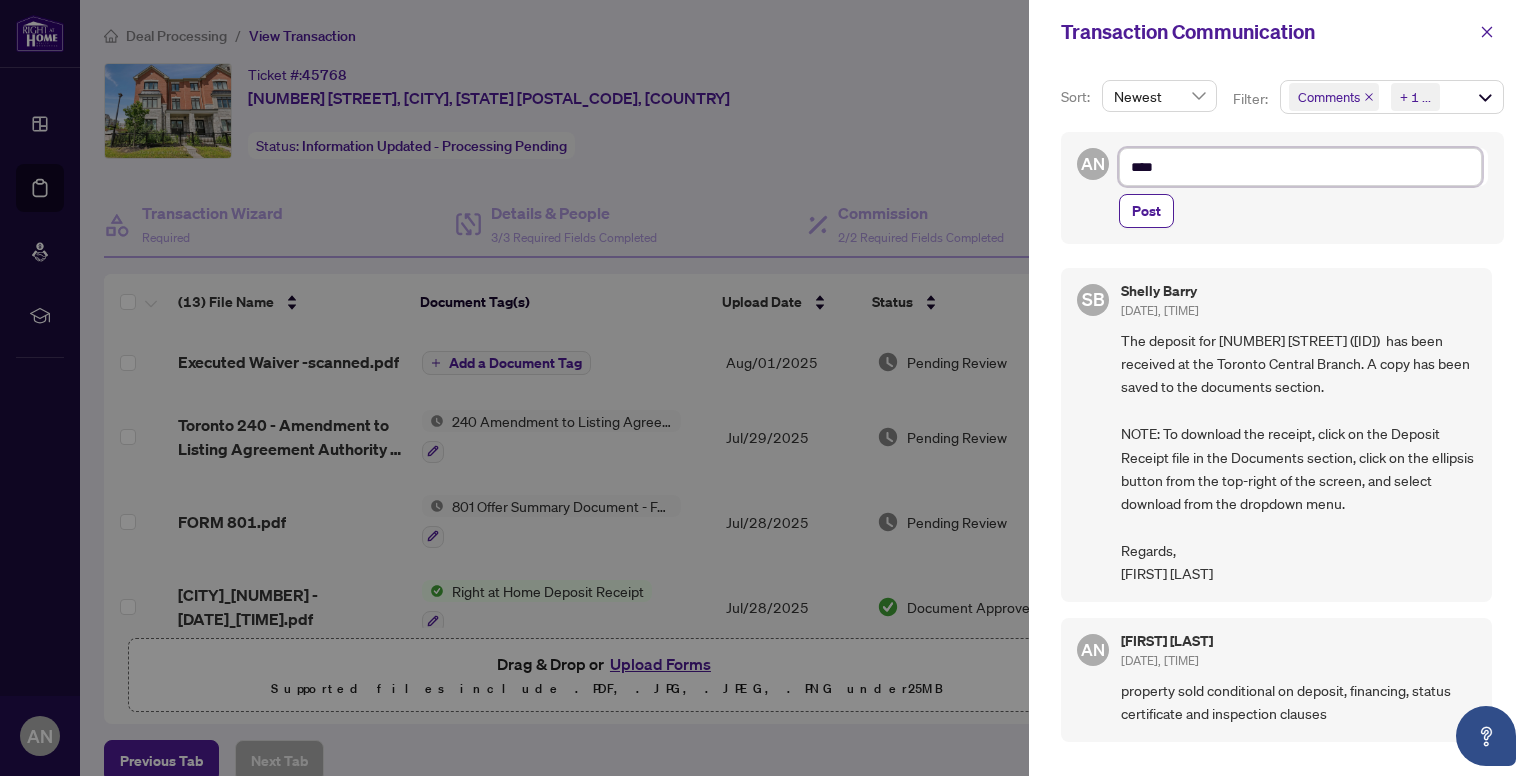 type on "*****" 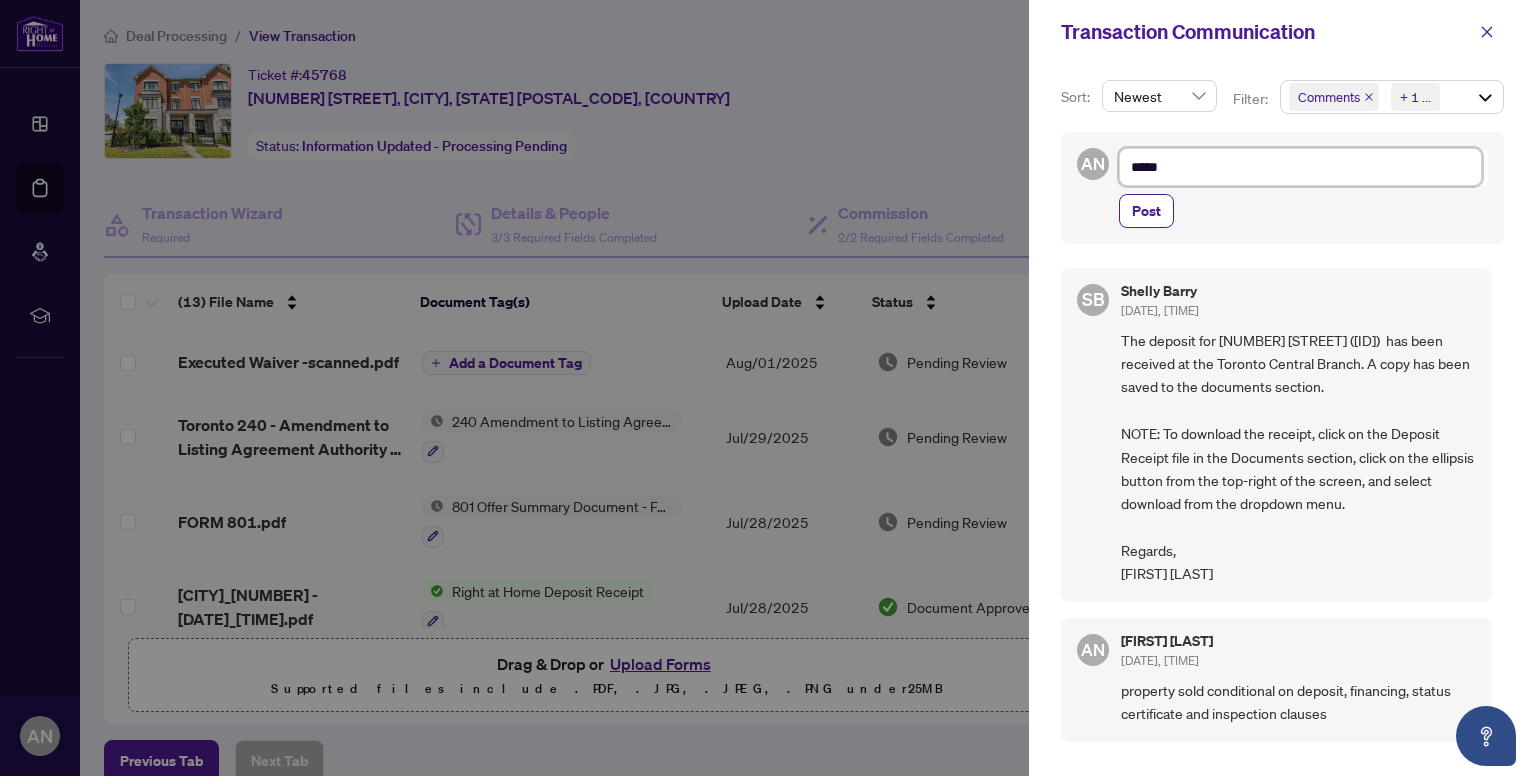 type on "******" 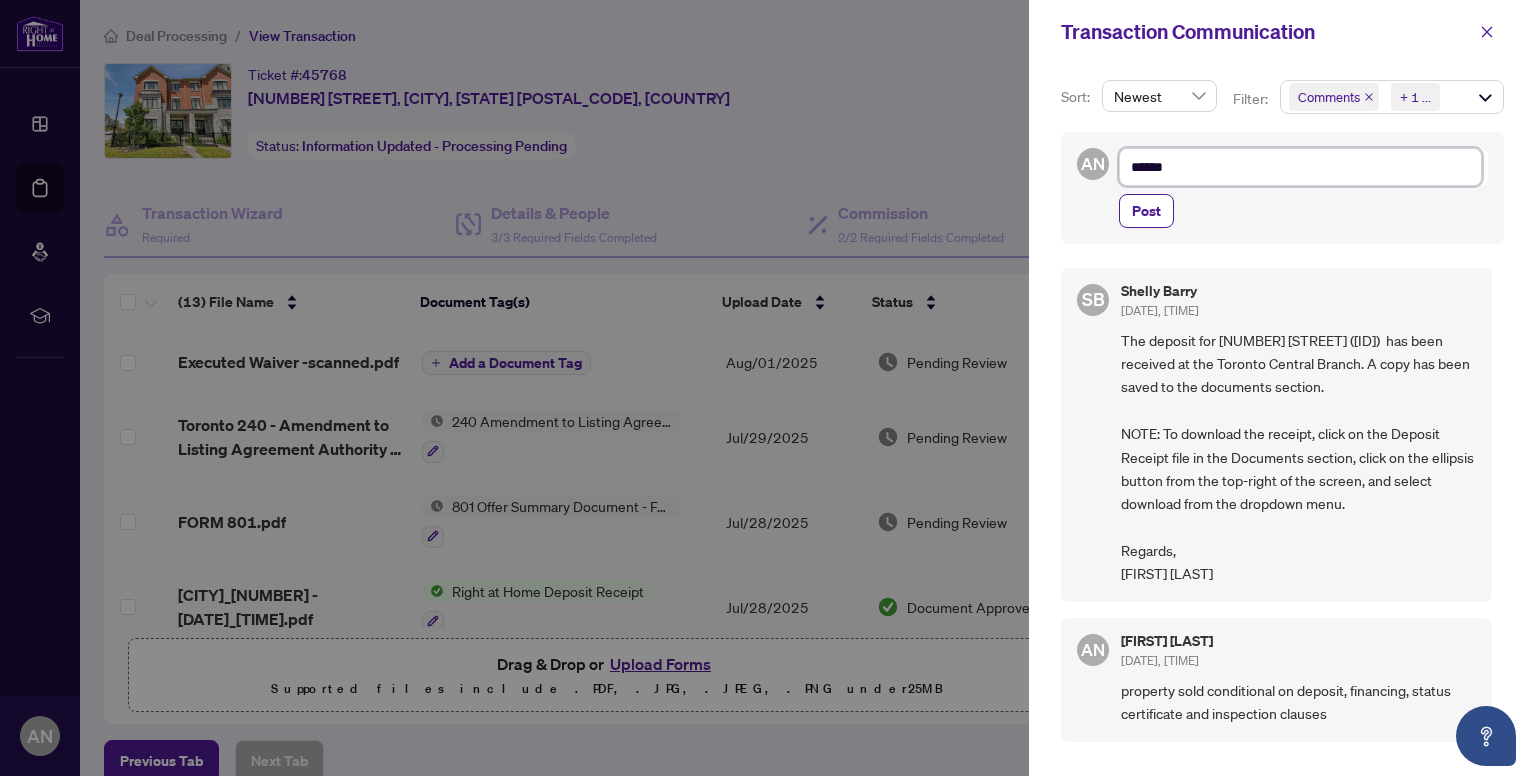type on "*******" 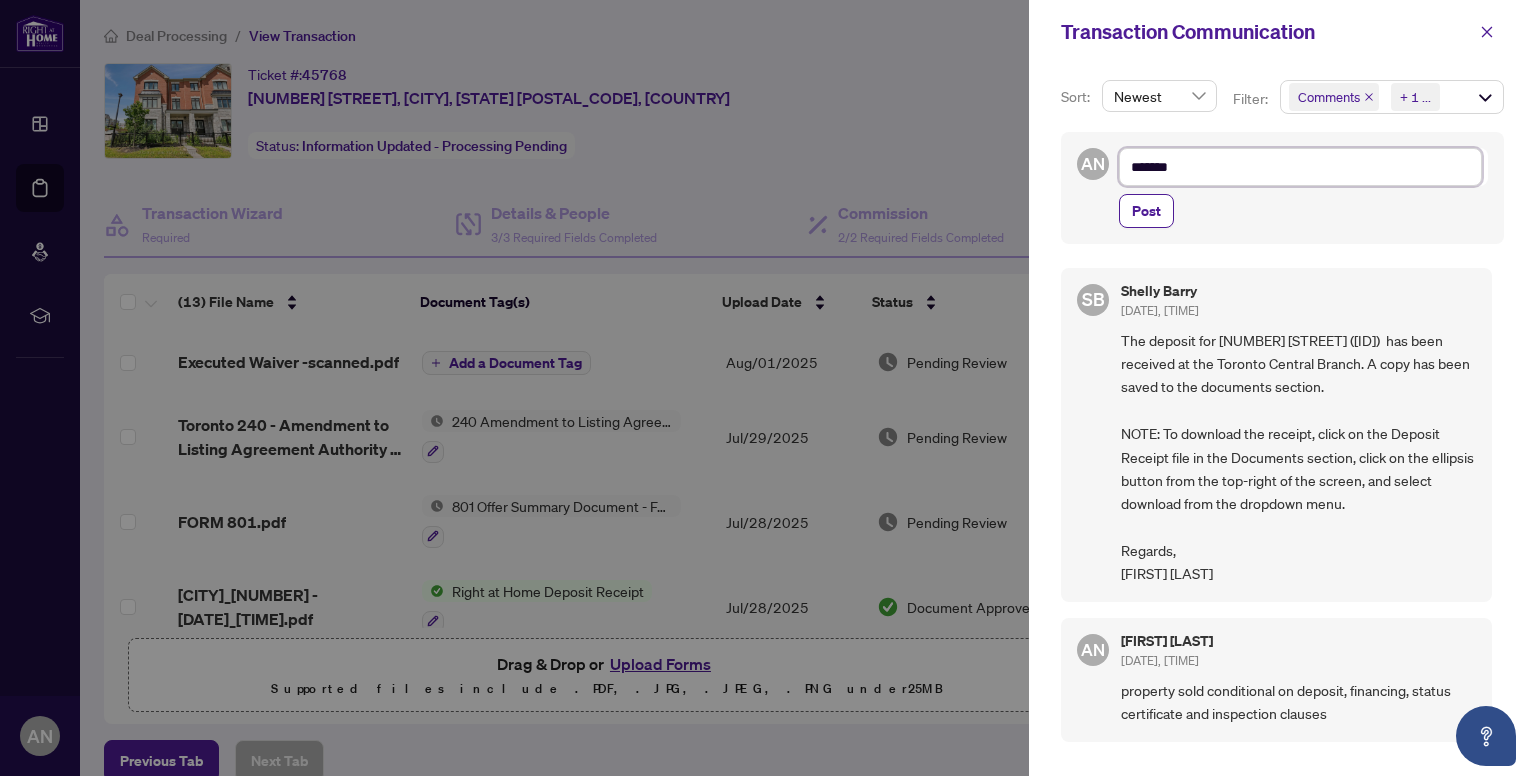 type on "*******" 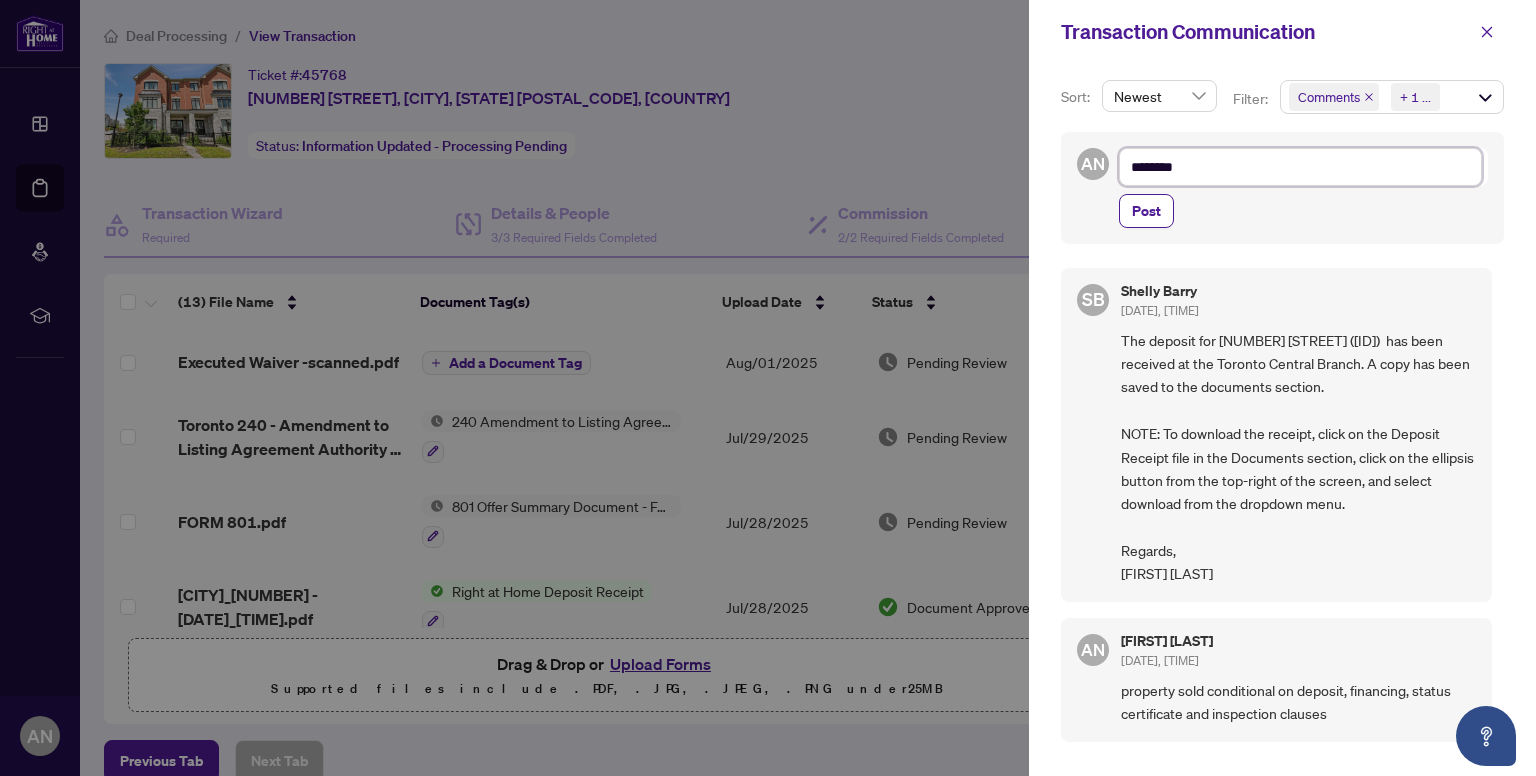 type on "*******" 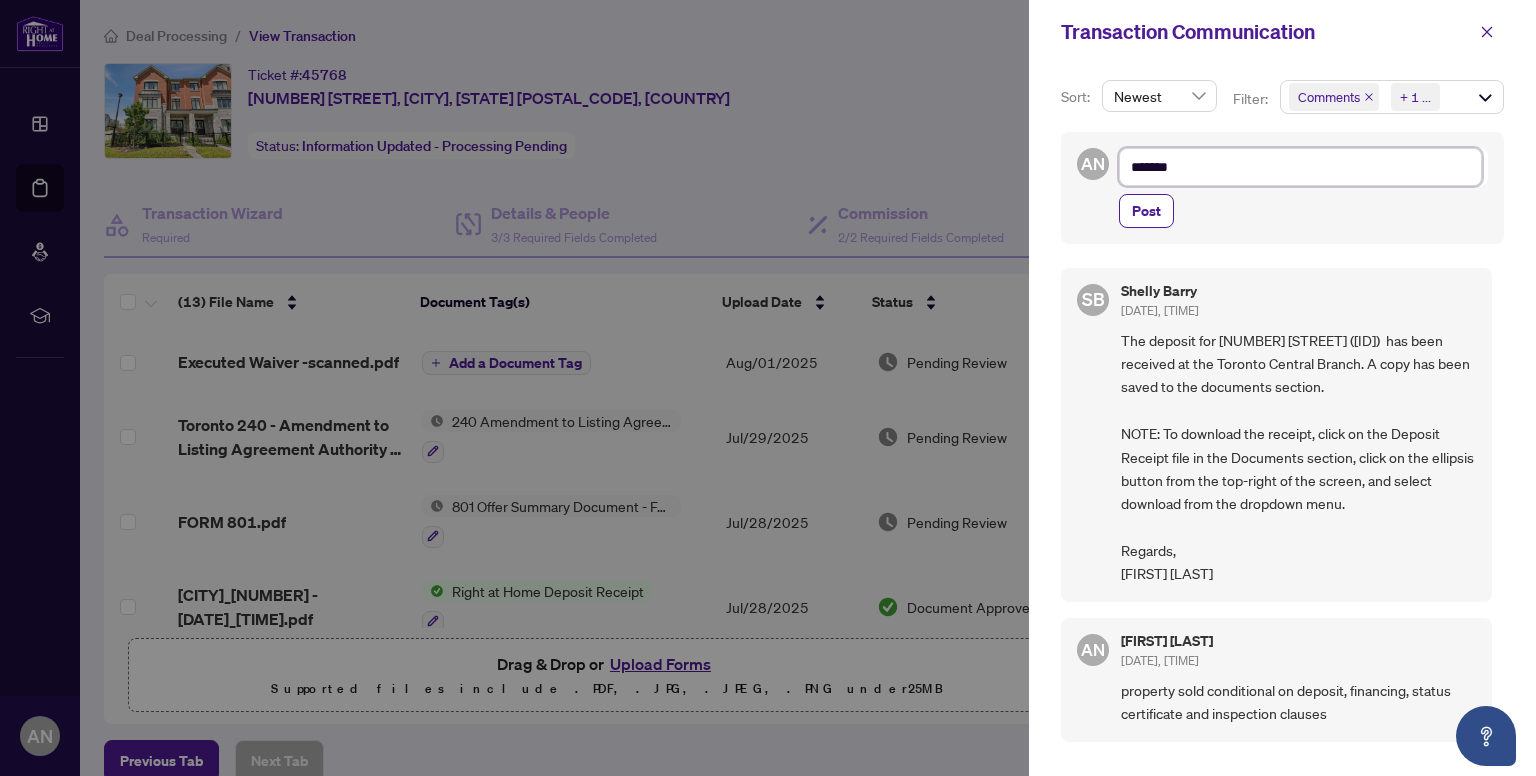 type on "******" 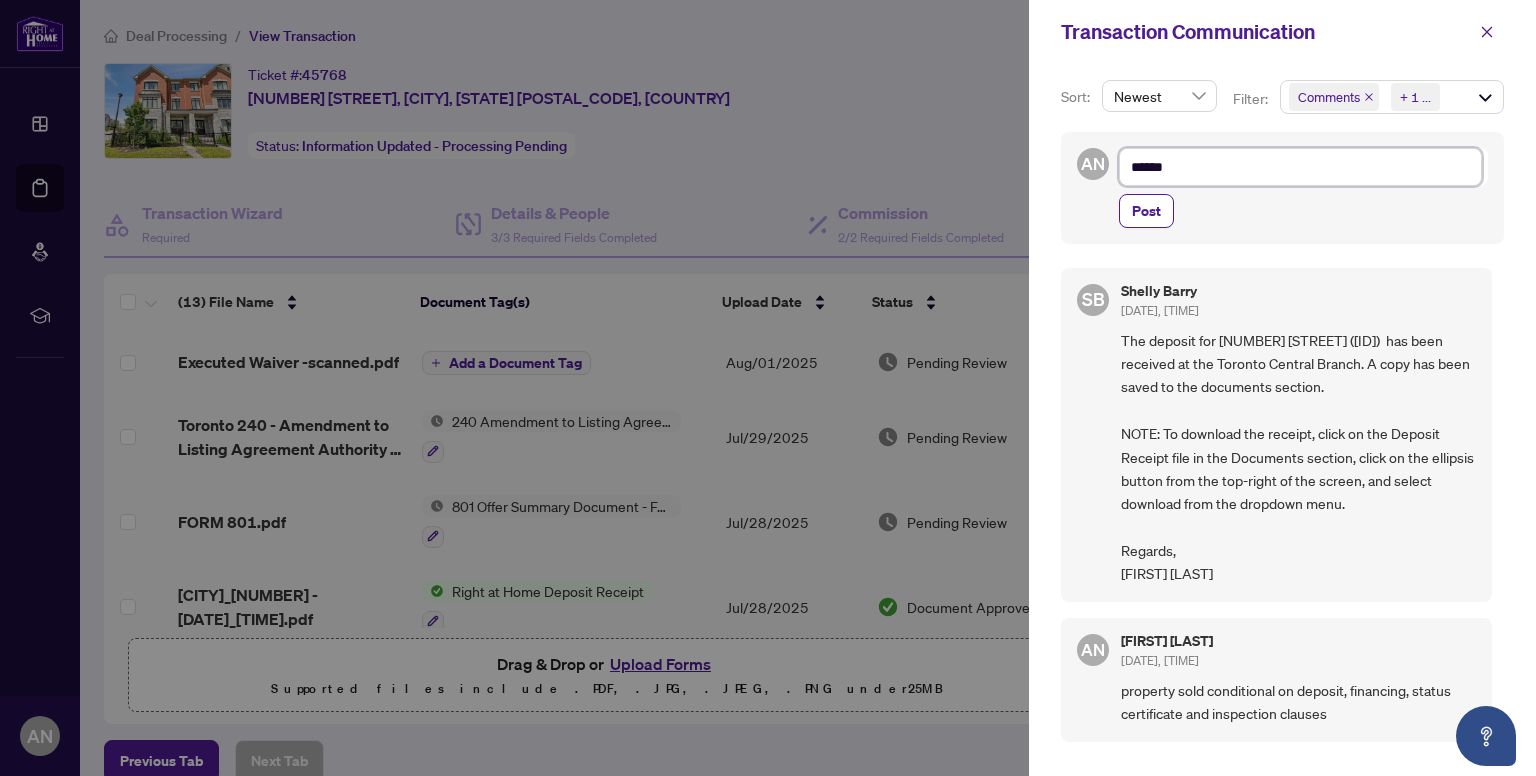 type on "*****" 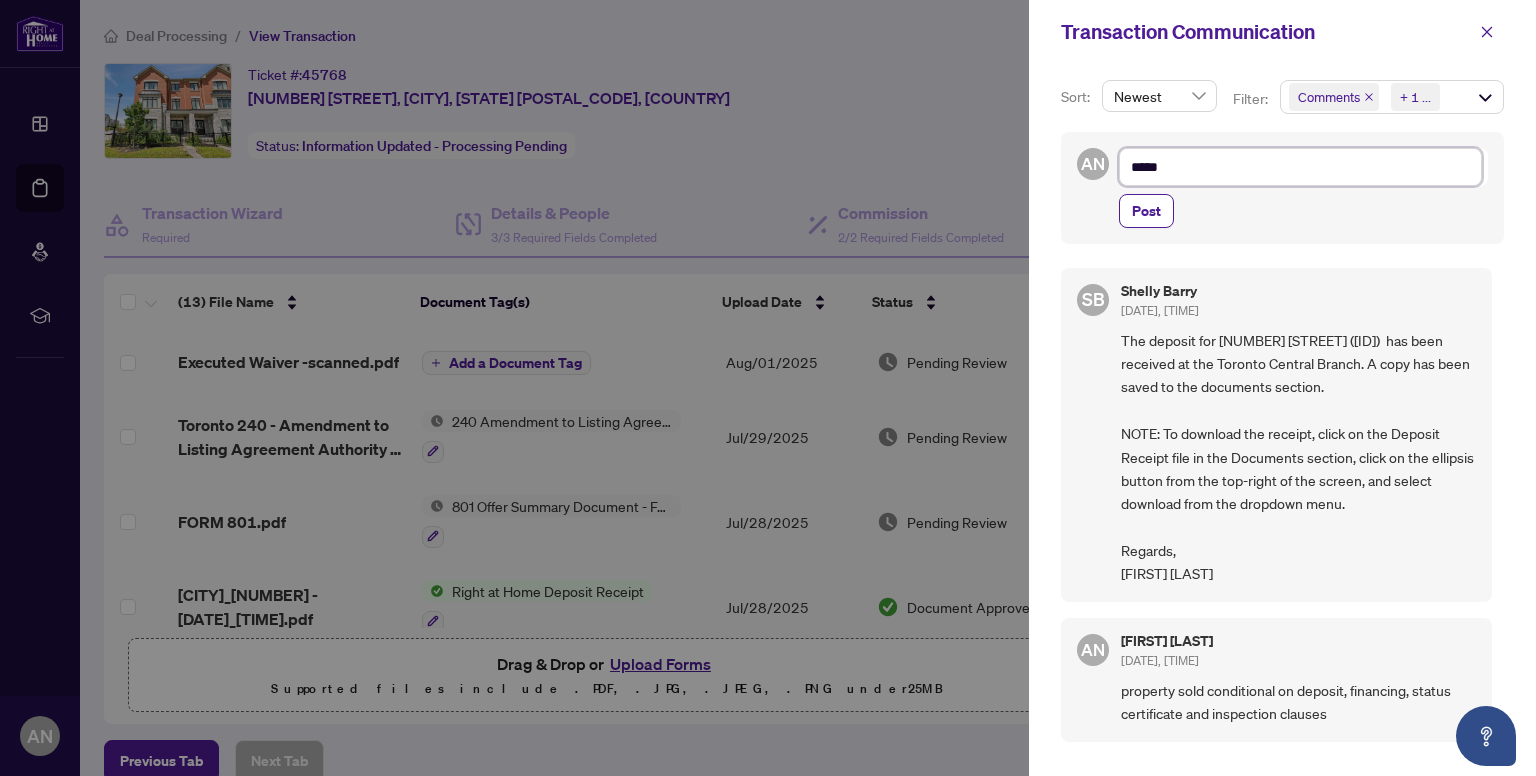 type on "******" 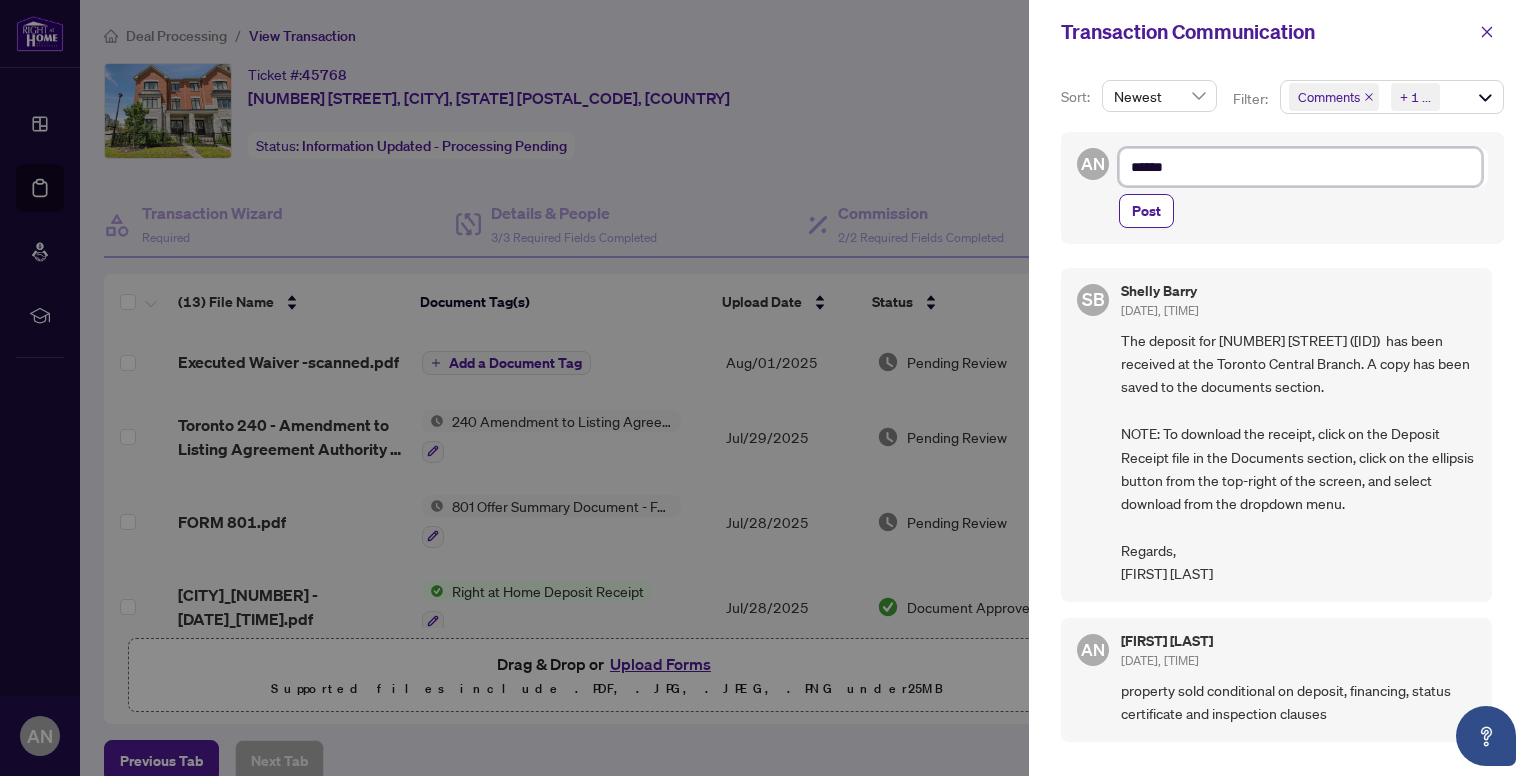 type on "******" 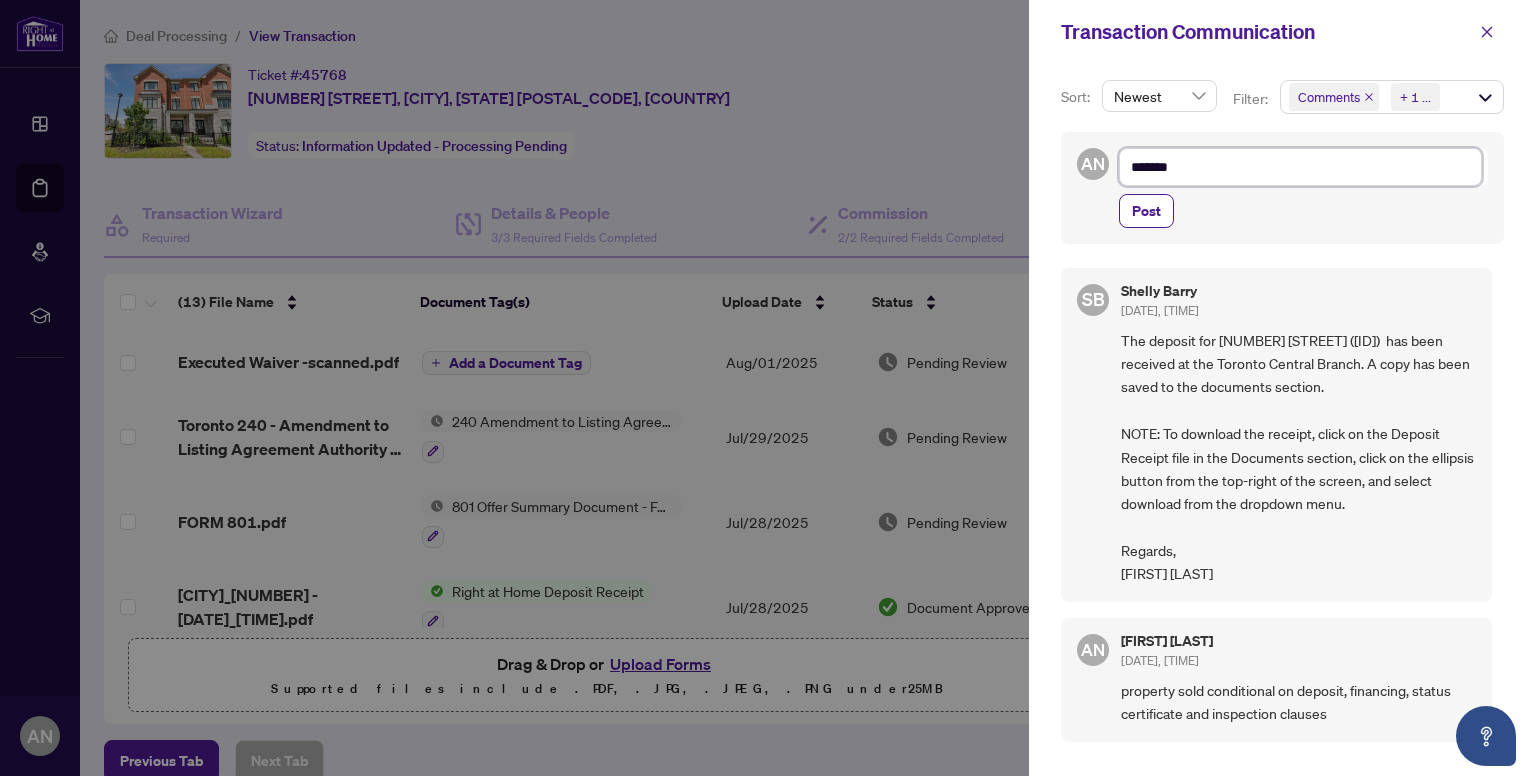 type on "********" 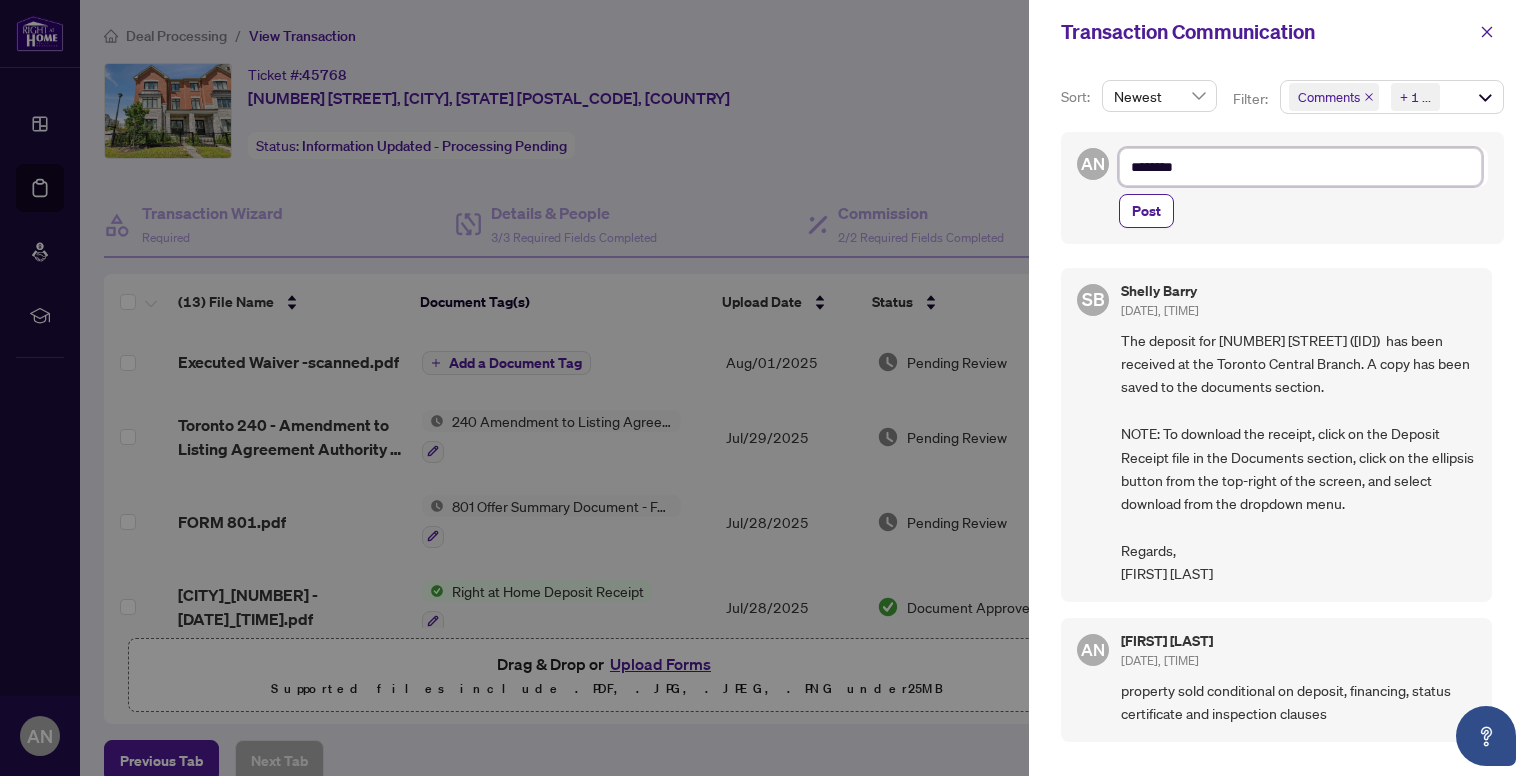 type on "*********" 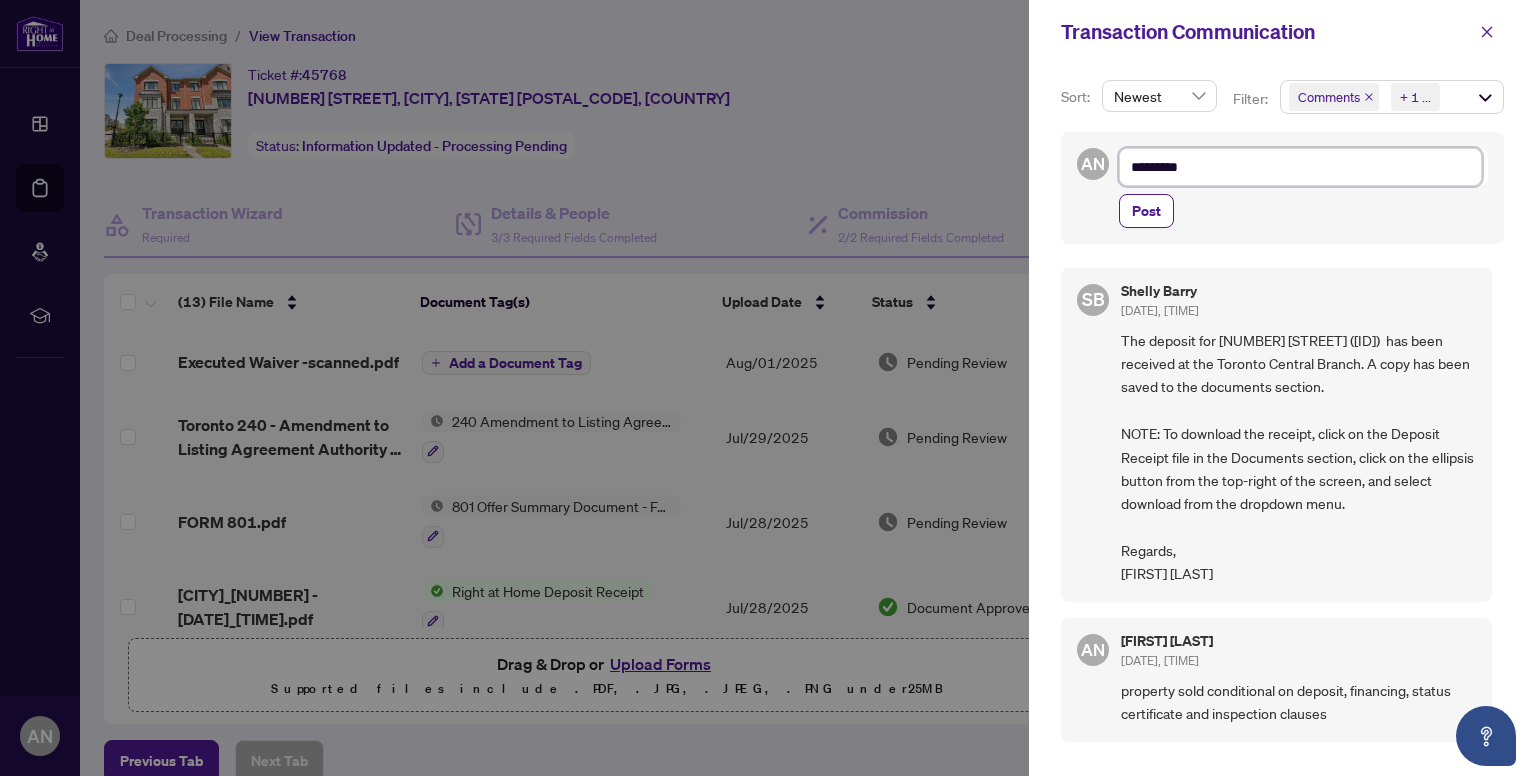 type on "*********" 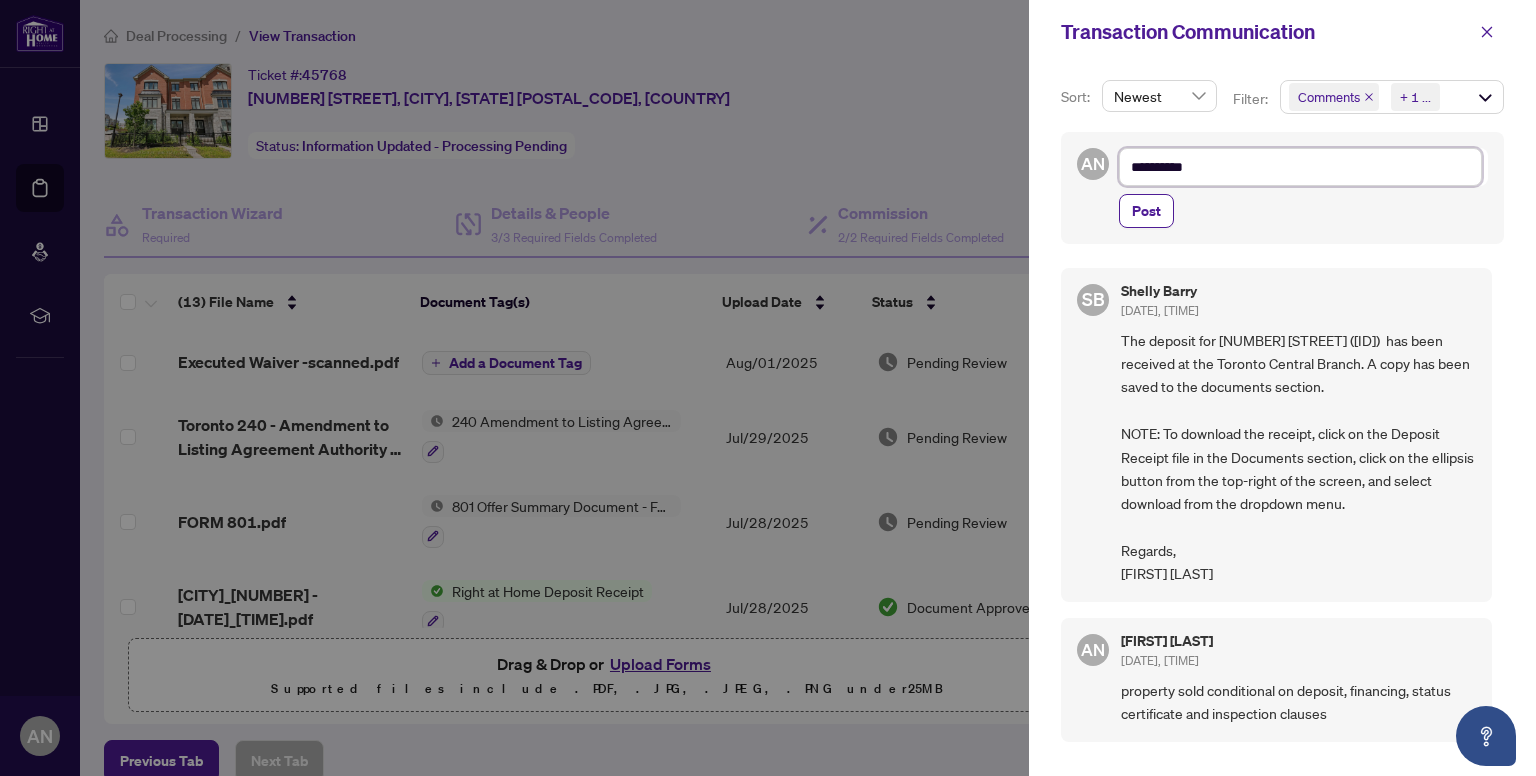 type on "**********" 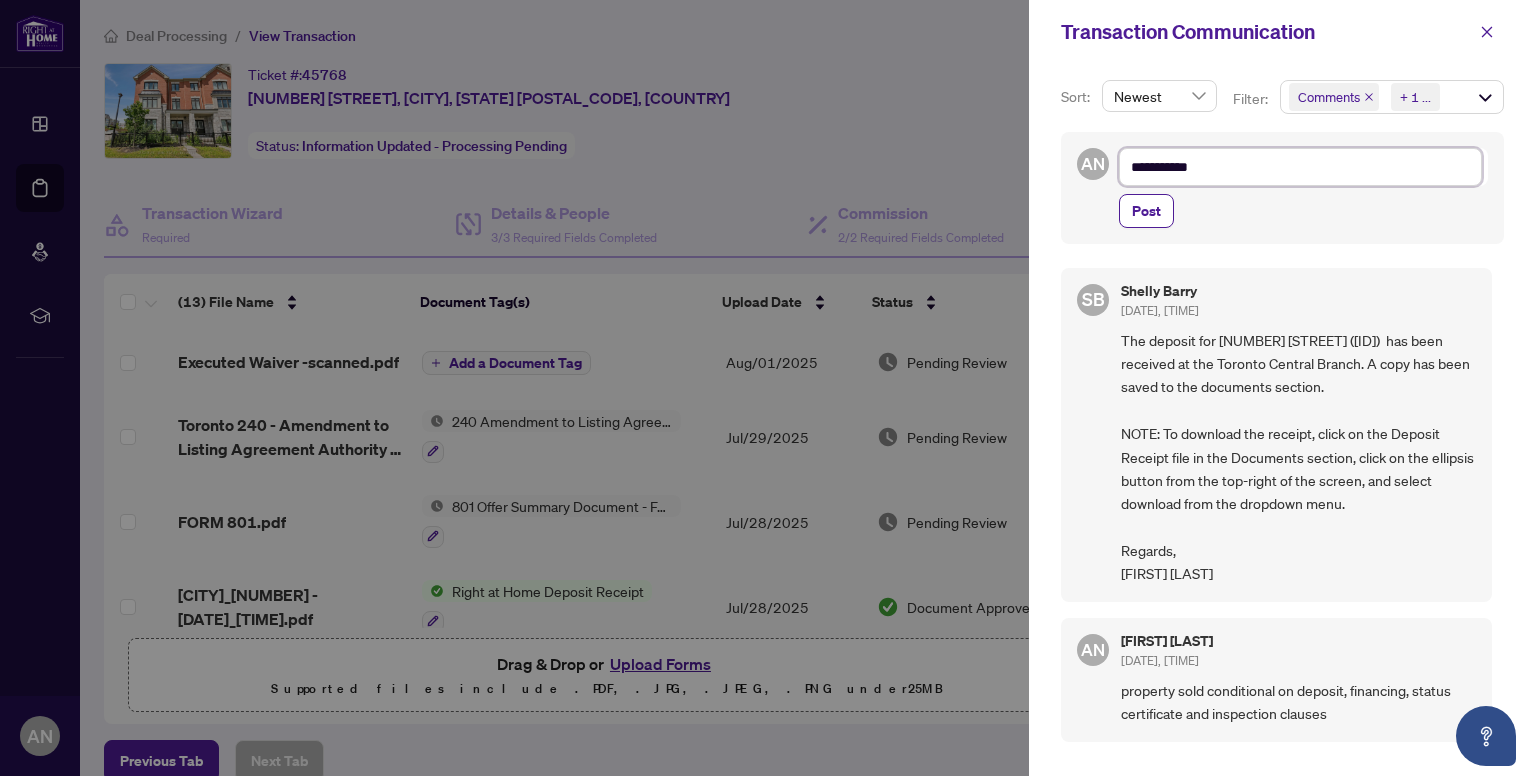 type on "**********" 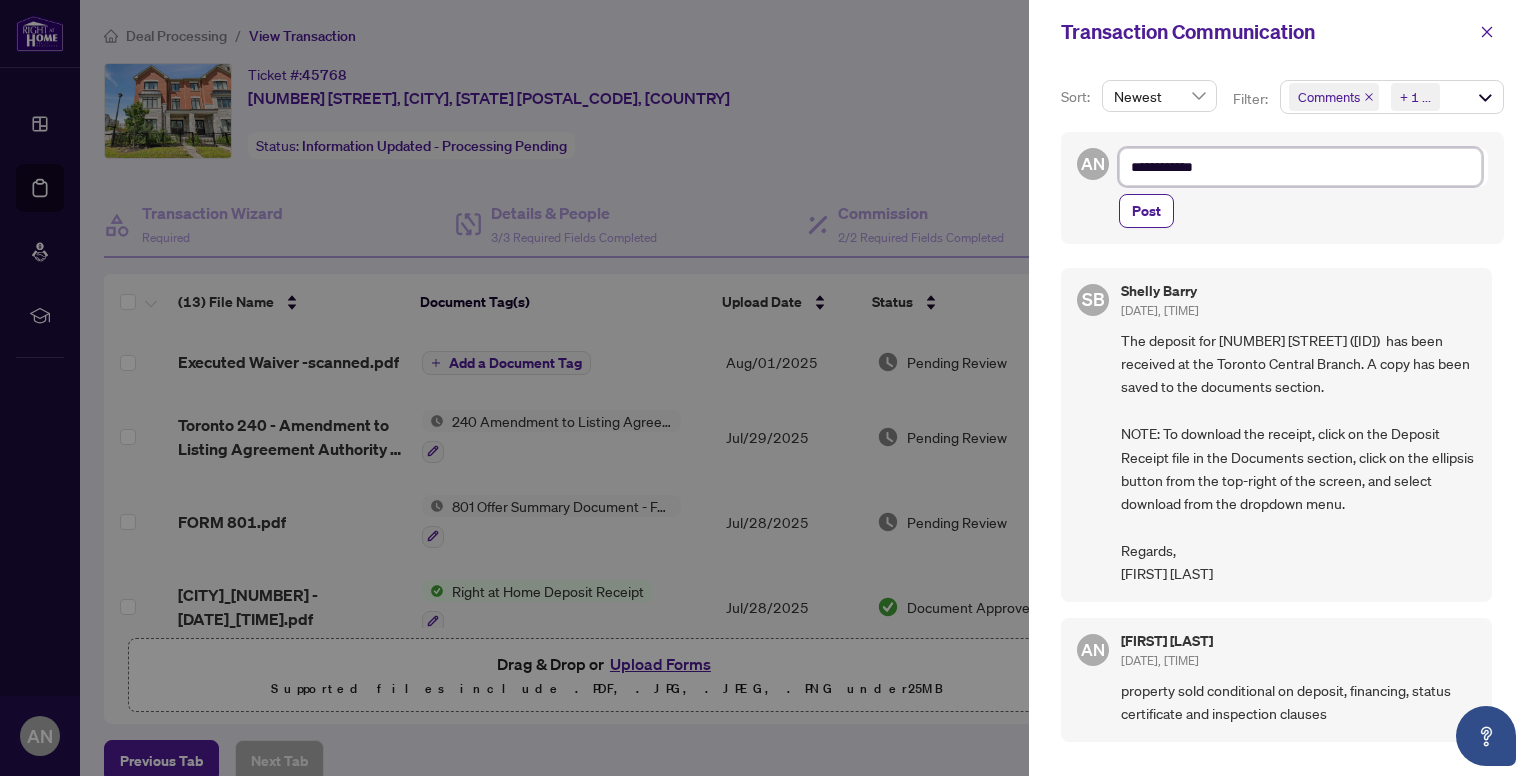 type on "**********" 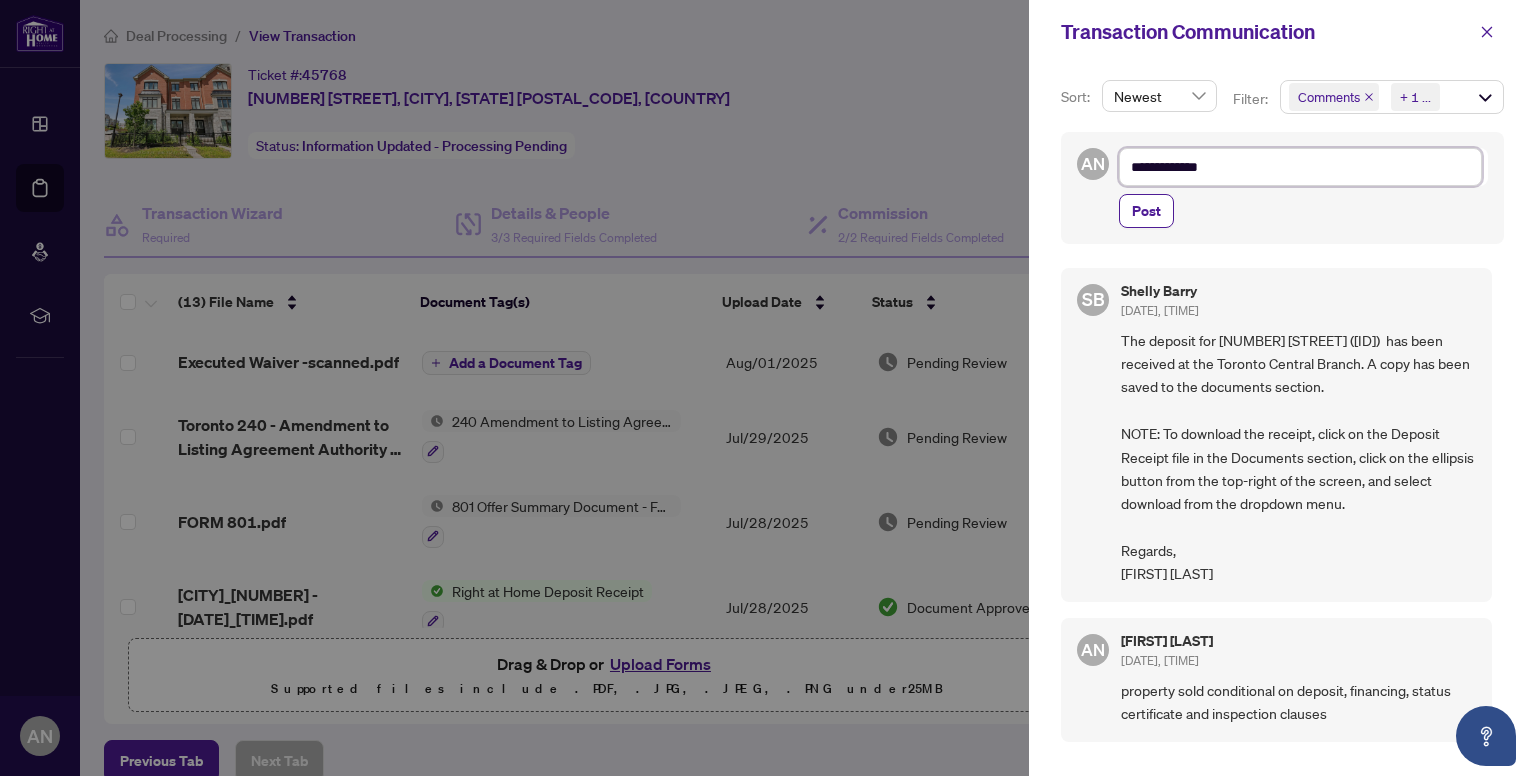 type on "**********" 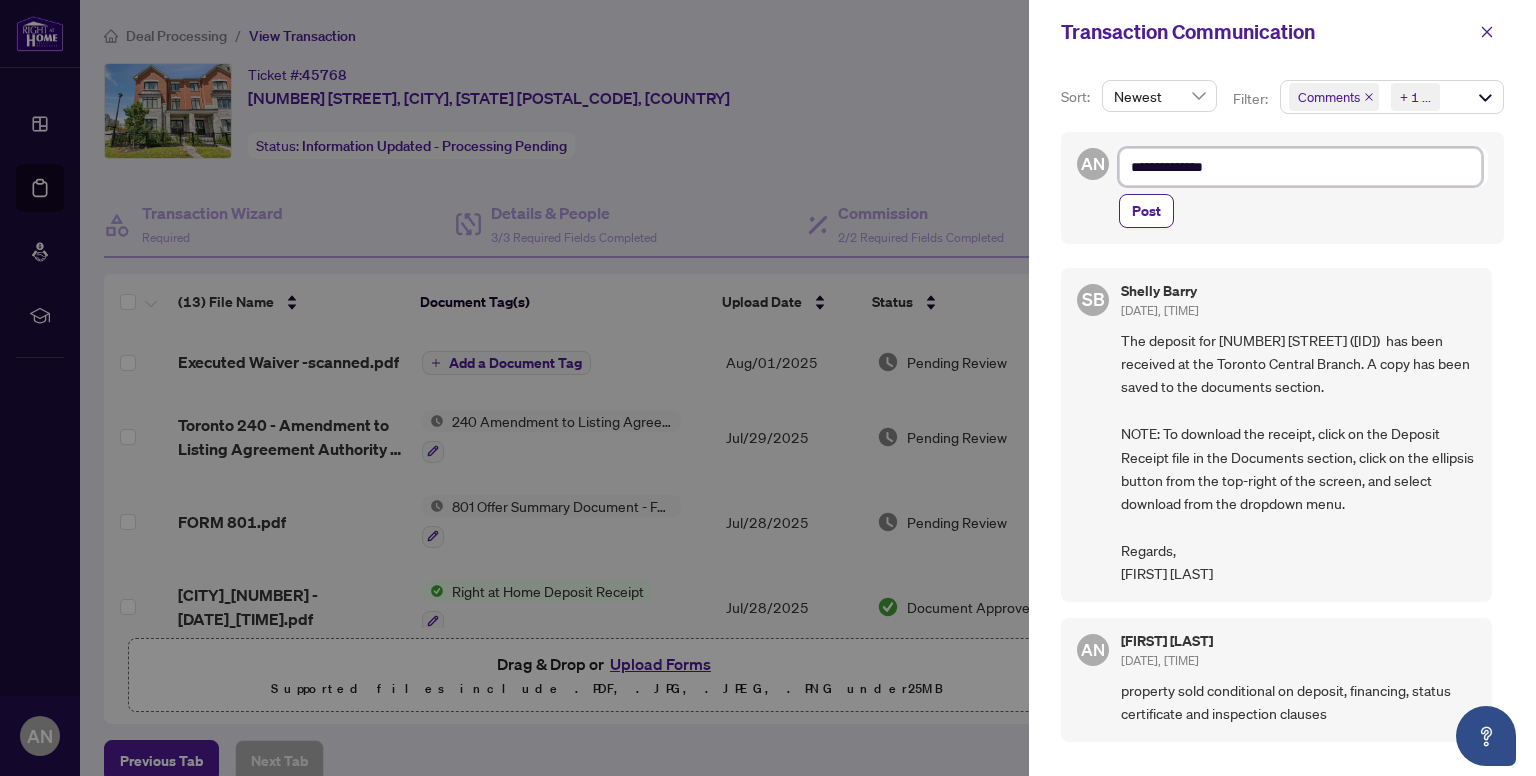 type on "**********" 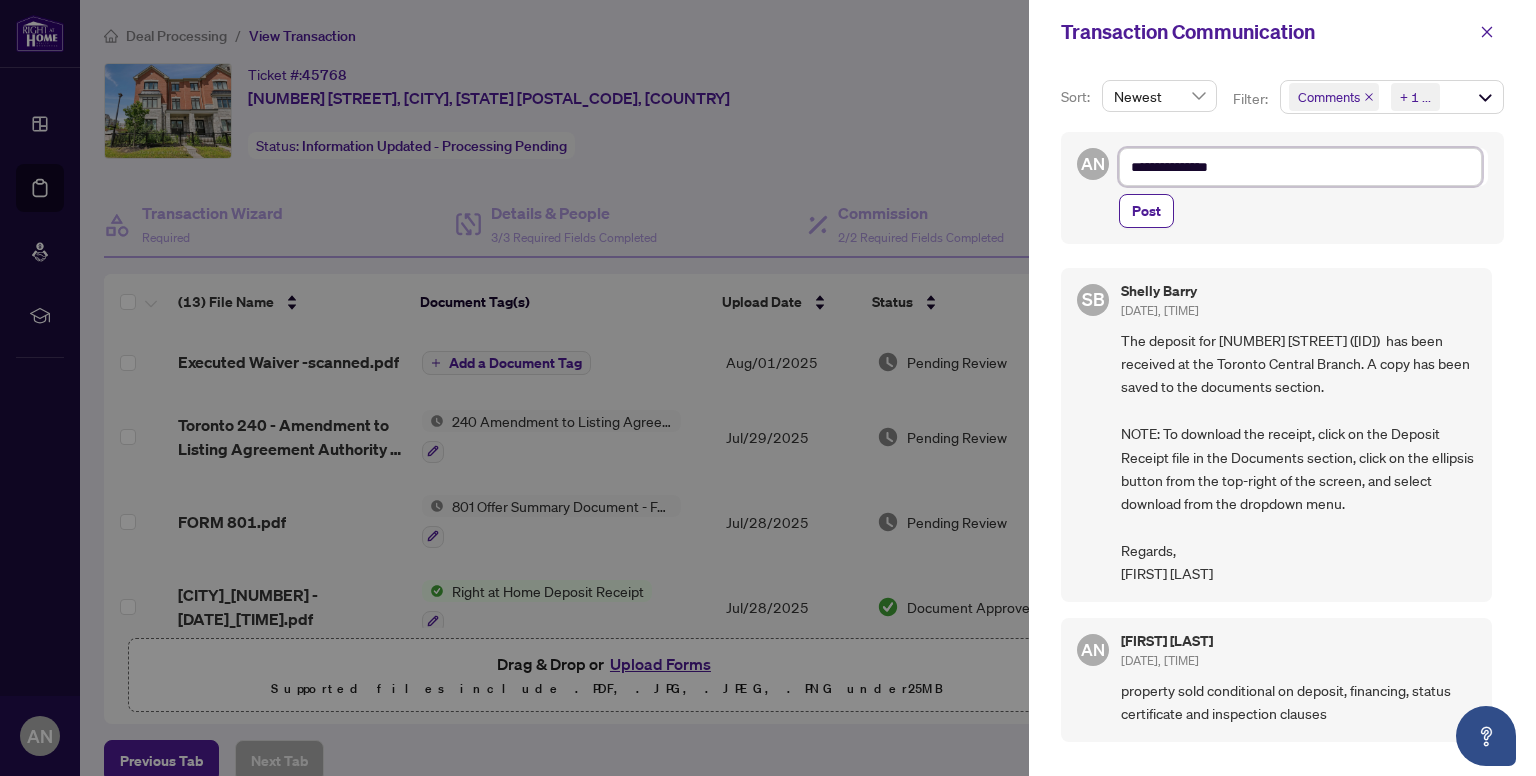 type on "**********" 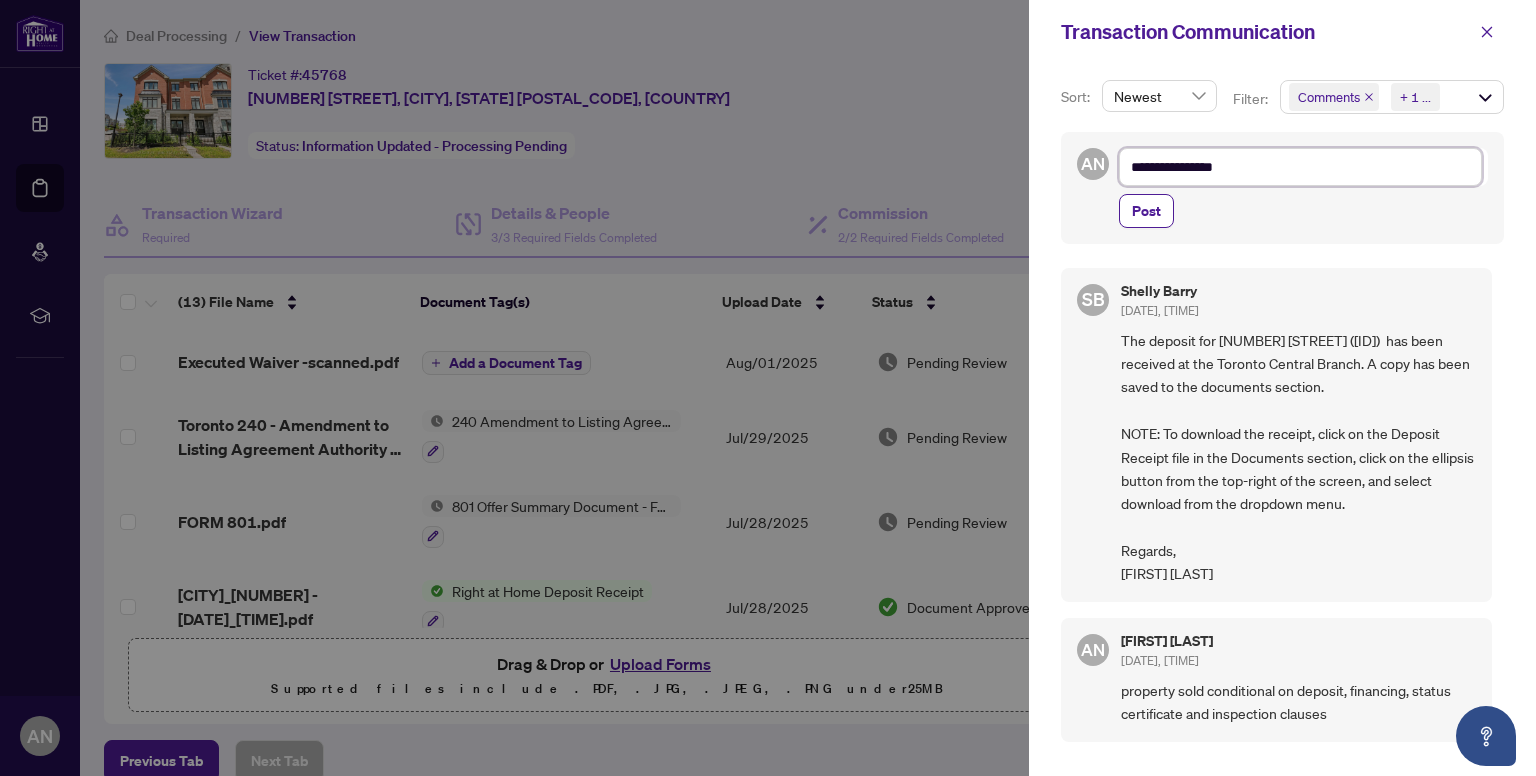 type on "**********" 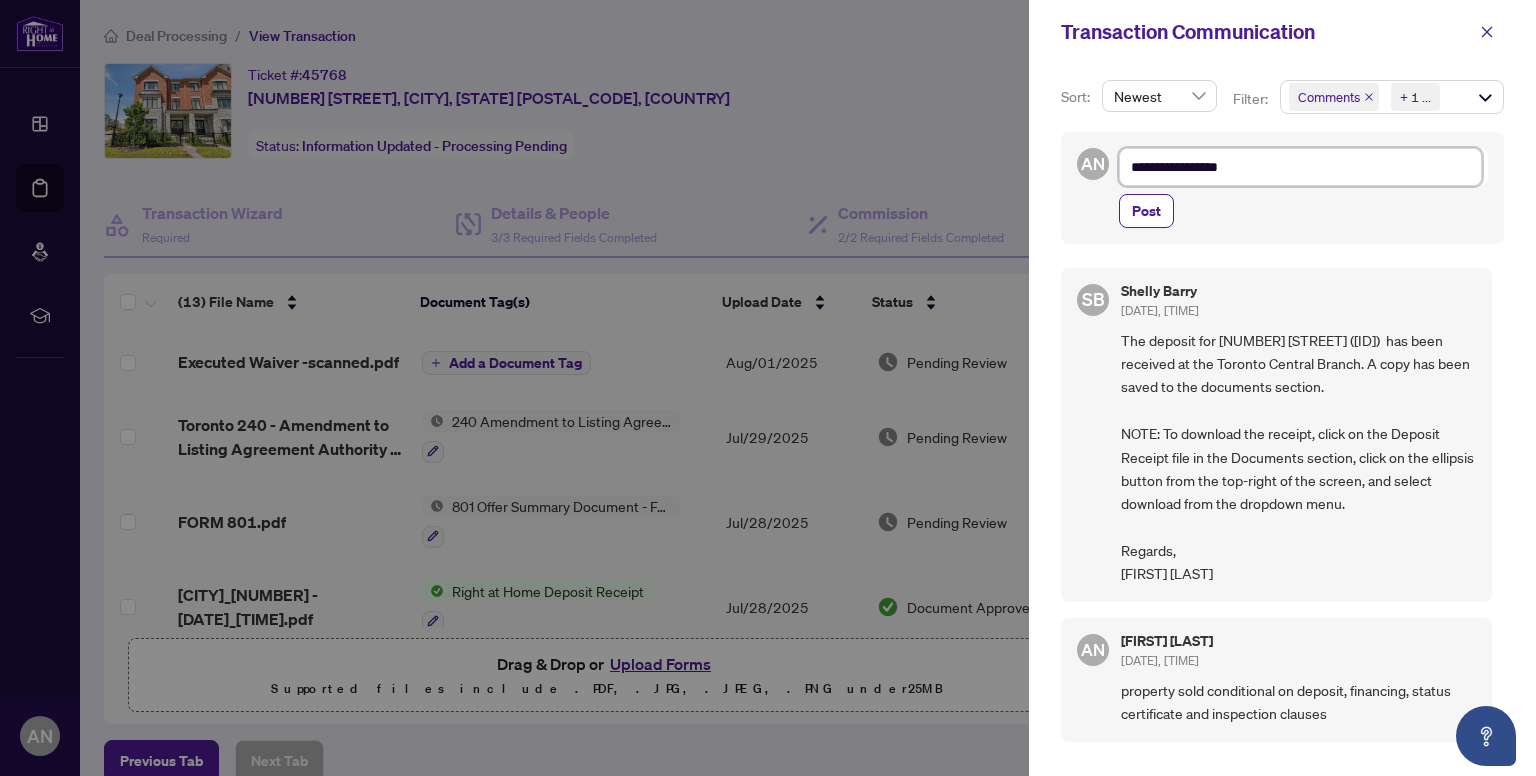 type on "**********" 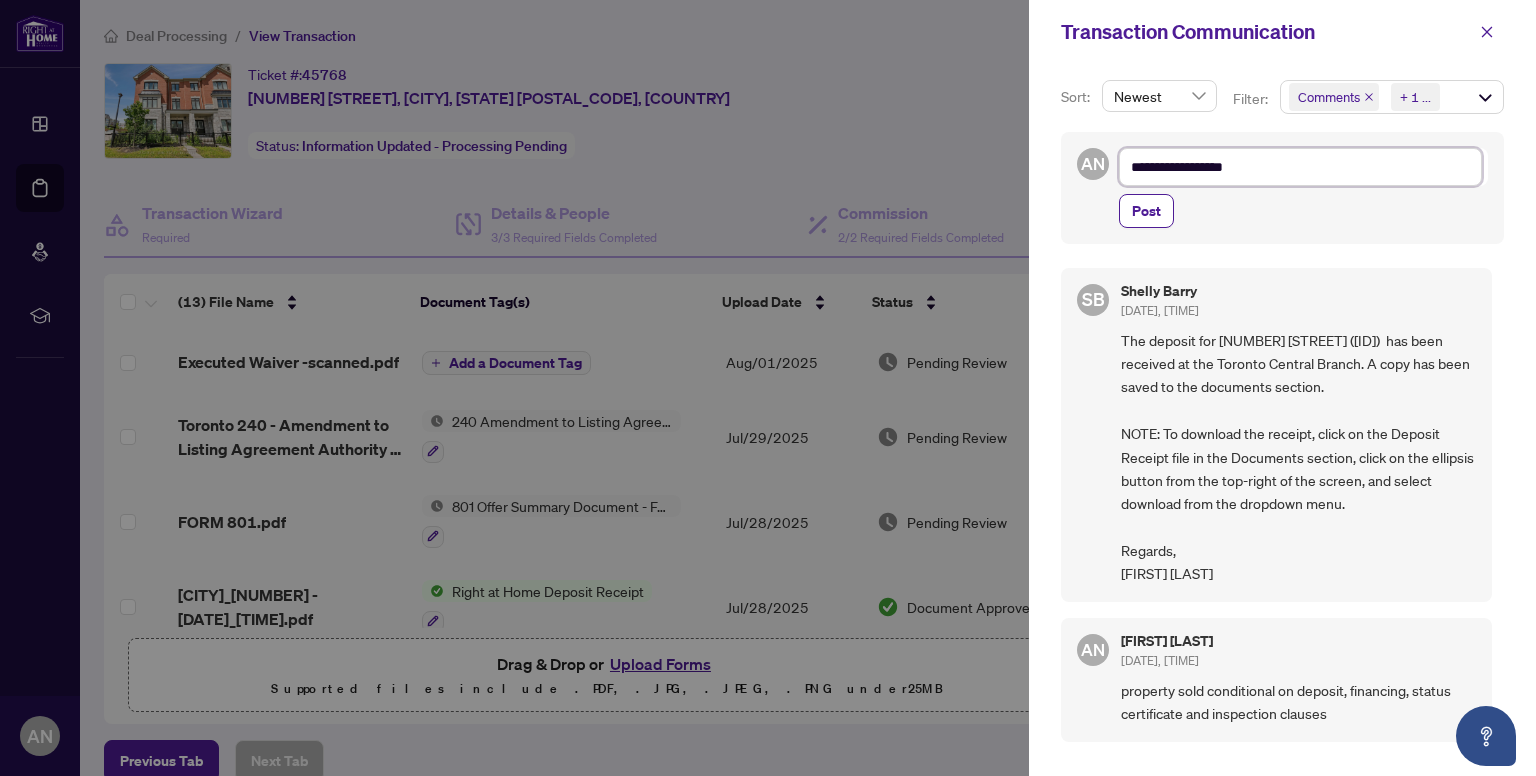type on "**********" 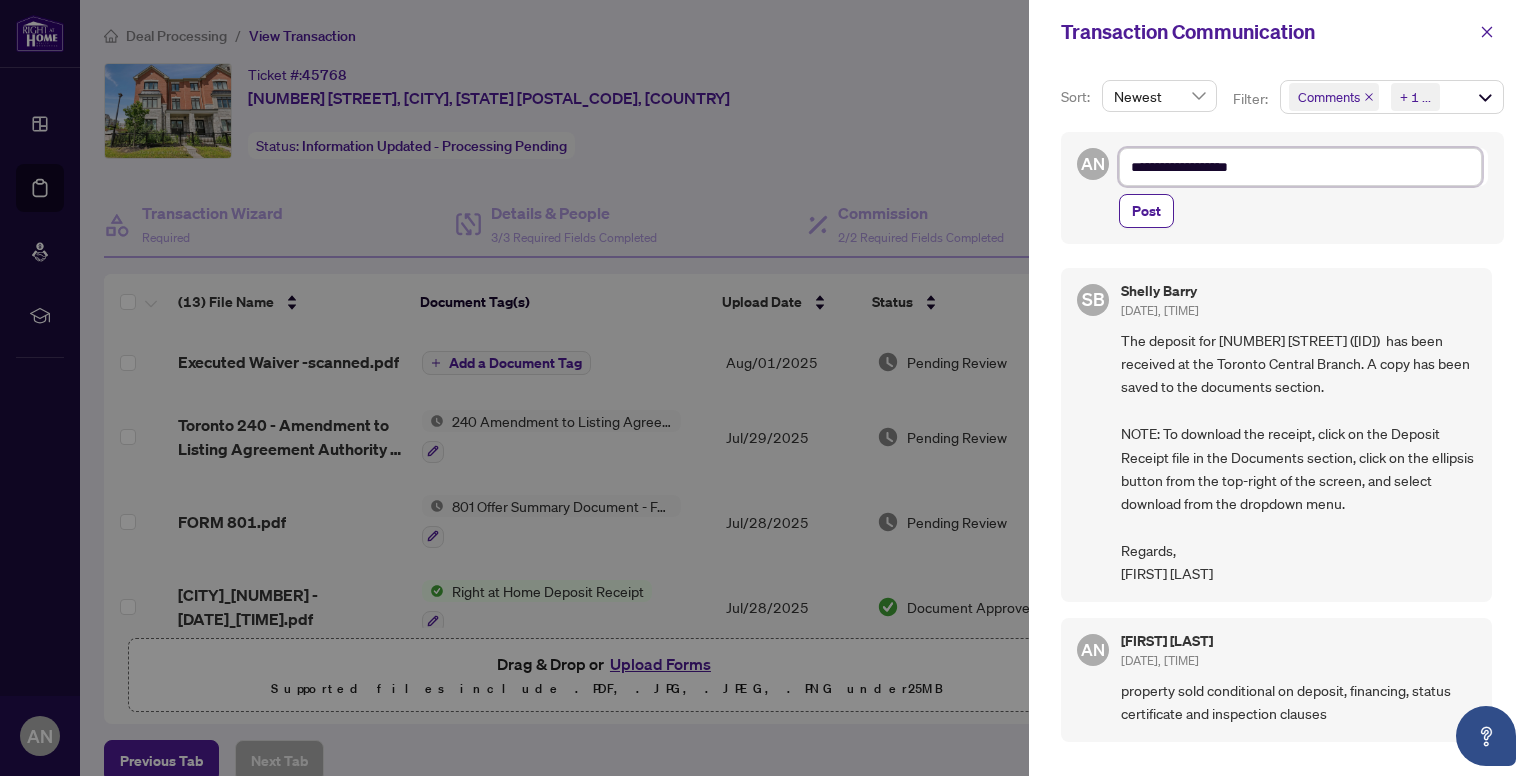type on "**********" 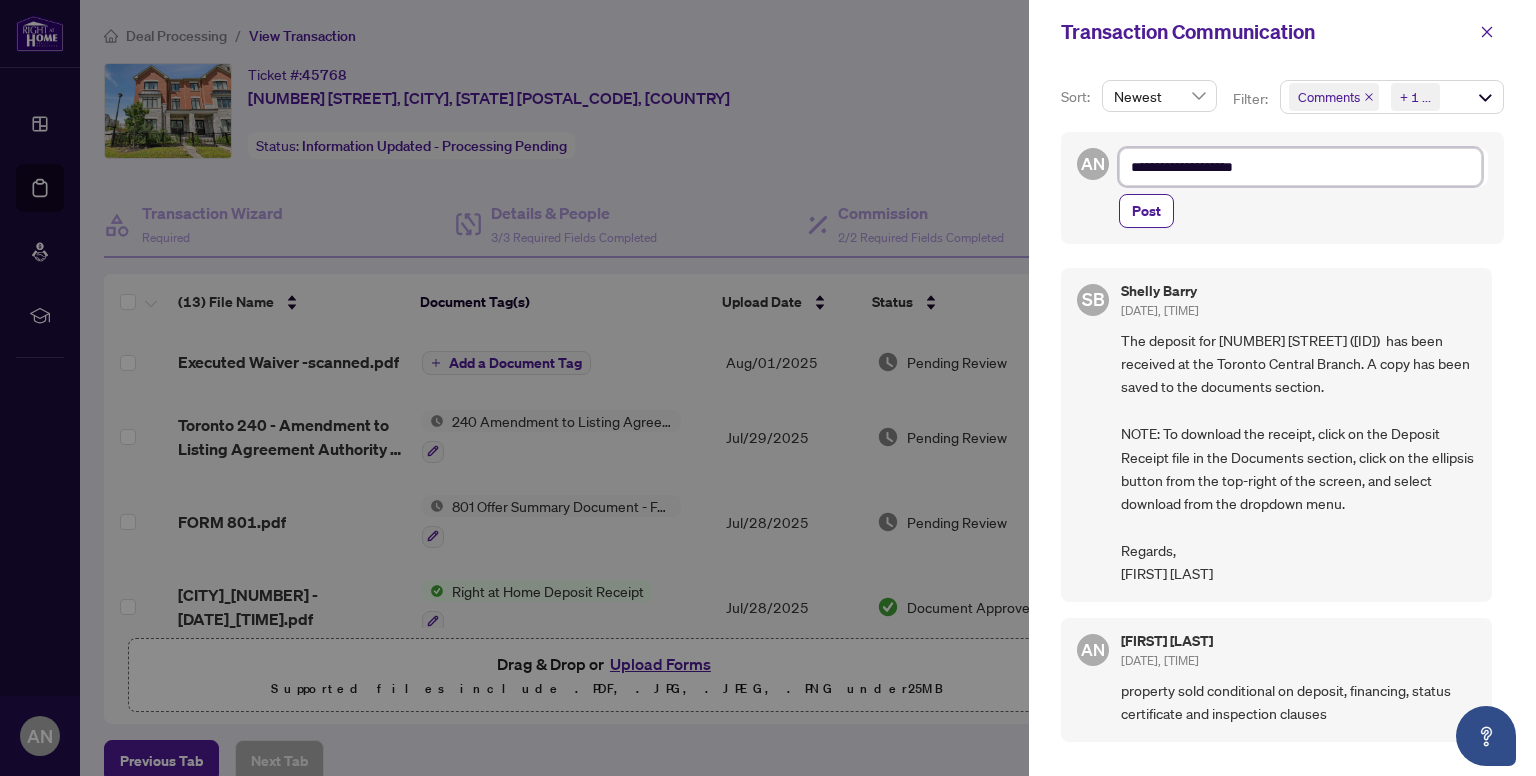type on "**********" 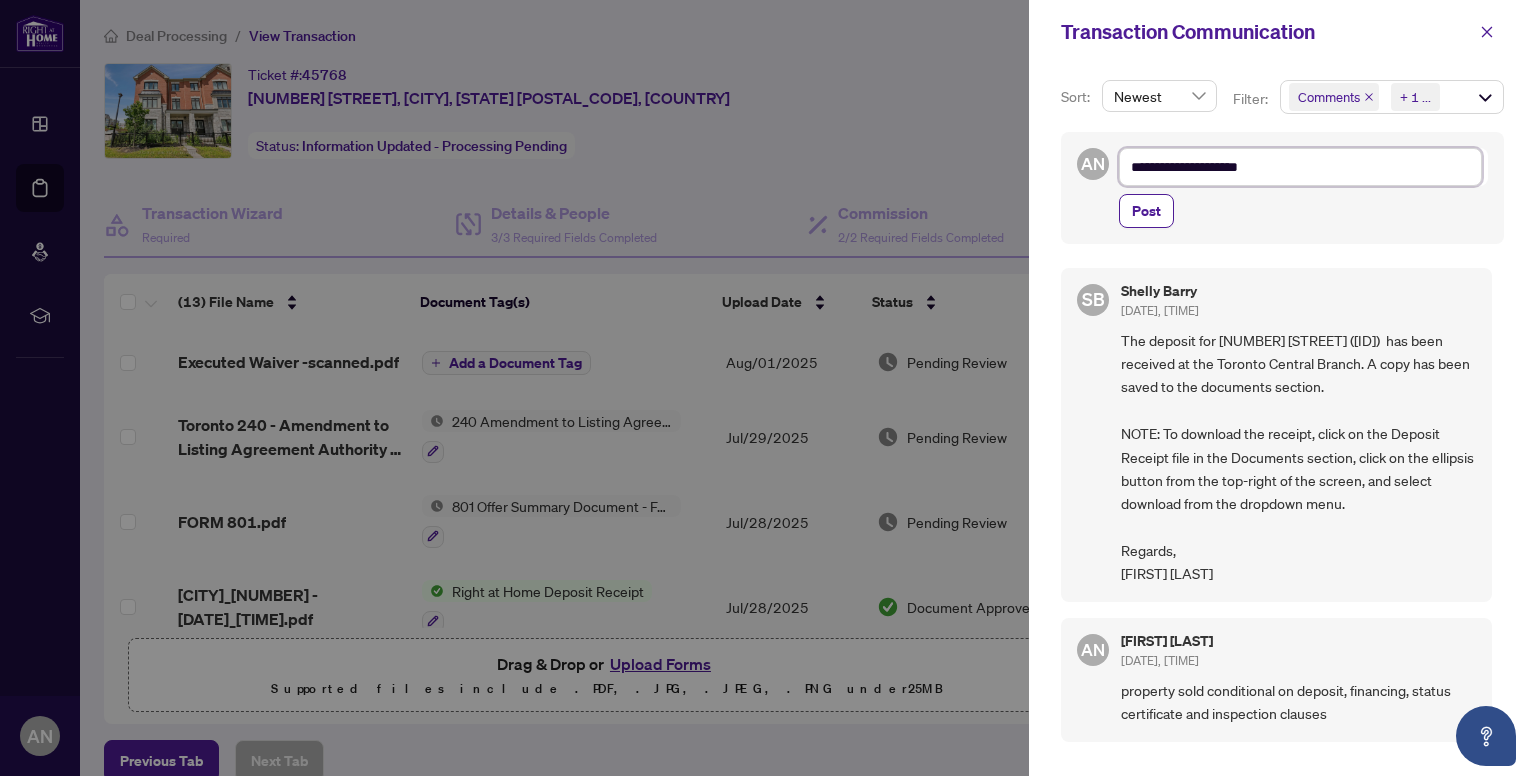 type on "**********" 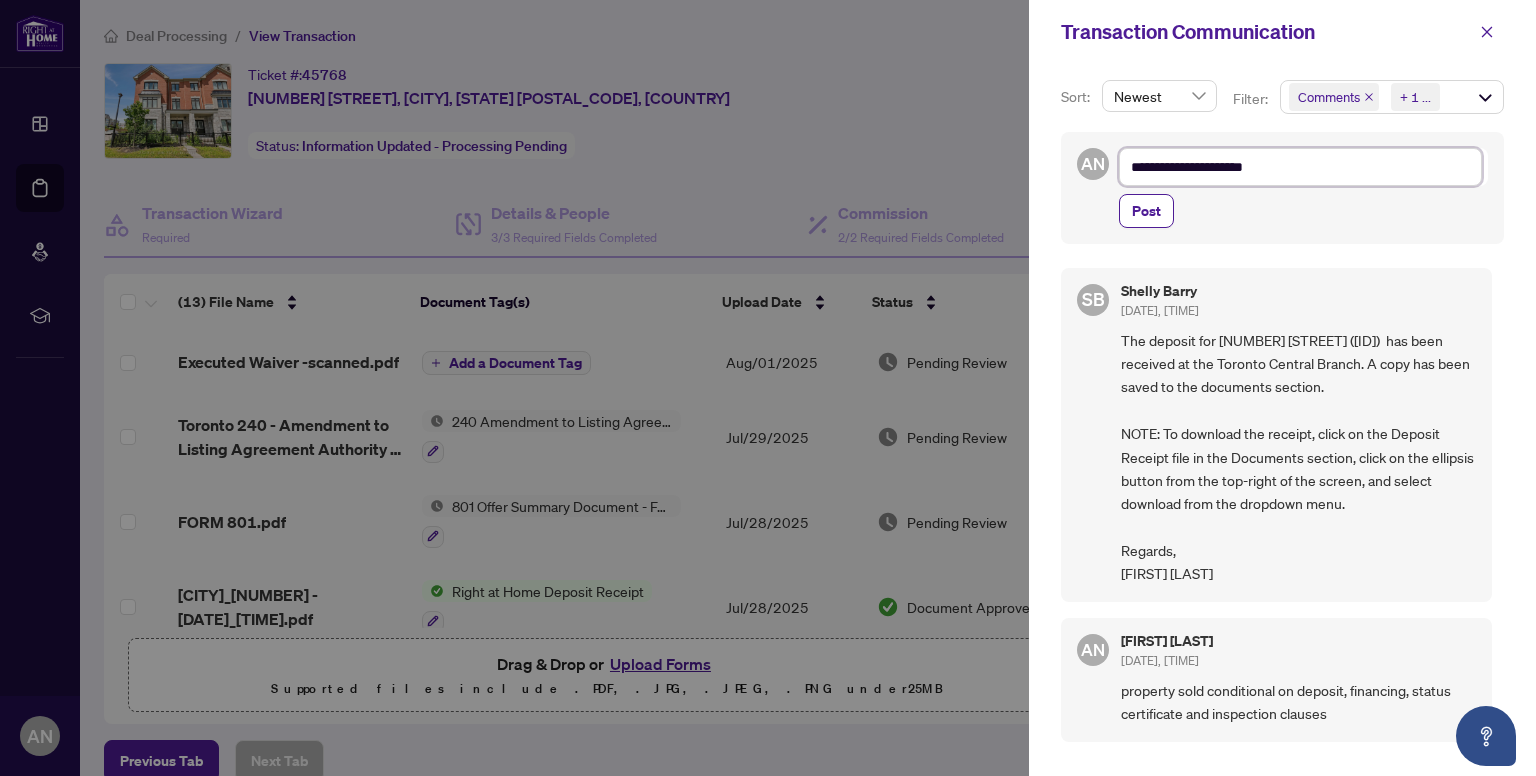 type on "**********" 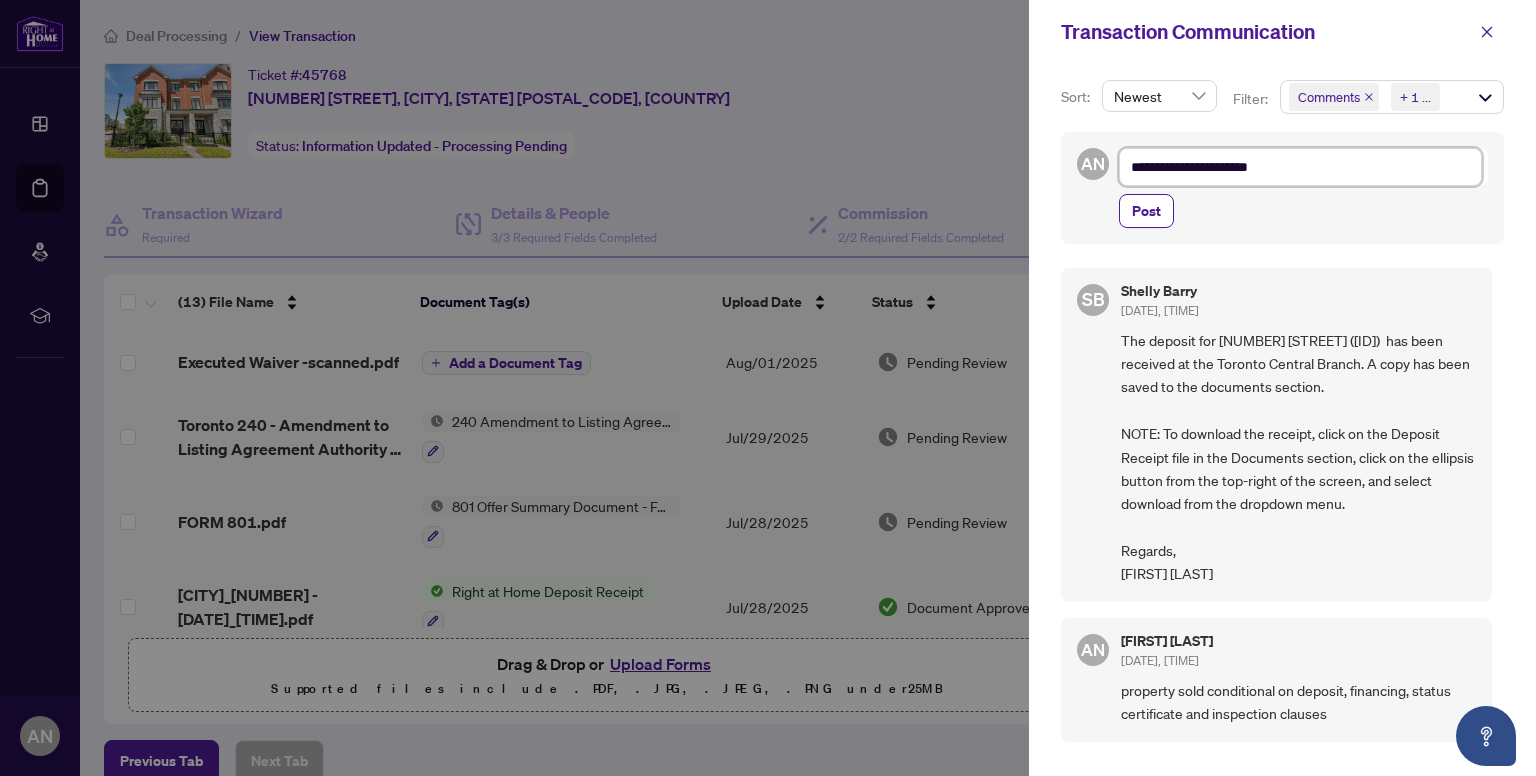 type on "**********" 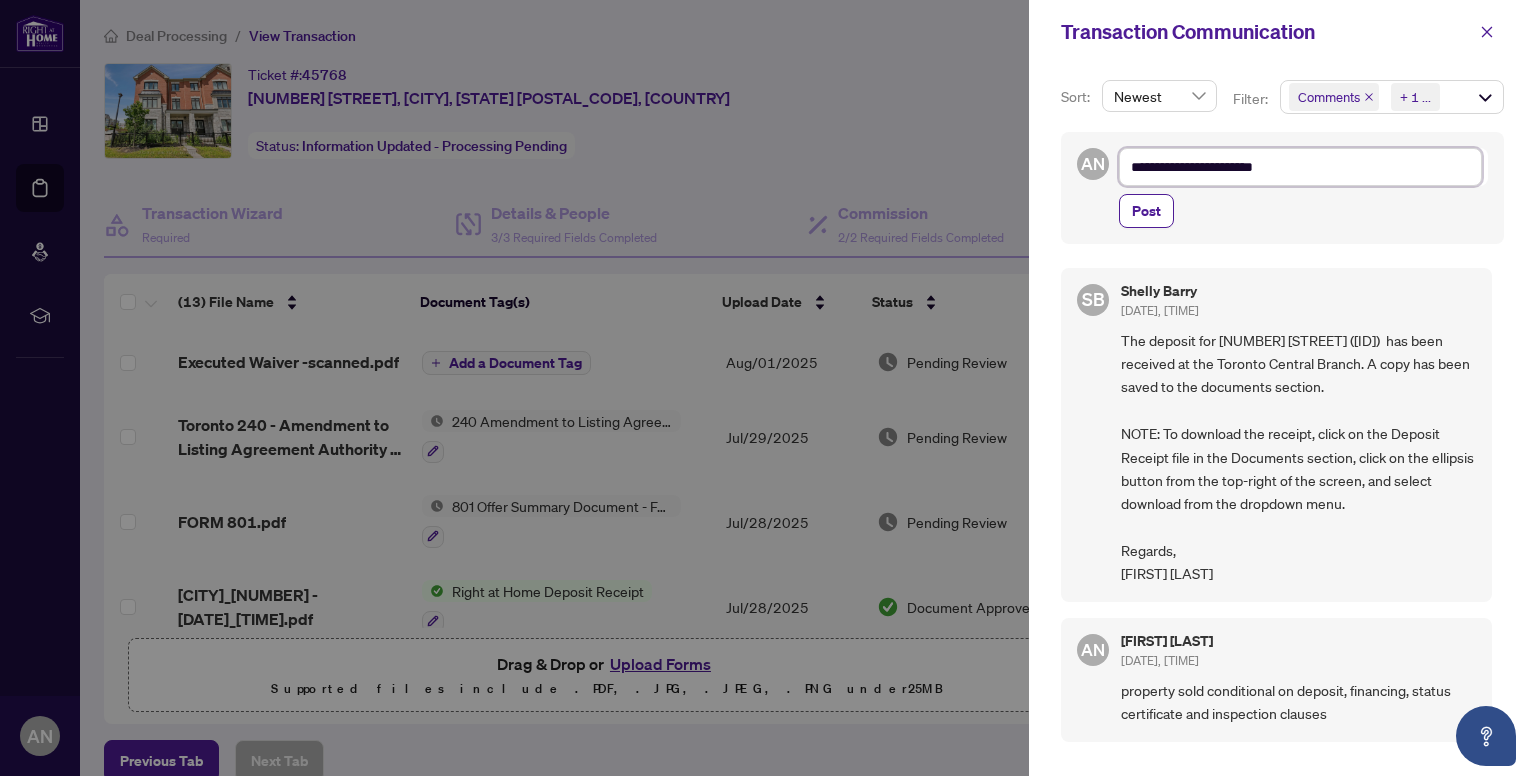type on "**********" 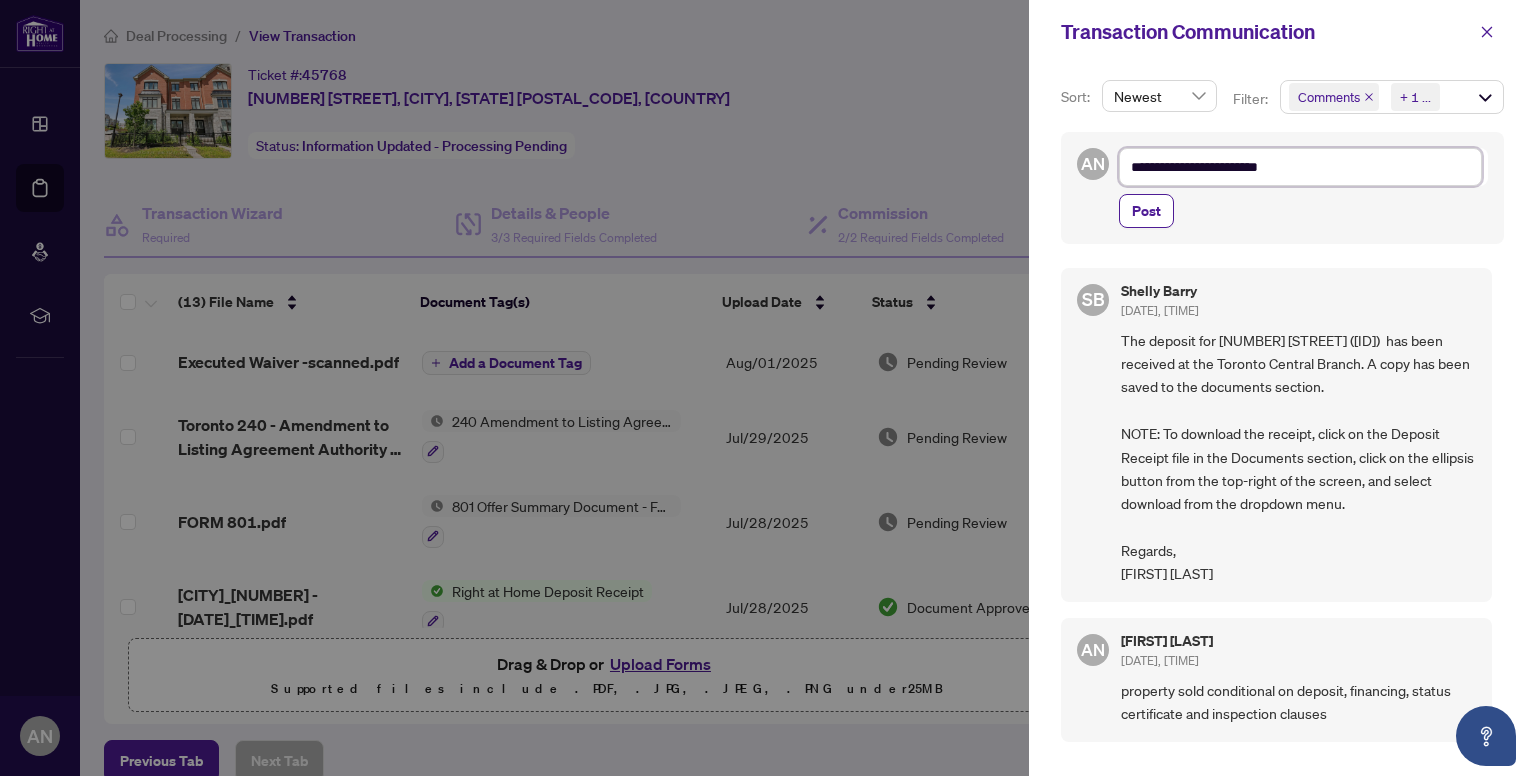 type on "**********" 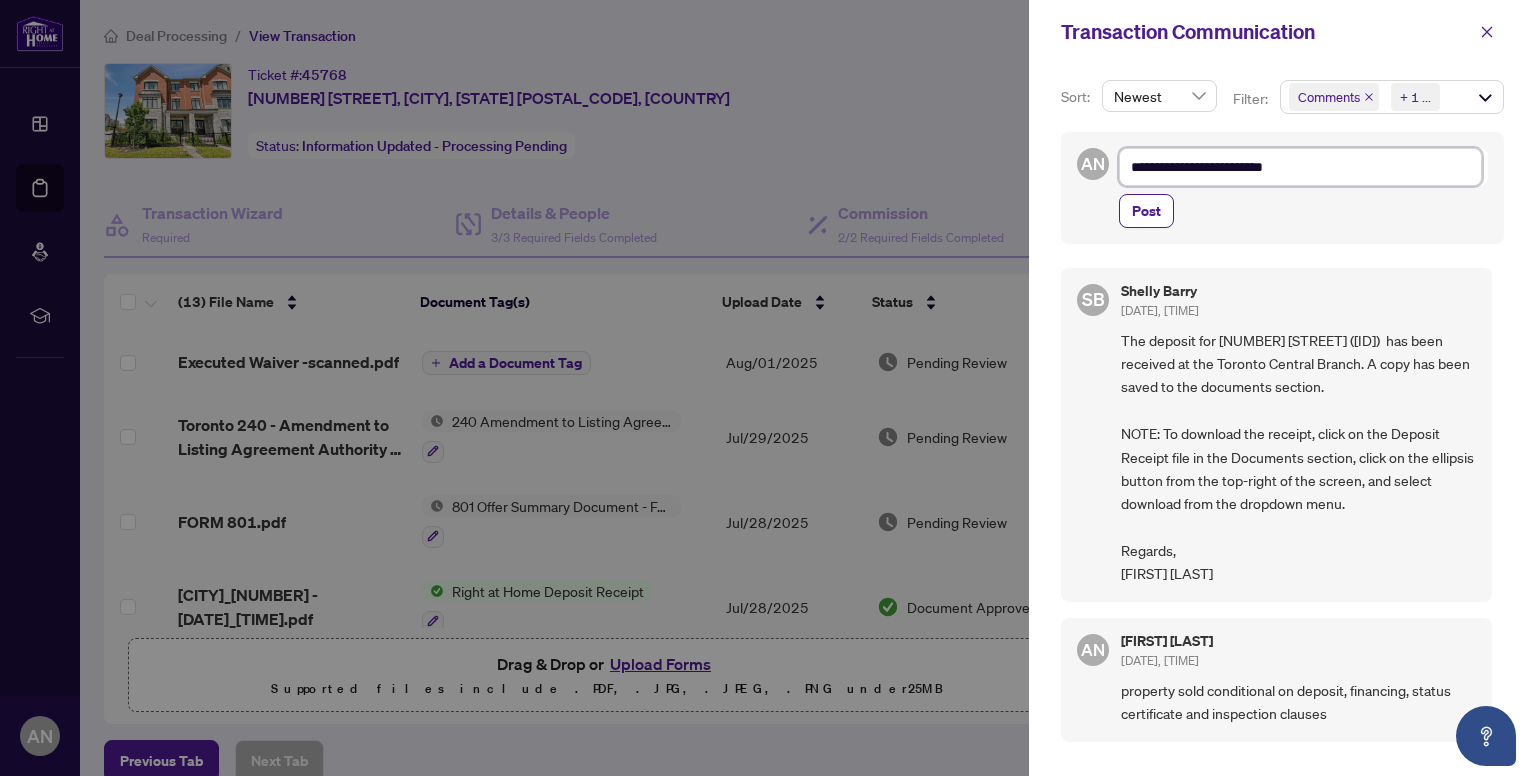 type on "**********" 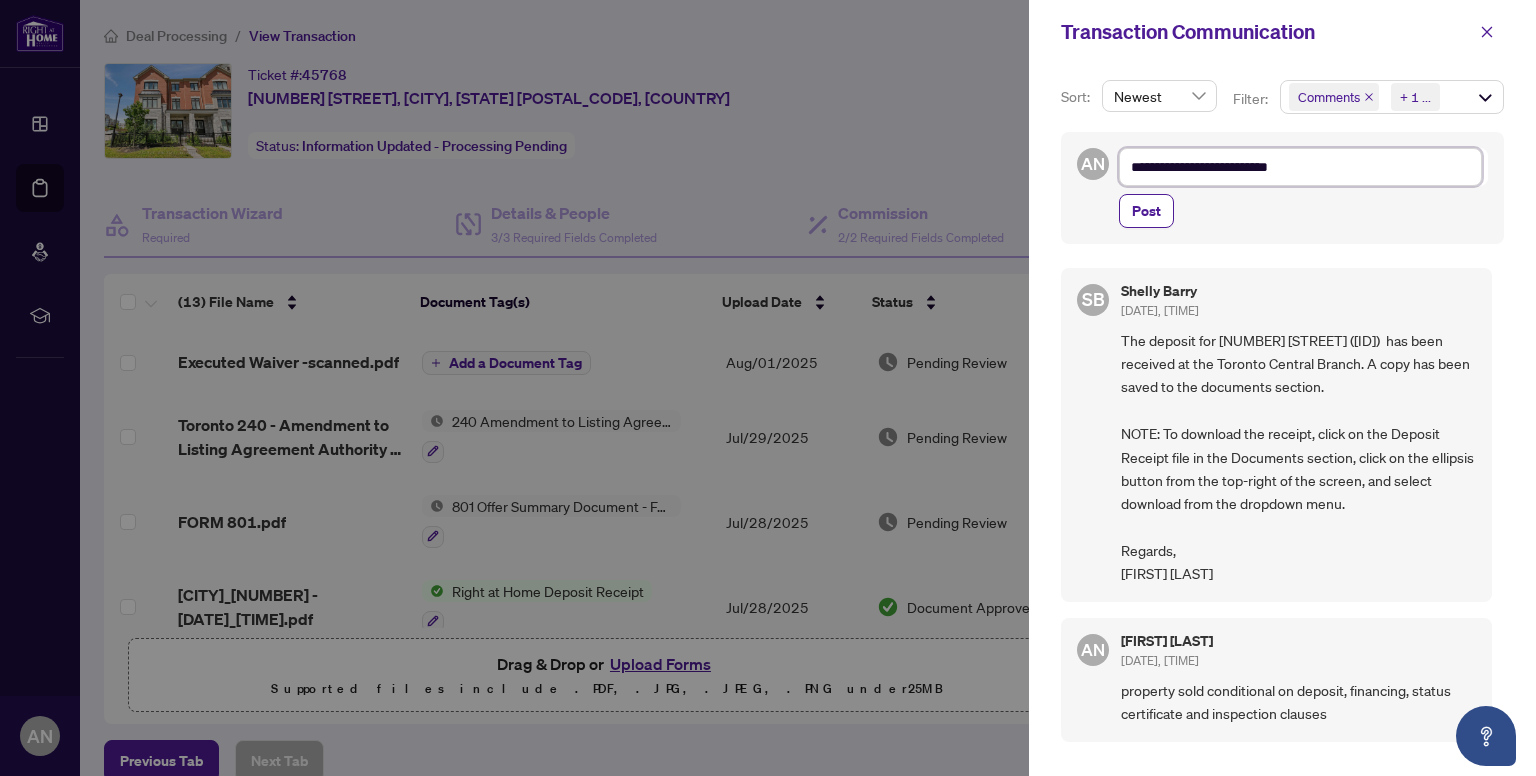 type on "**********" 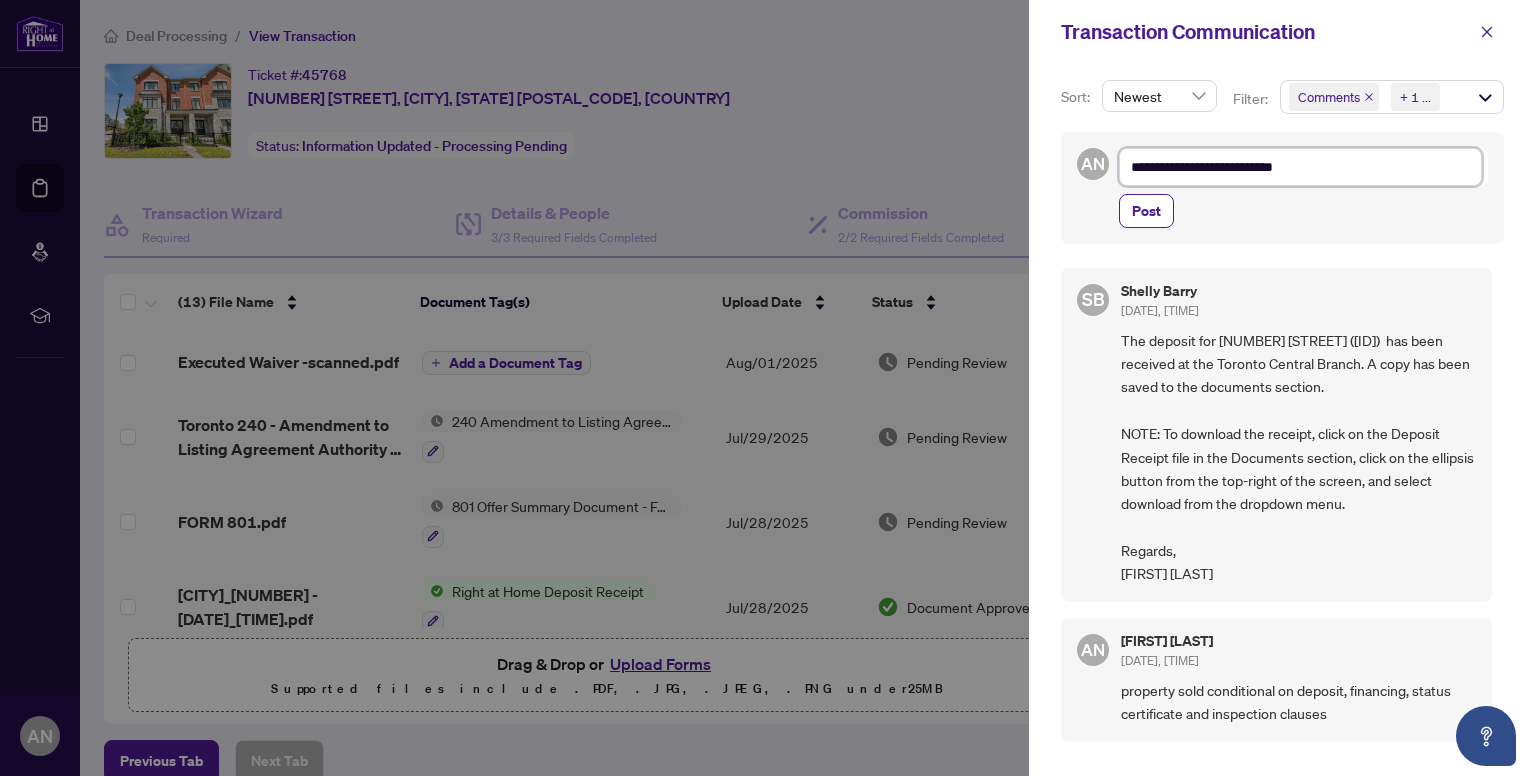 type on "**********" 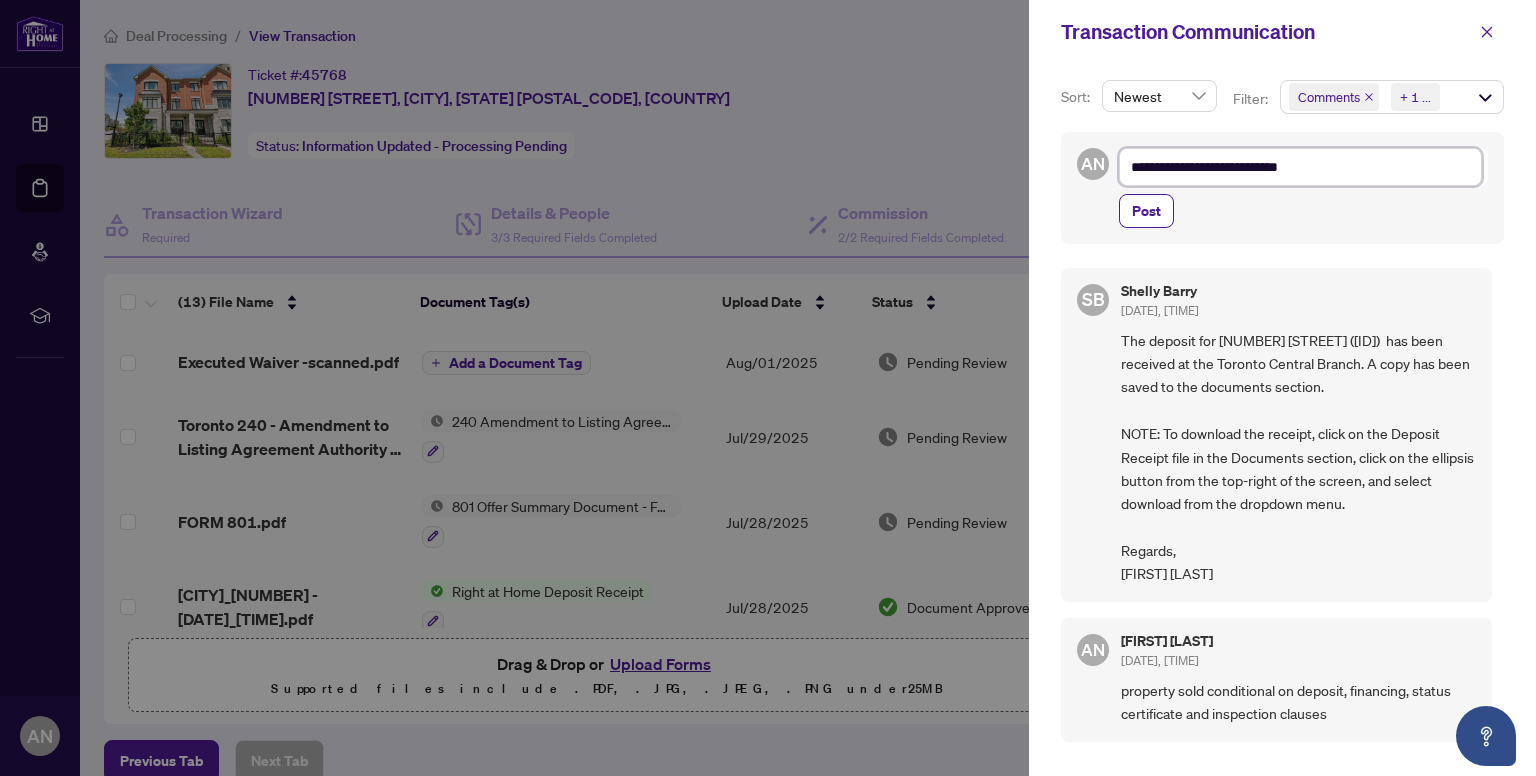 type on "**********" 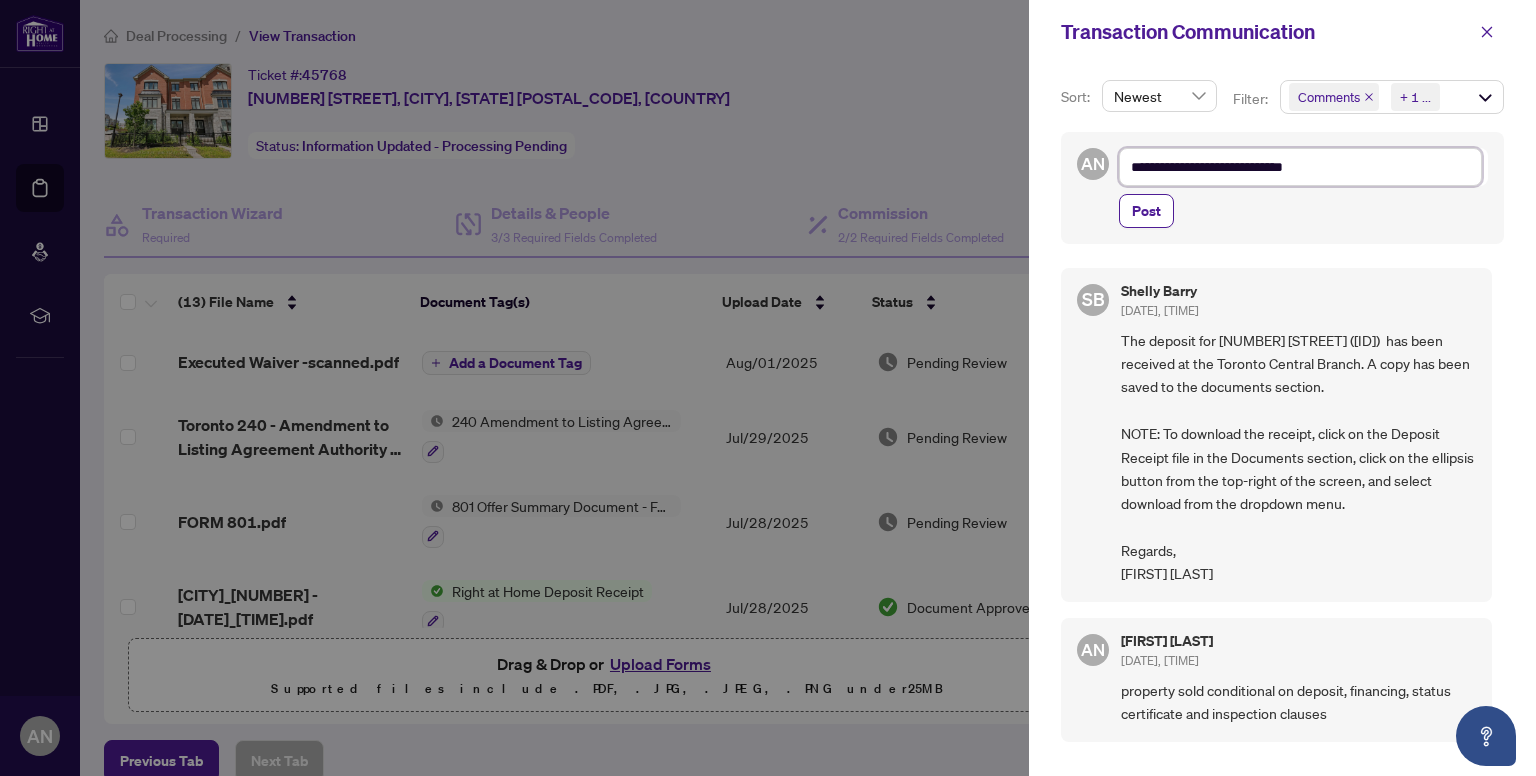 type on "**********" 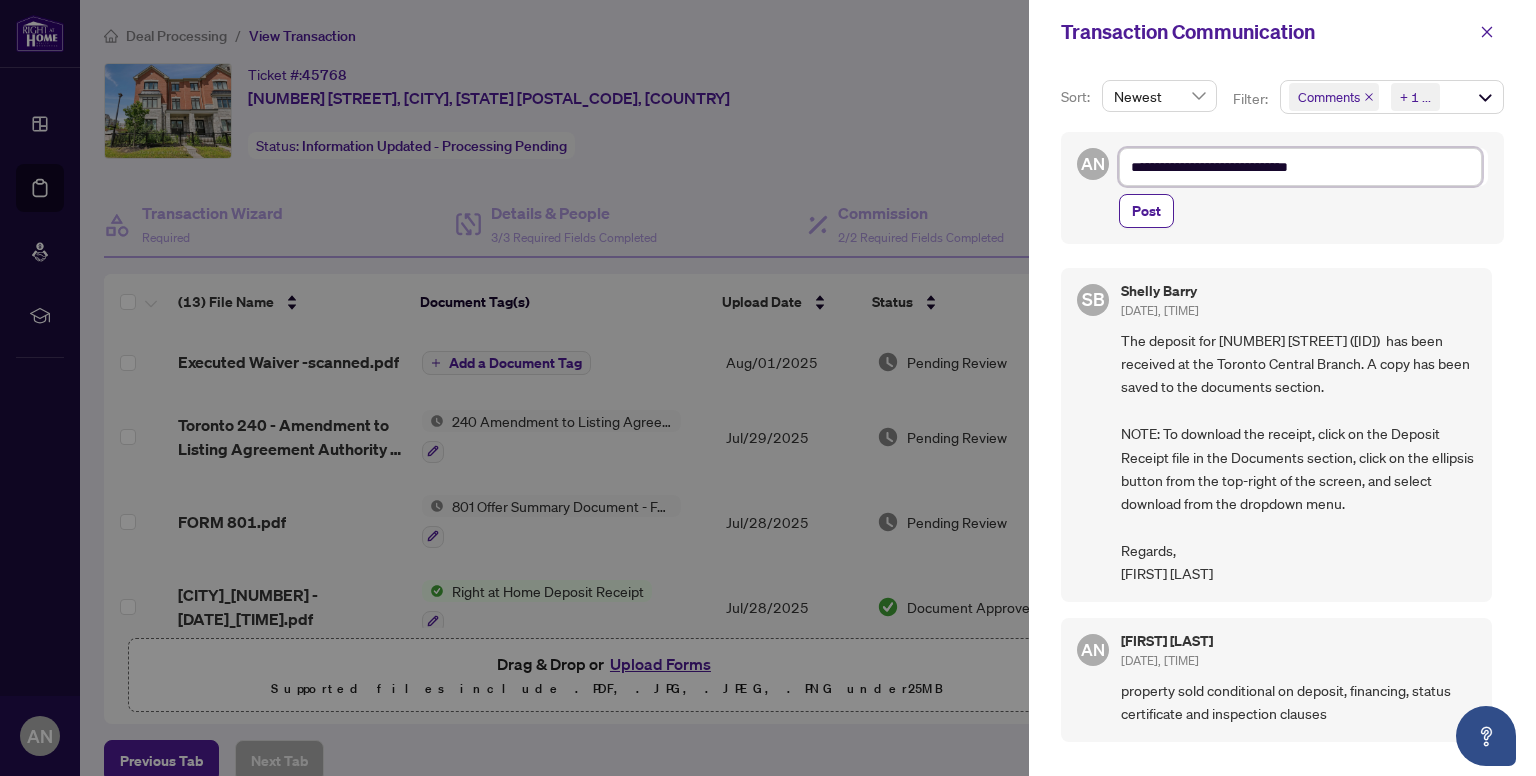 type on "**********" 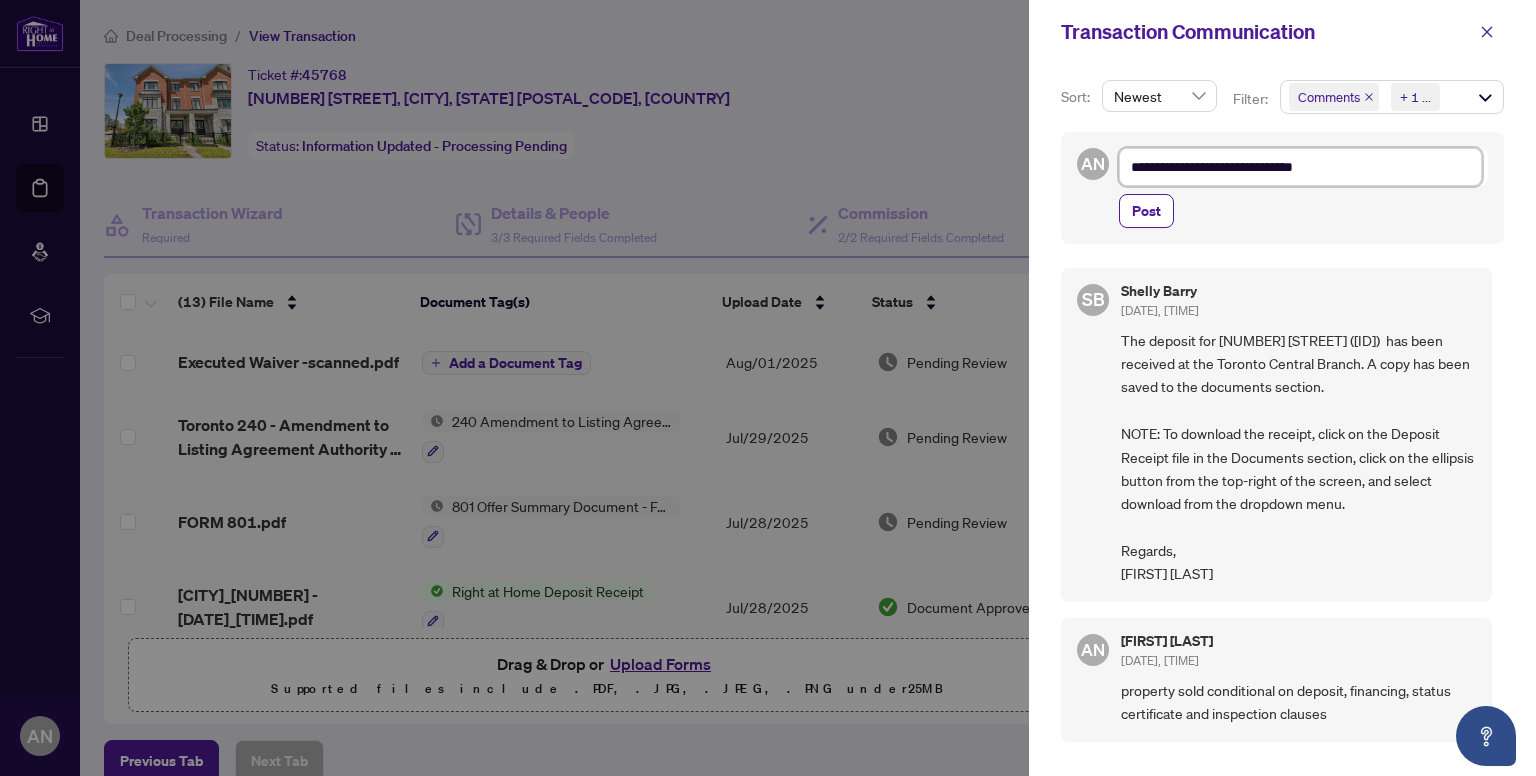 type on "**********" 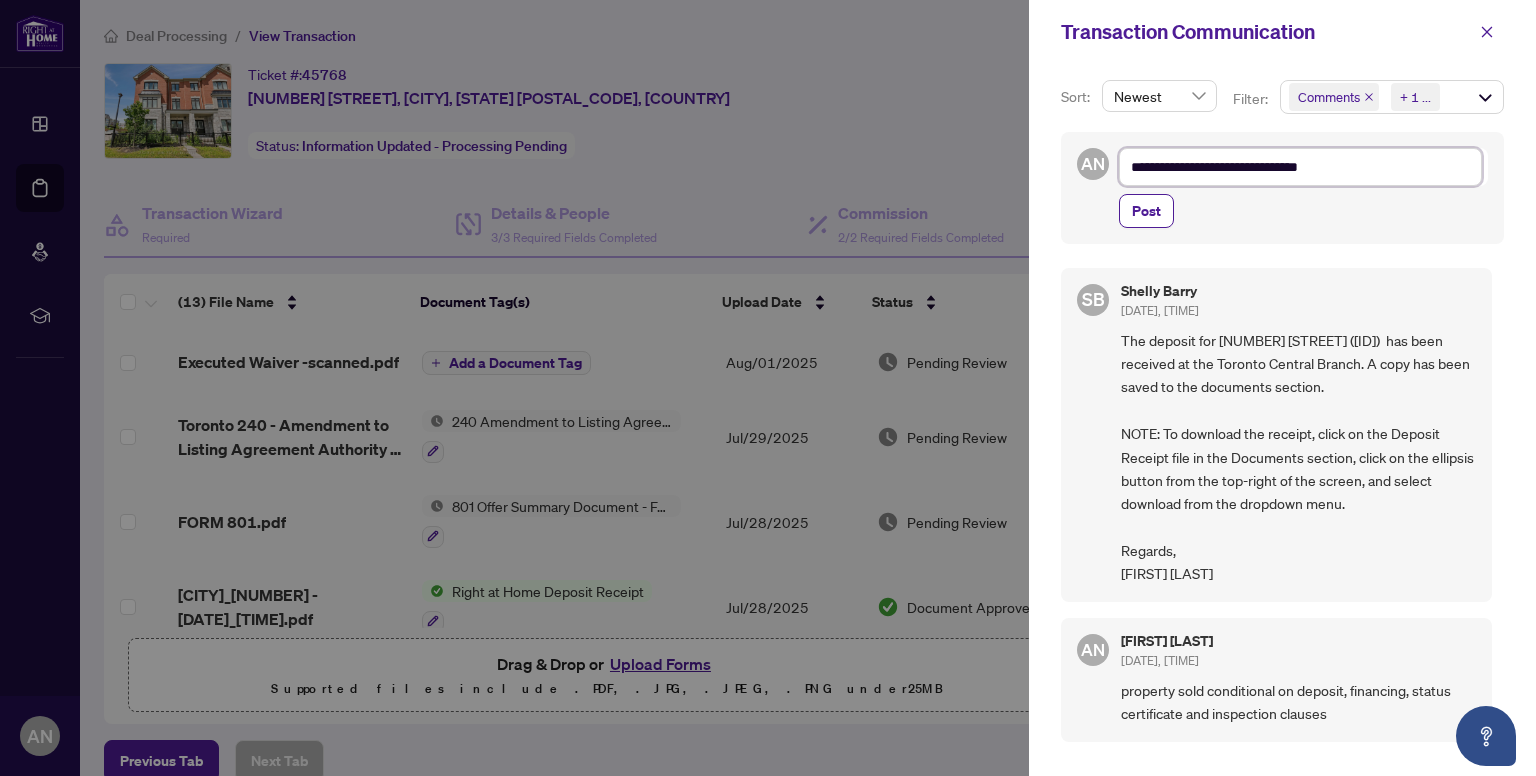 type on "**********" 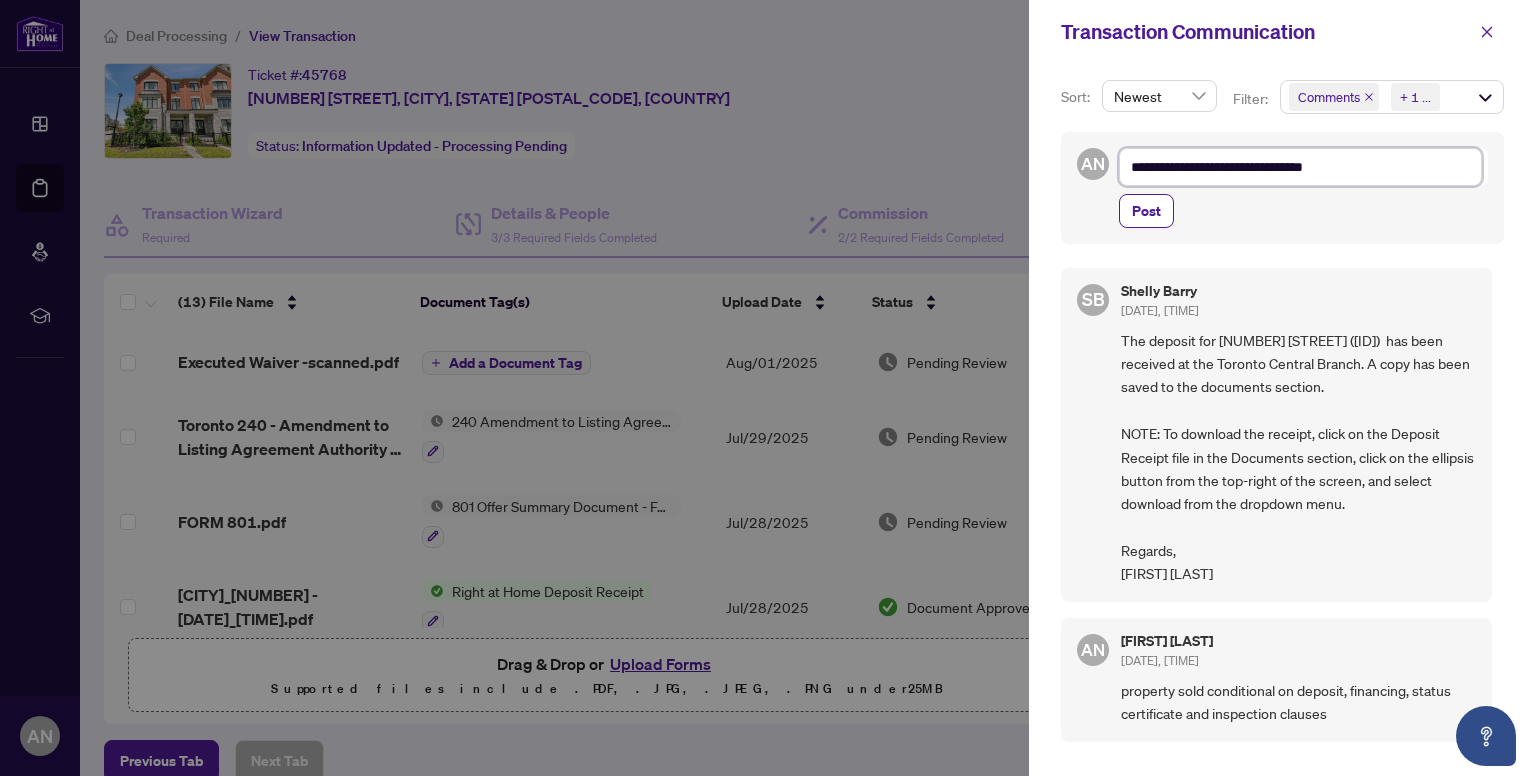 type on "**********" 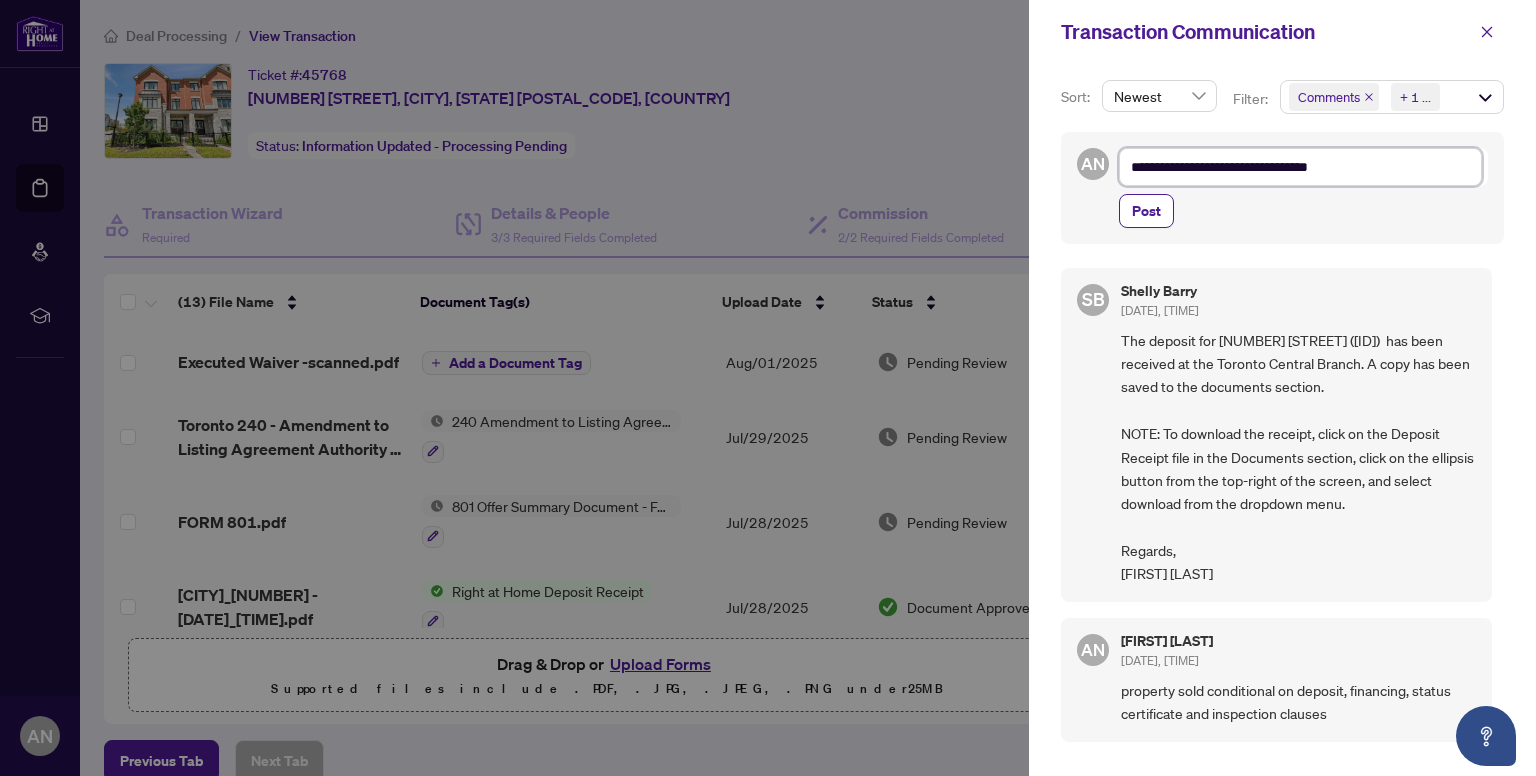 type on "**********" 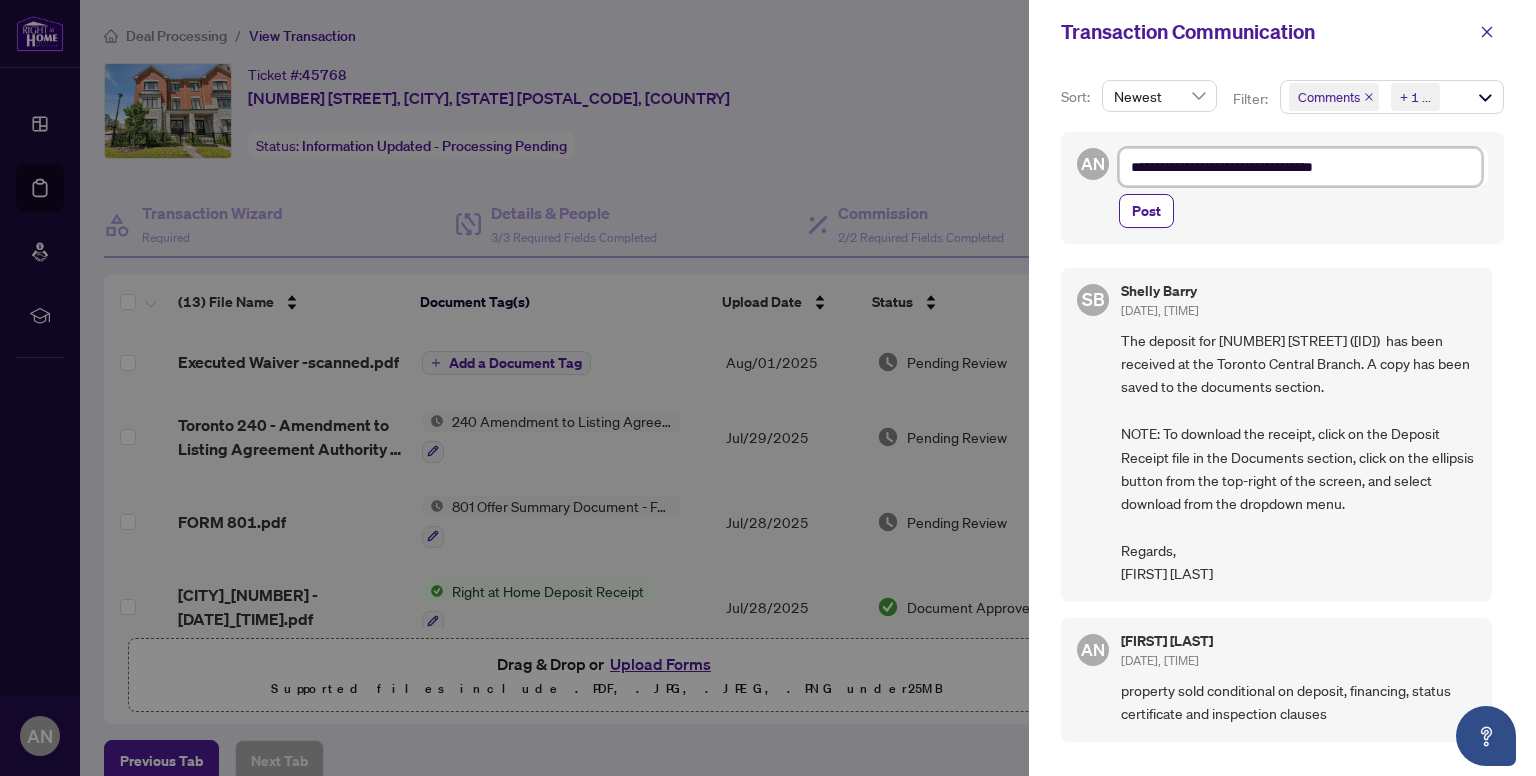 type on "**********" 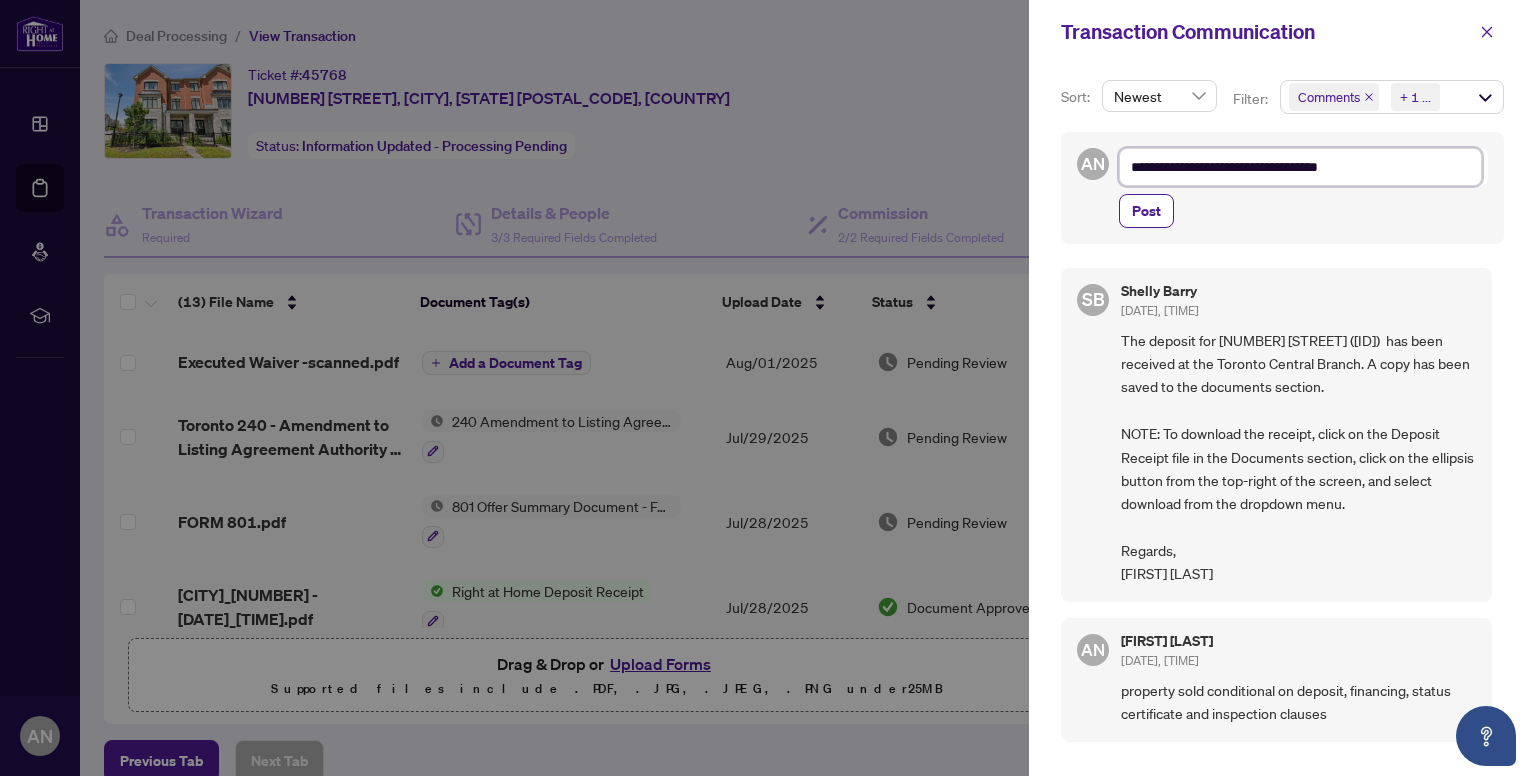 type on "**********" 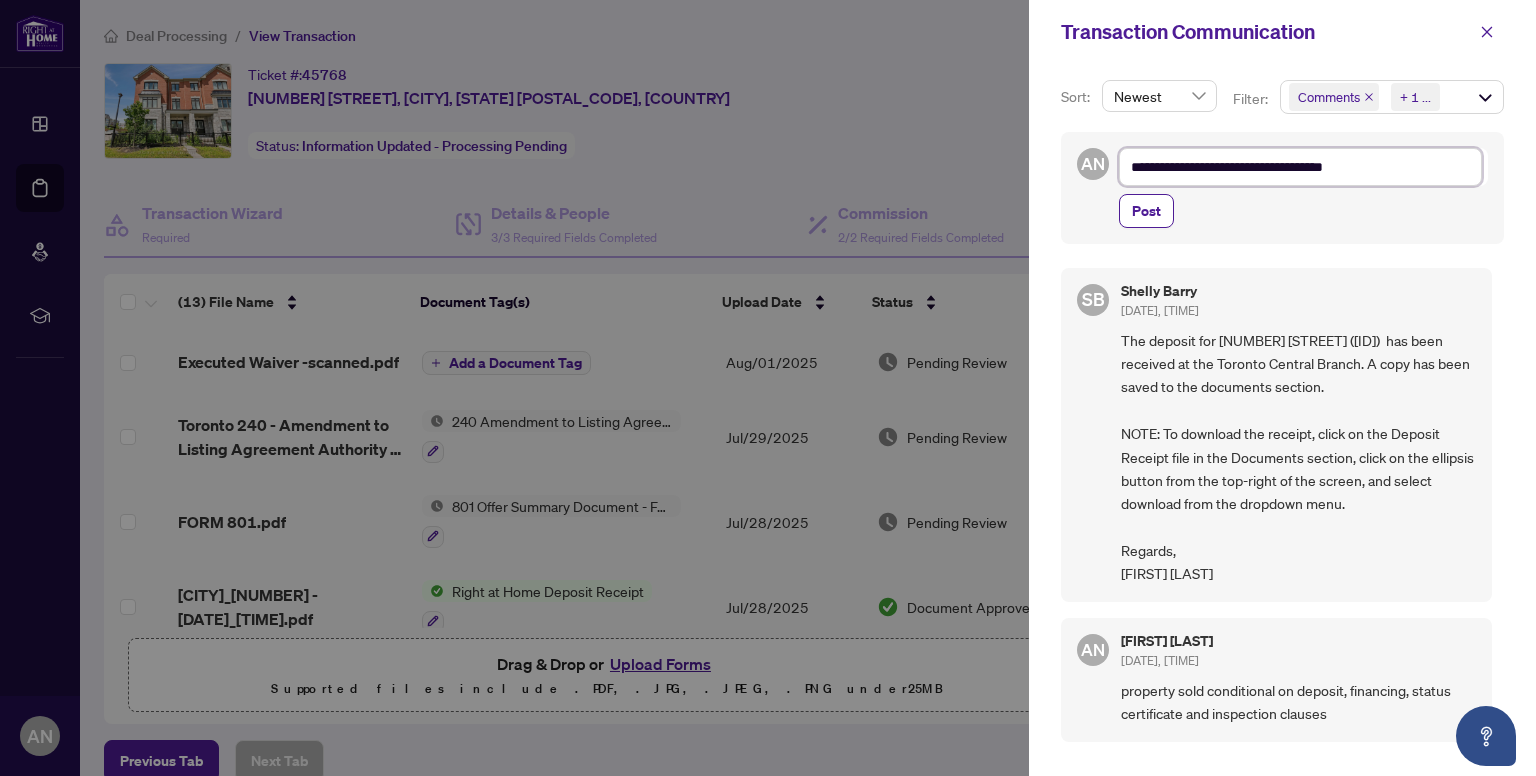 type on "**********" 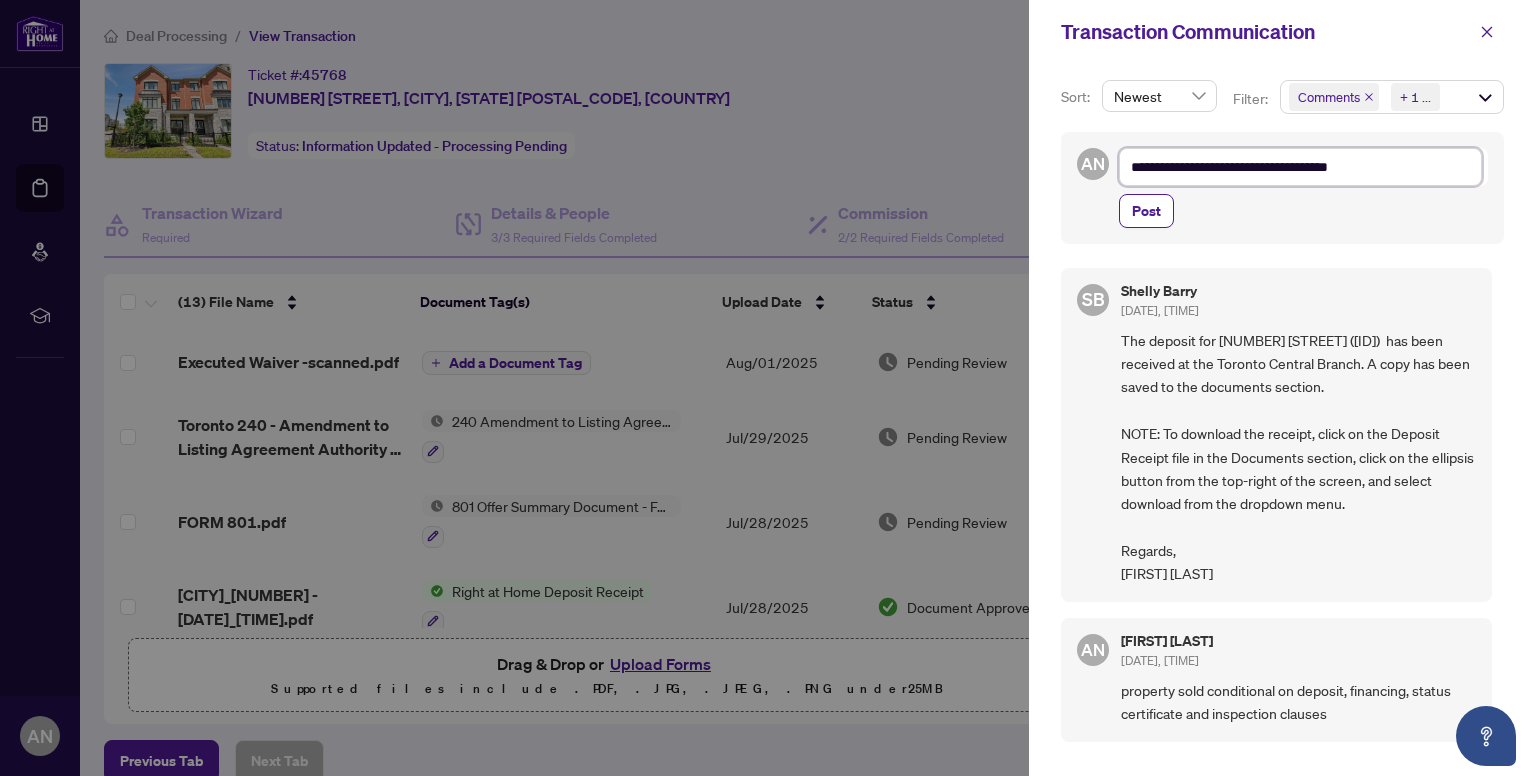 type on "**********" 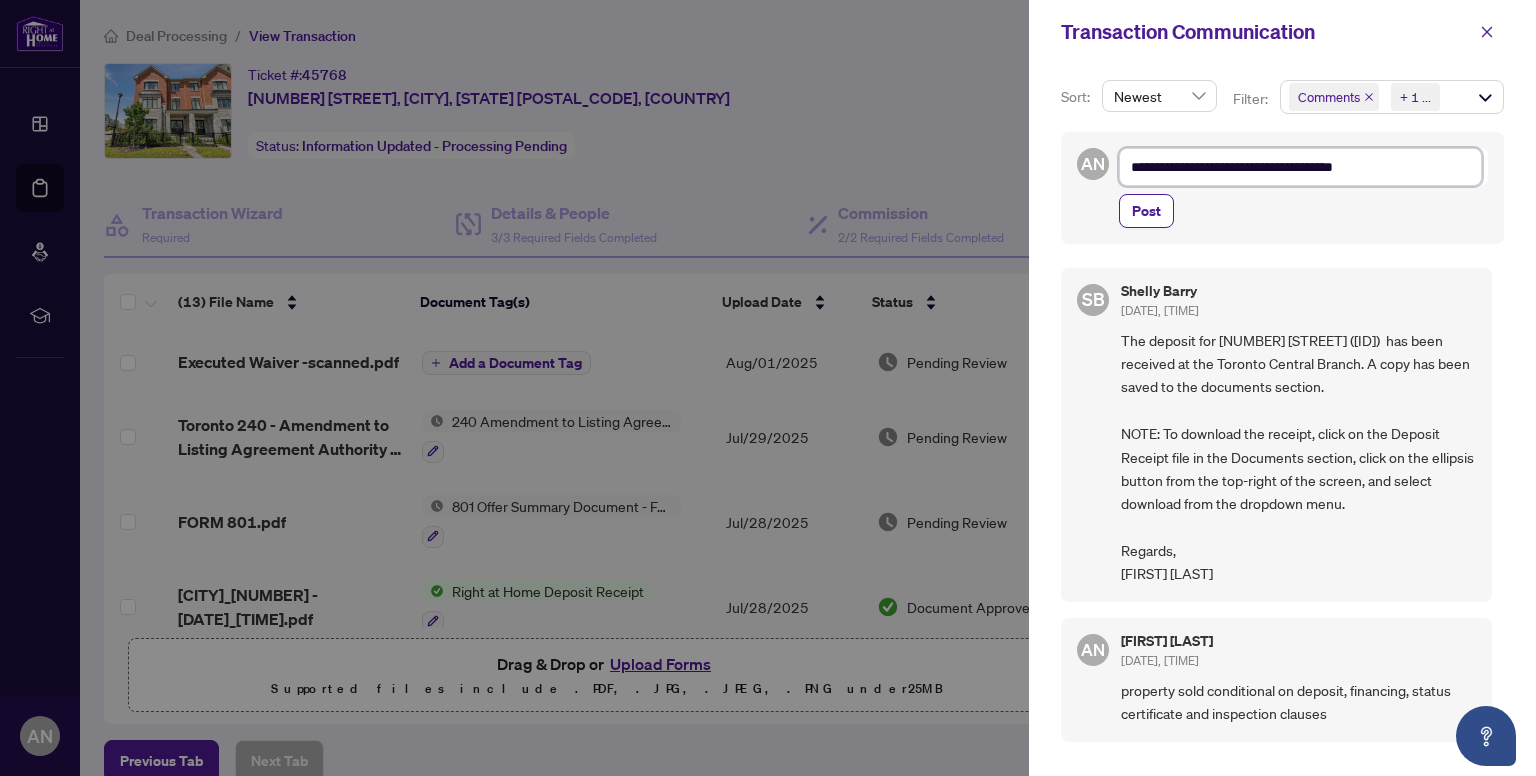 type on "**********" 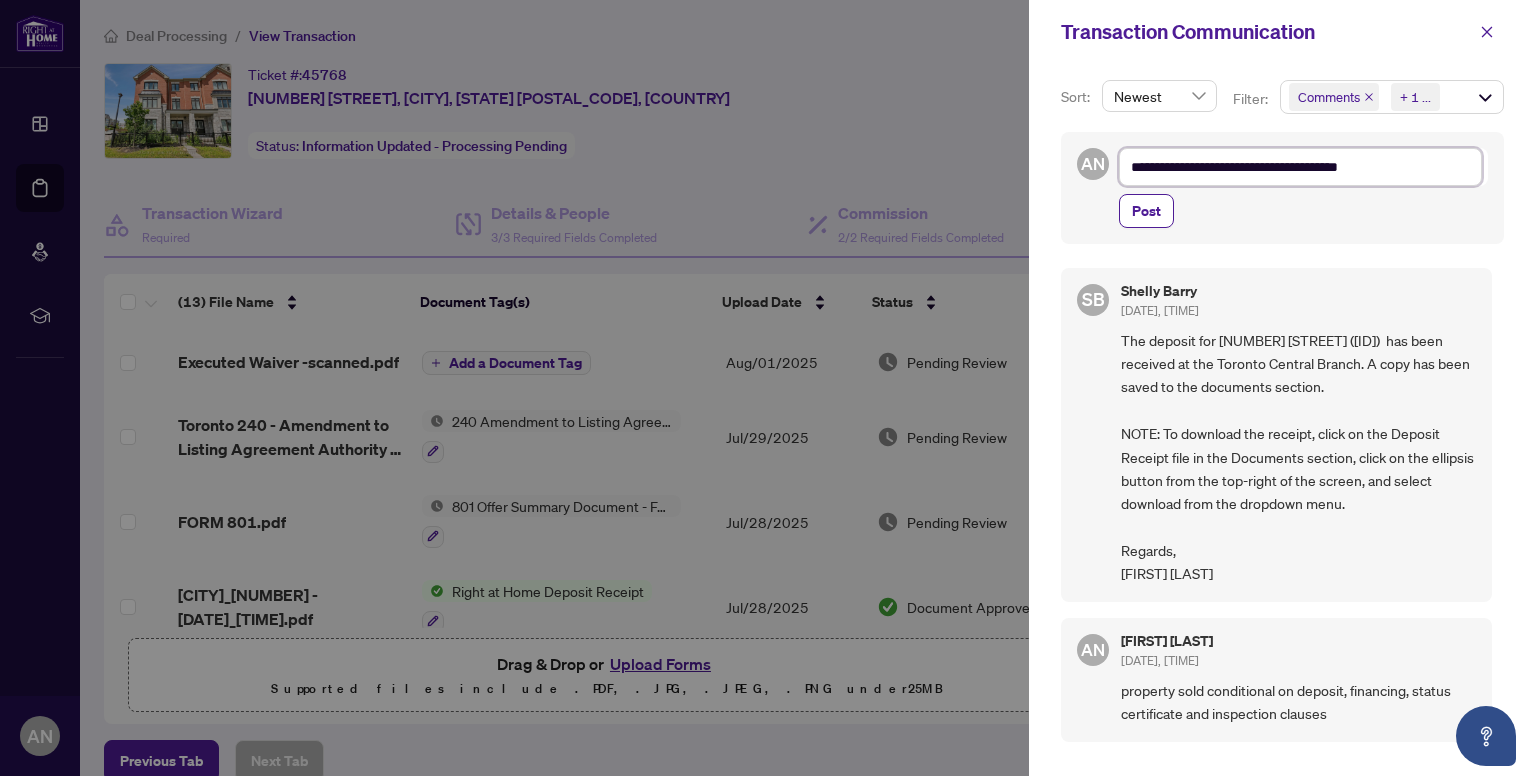 type on "**********" 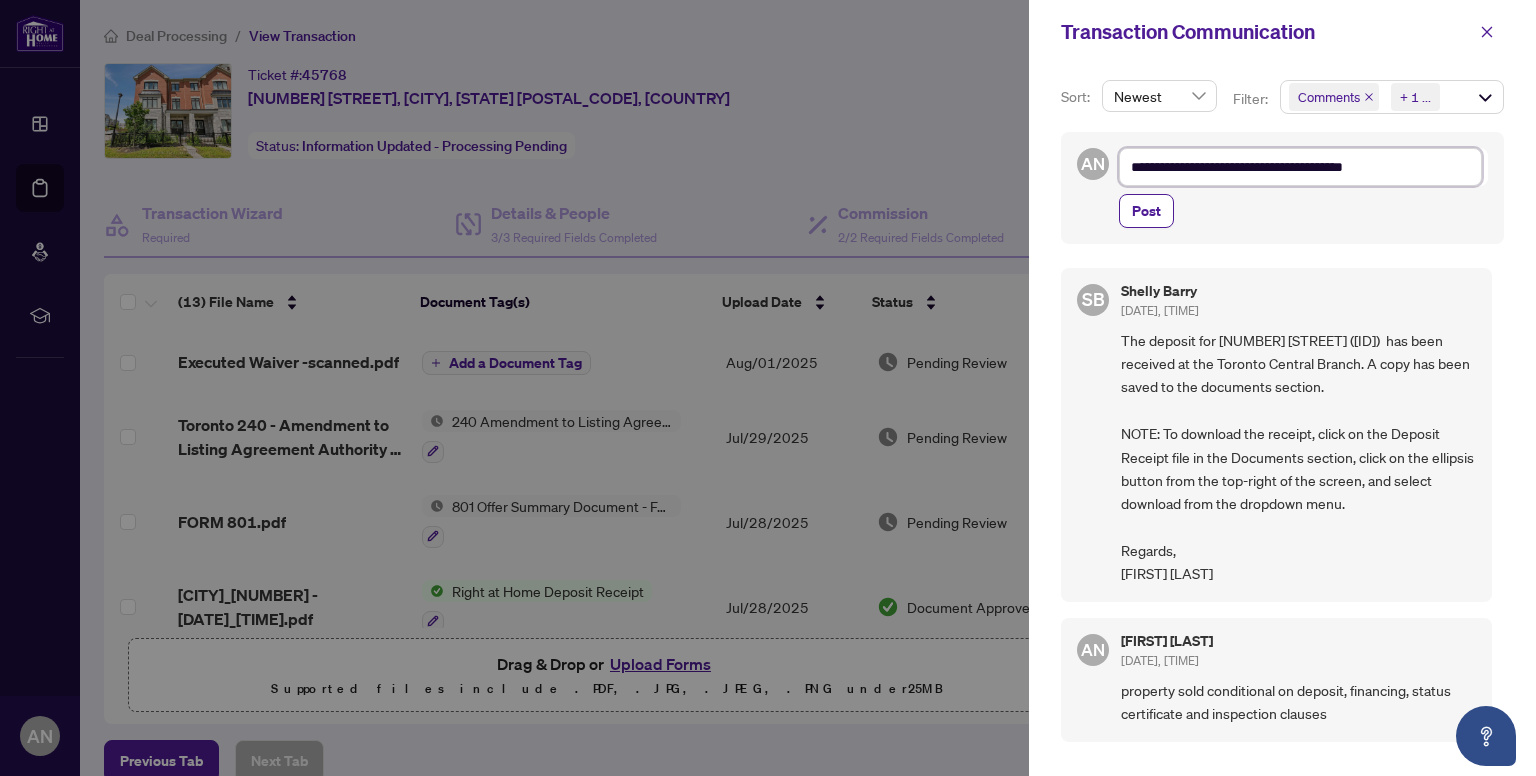 type on "**********" 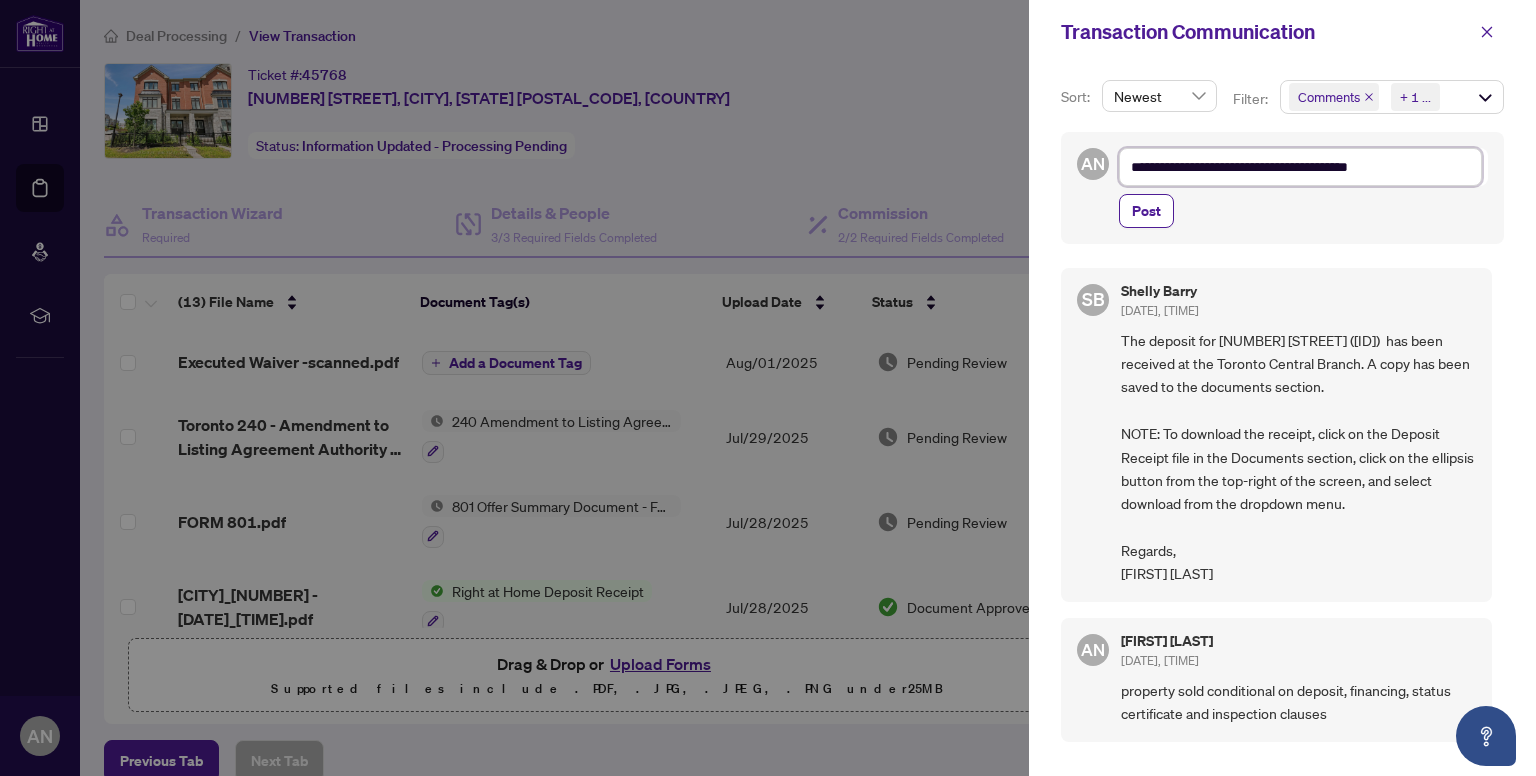 type on "**********" 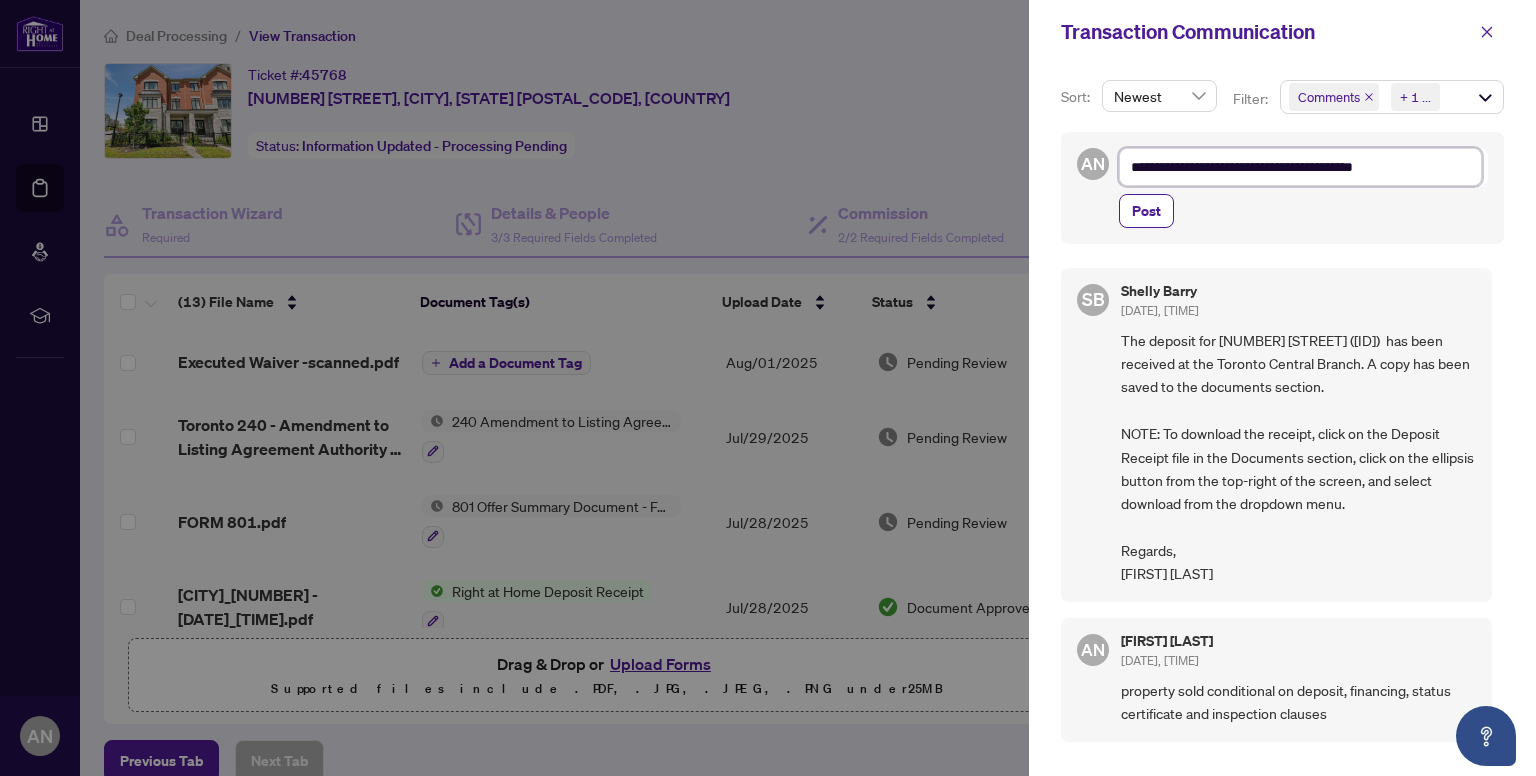 type on "**********" 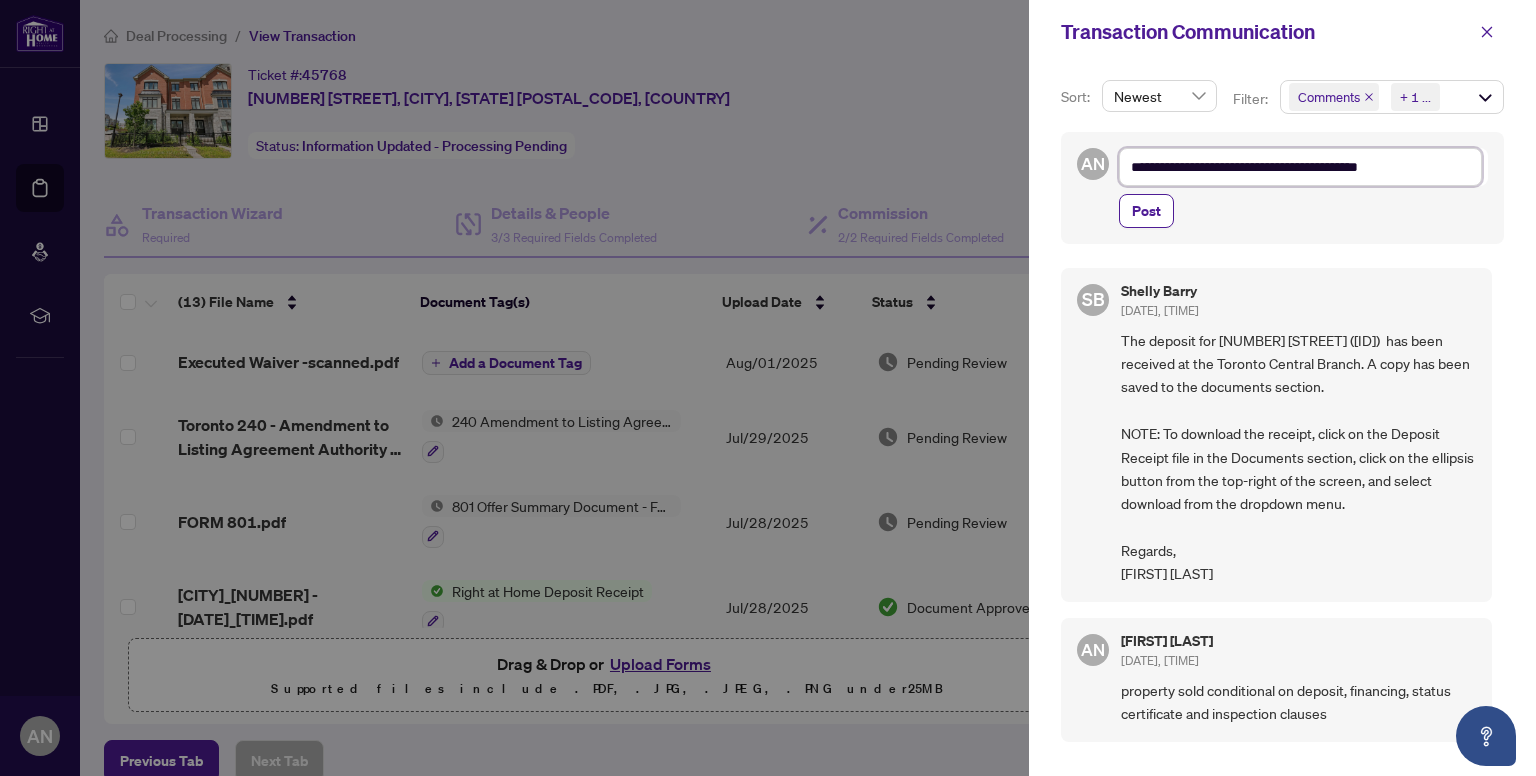 type on "**********" 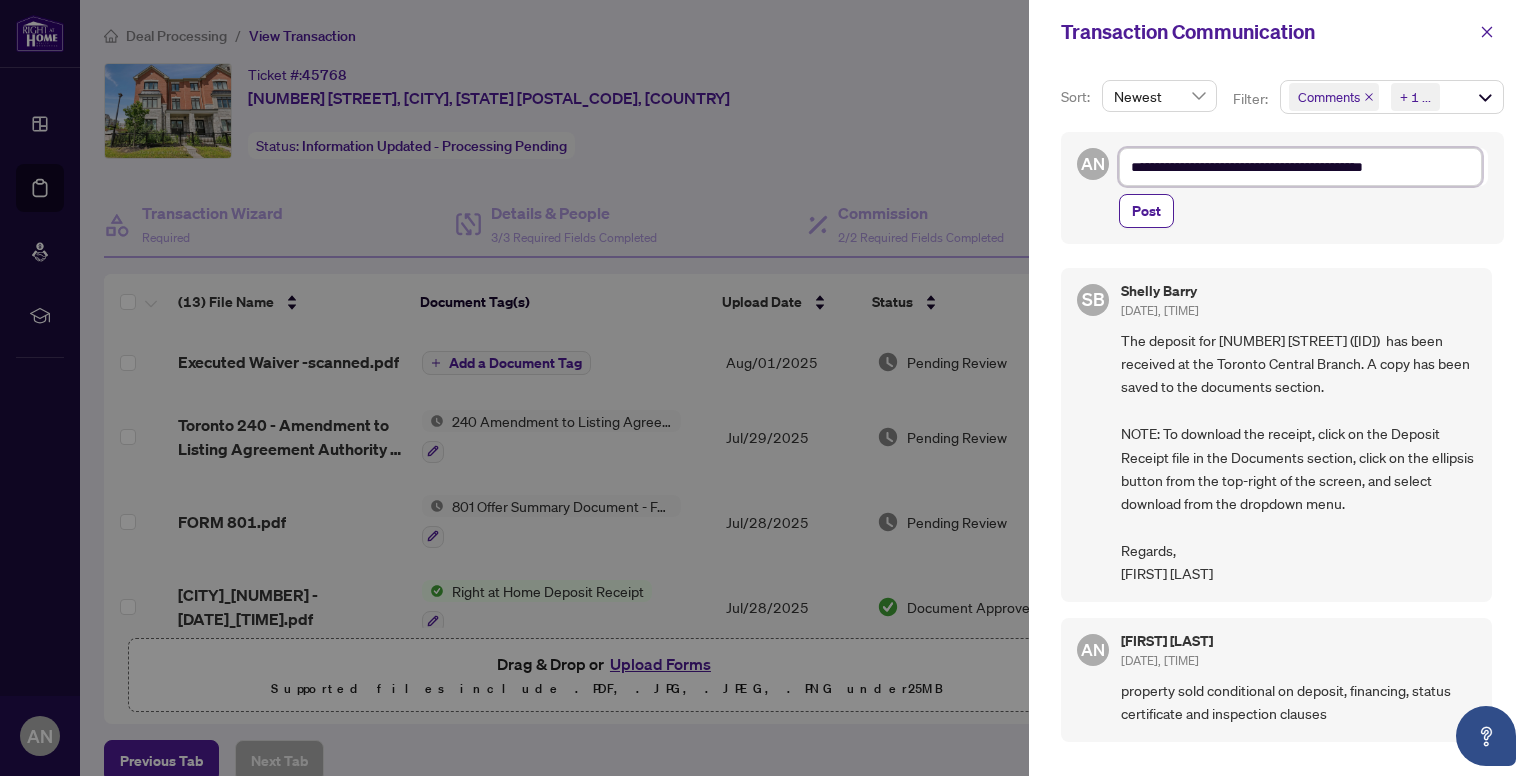 type on "**********" 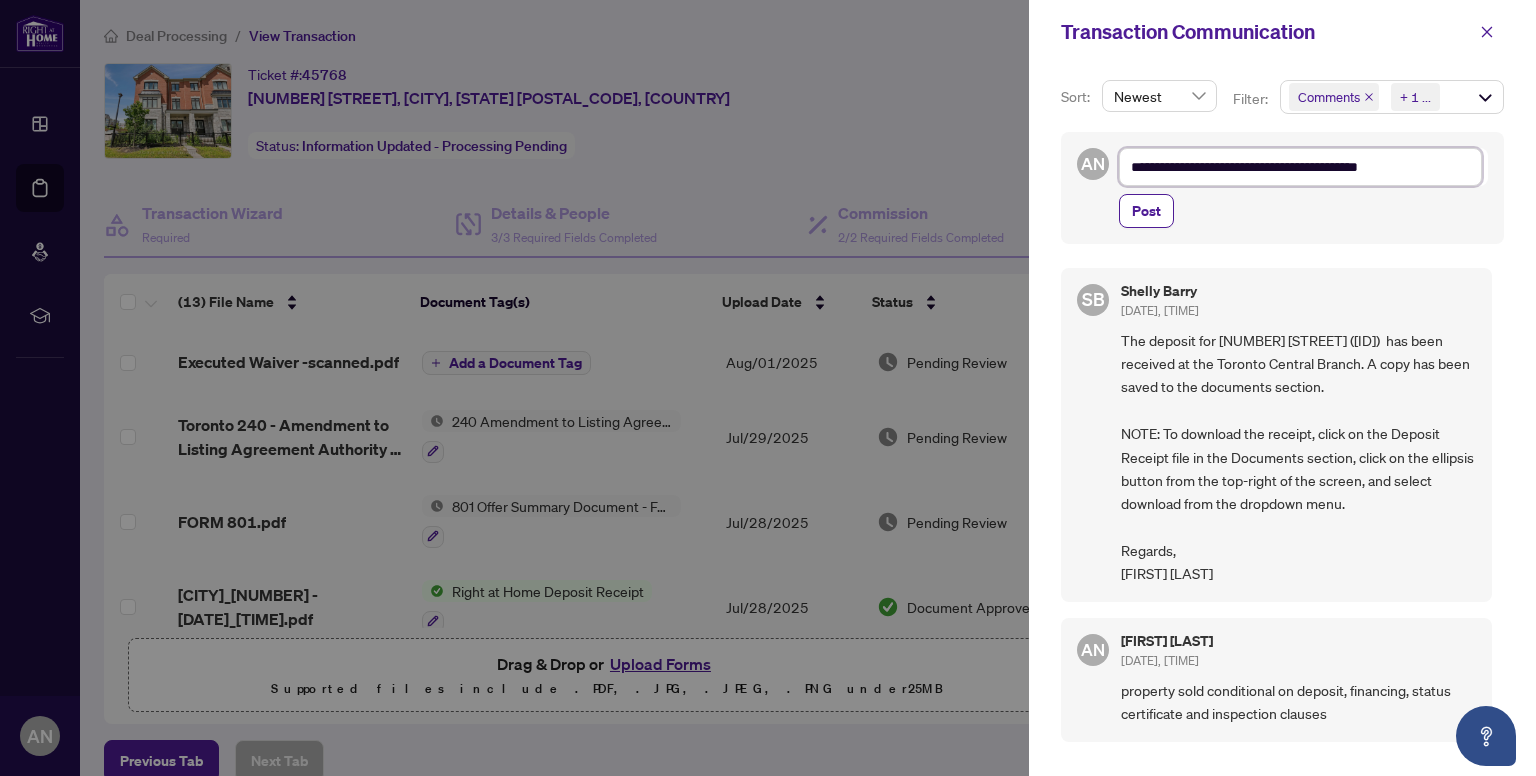 type on "**********" 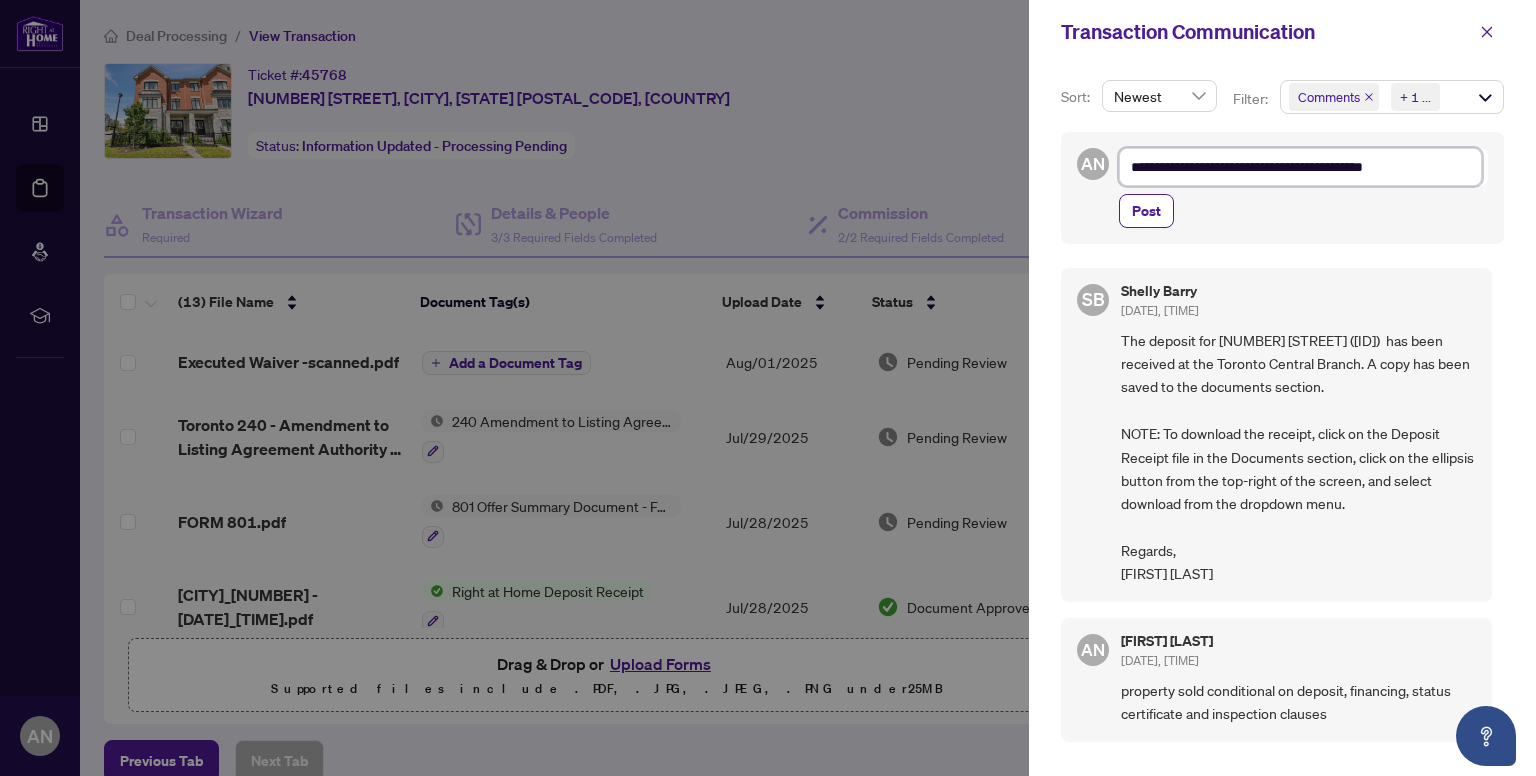type on "**********" 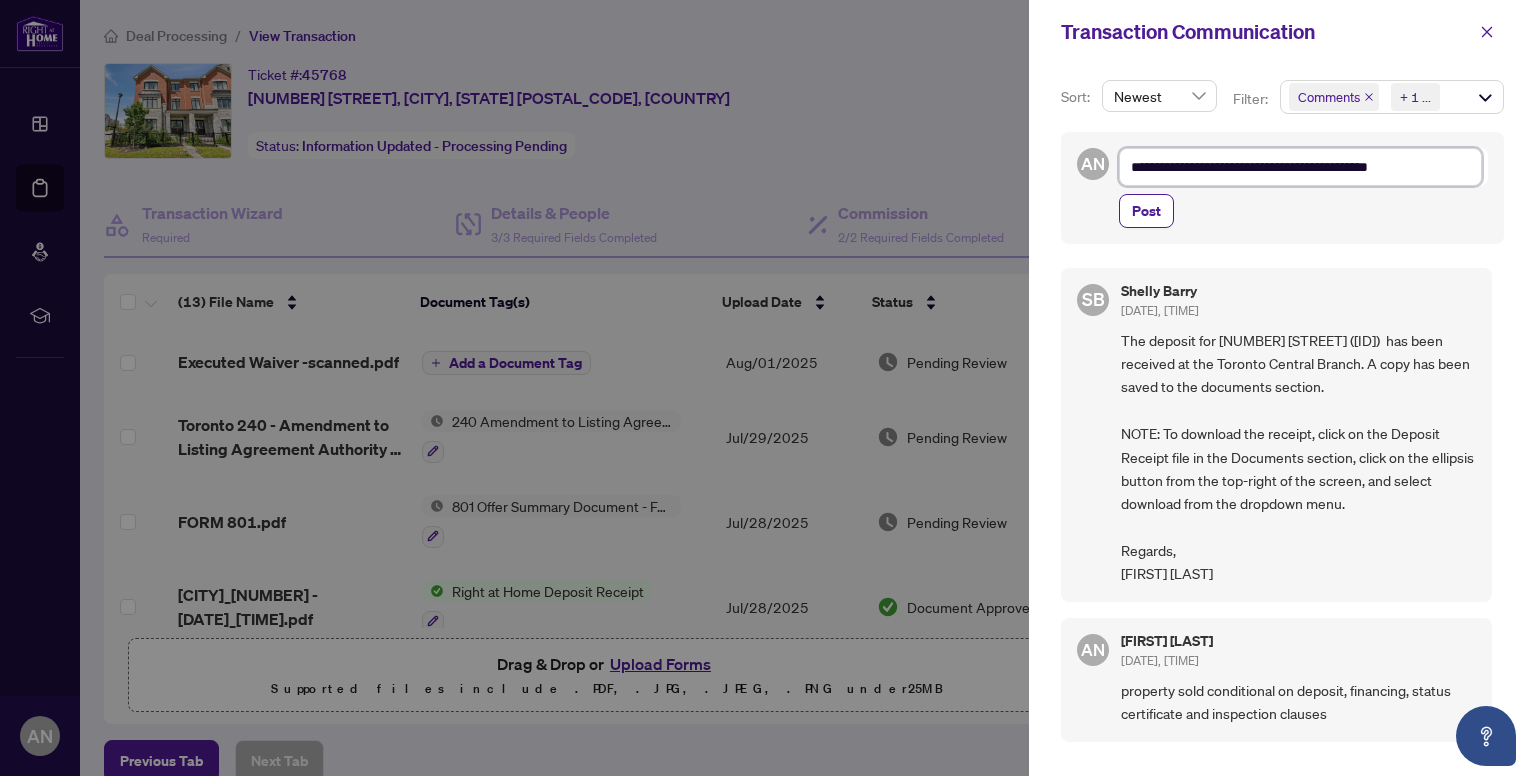 type on "**********" 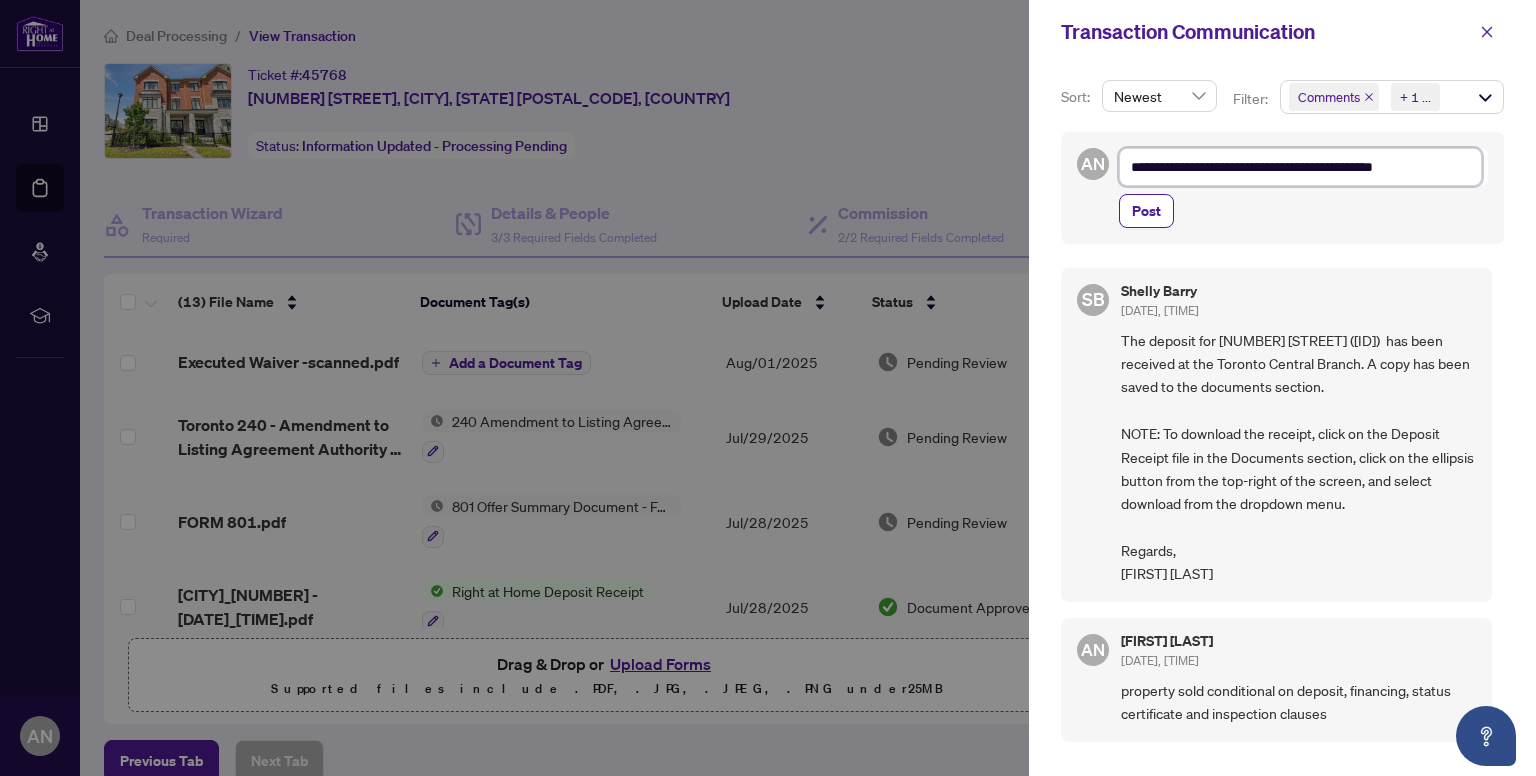 type on "**********" 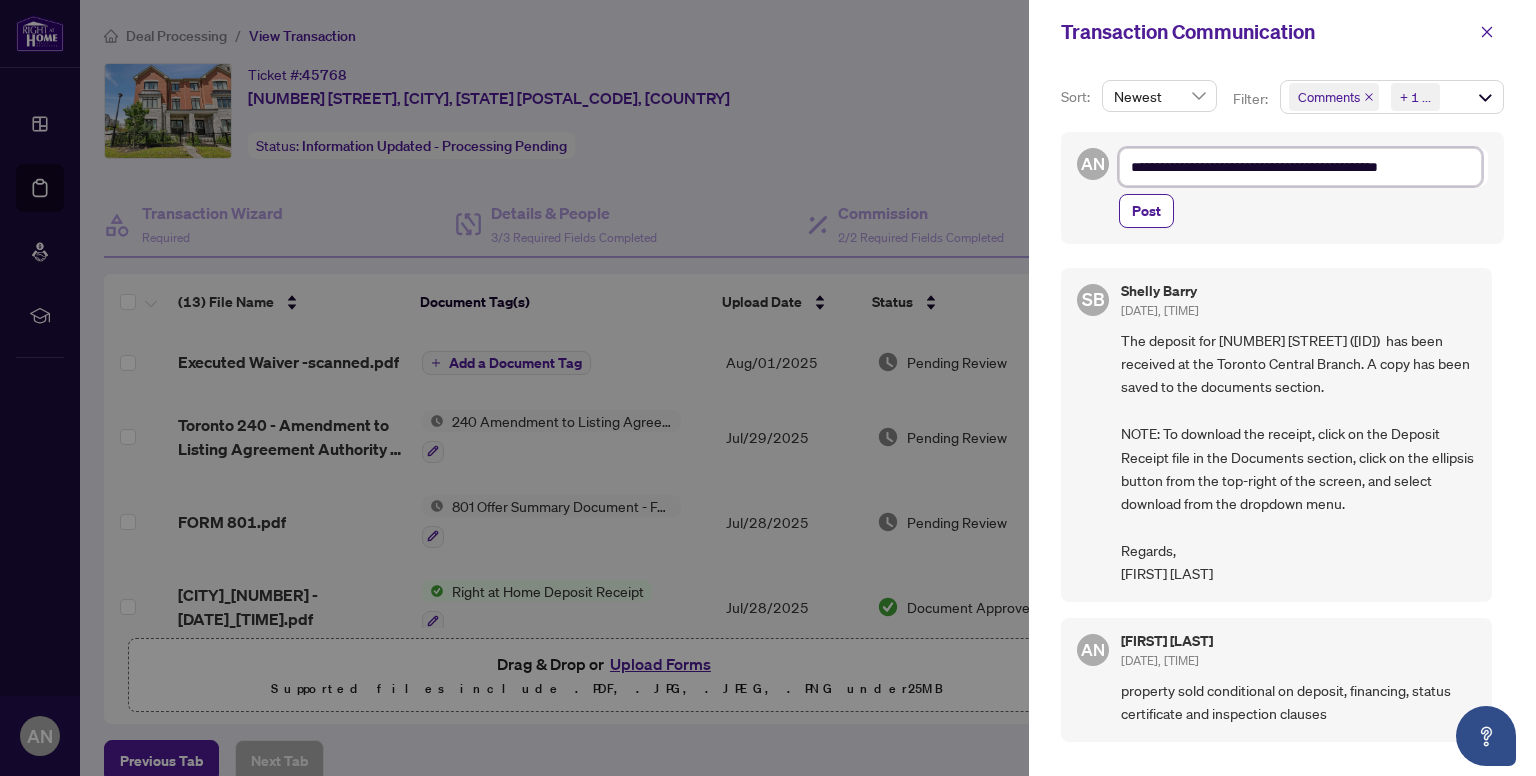 type on "**********" 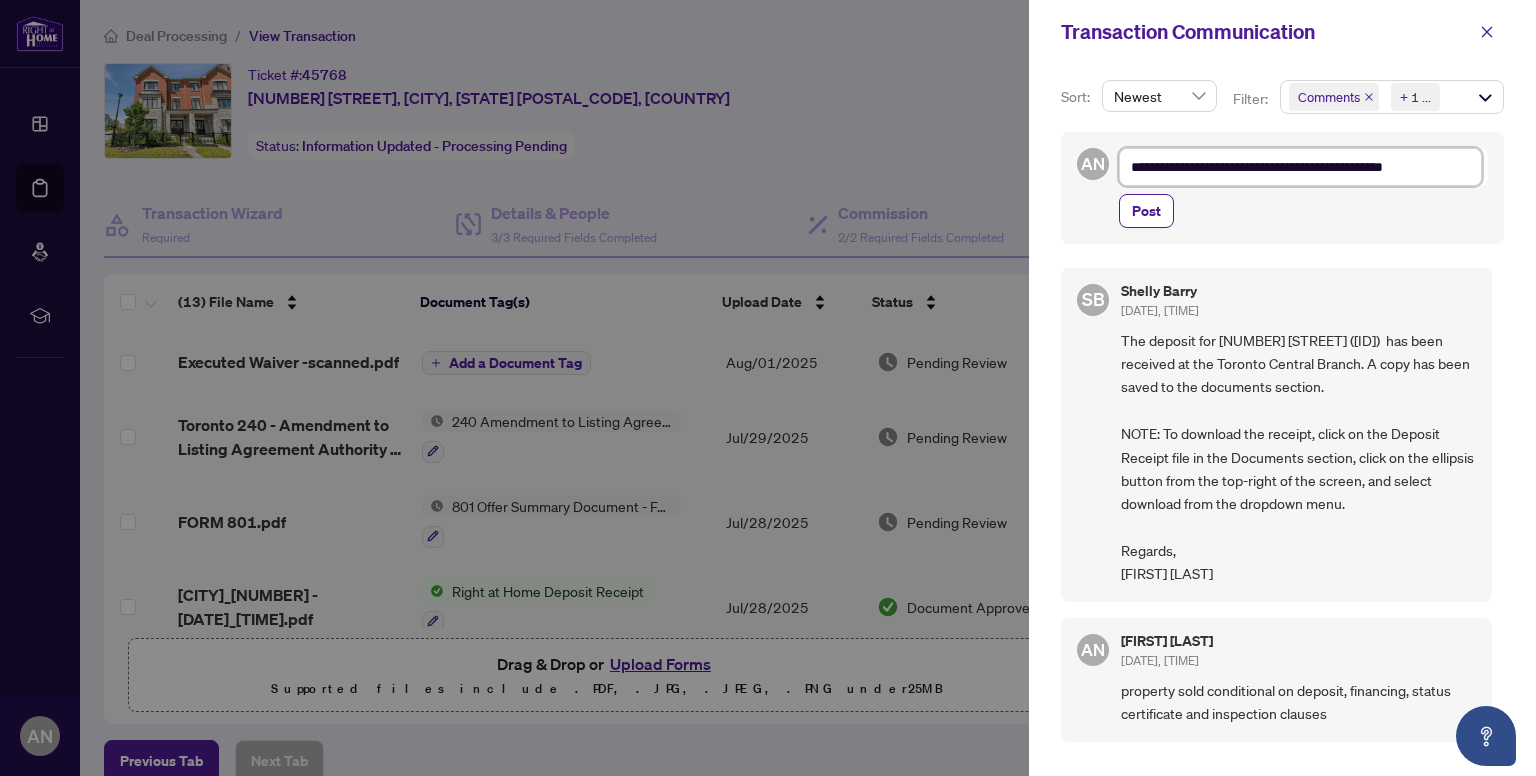 type on "**********" 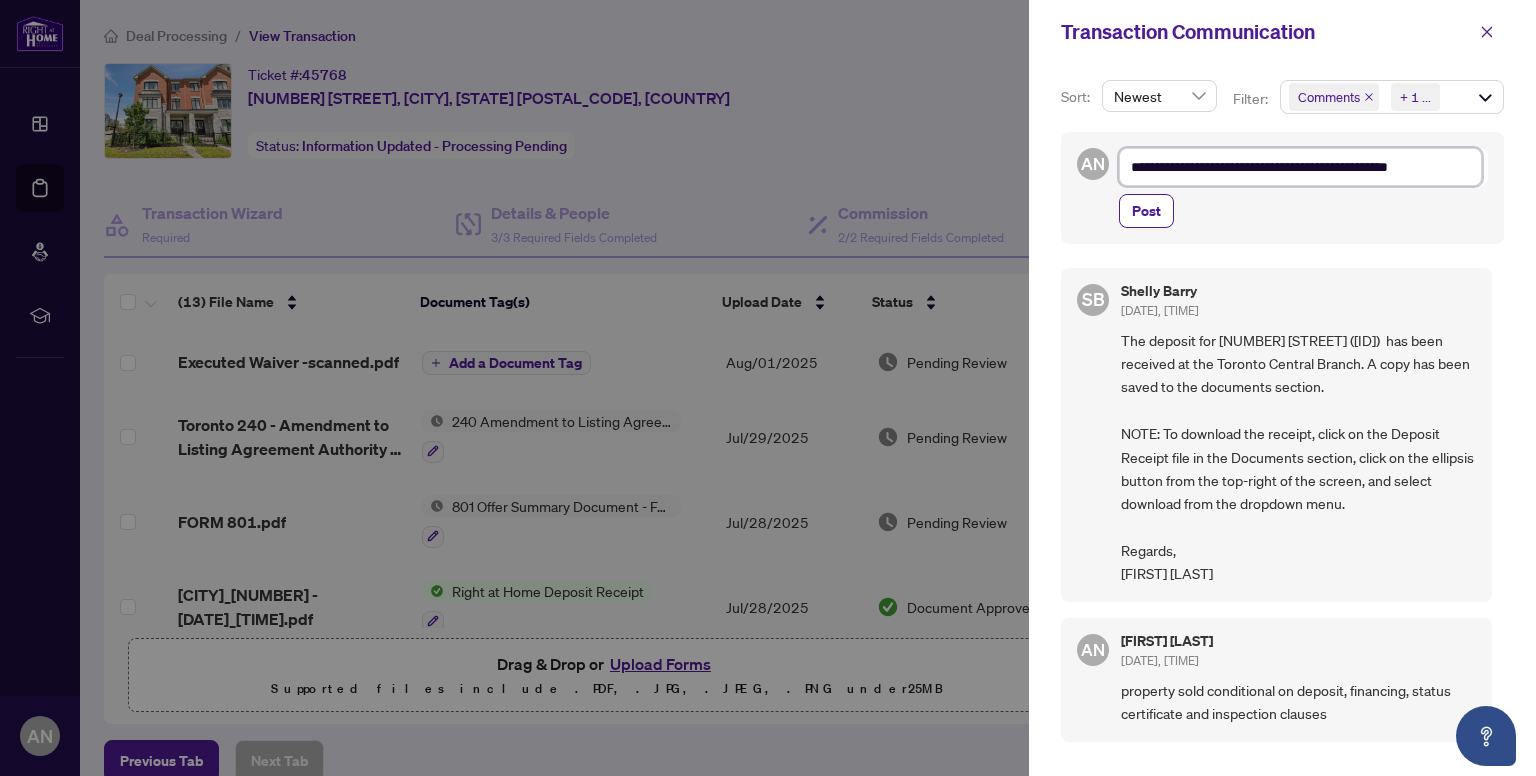type on "**********" 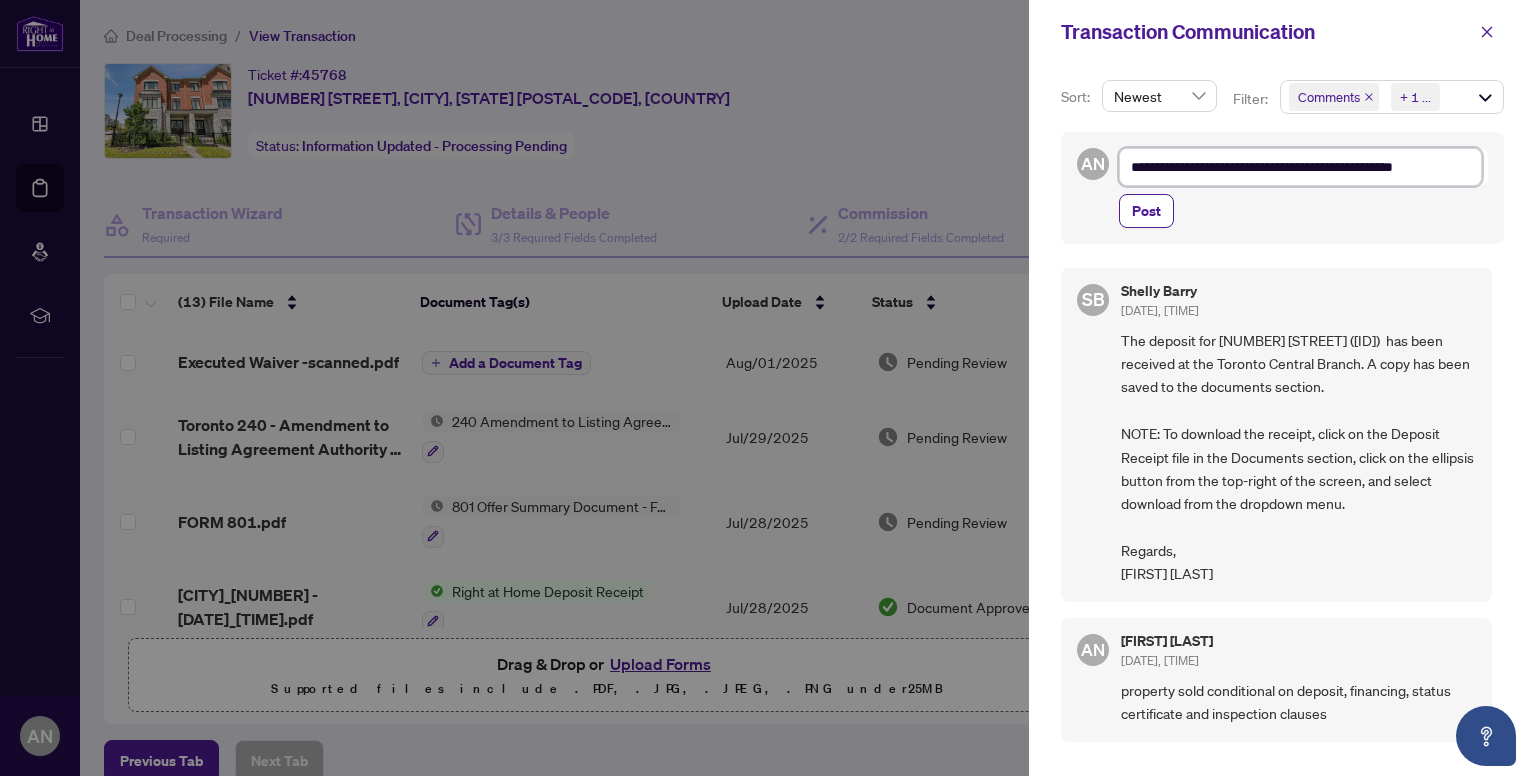type on "**********" 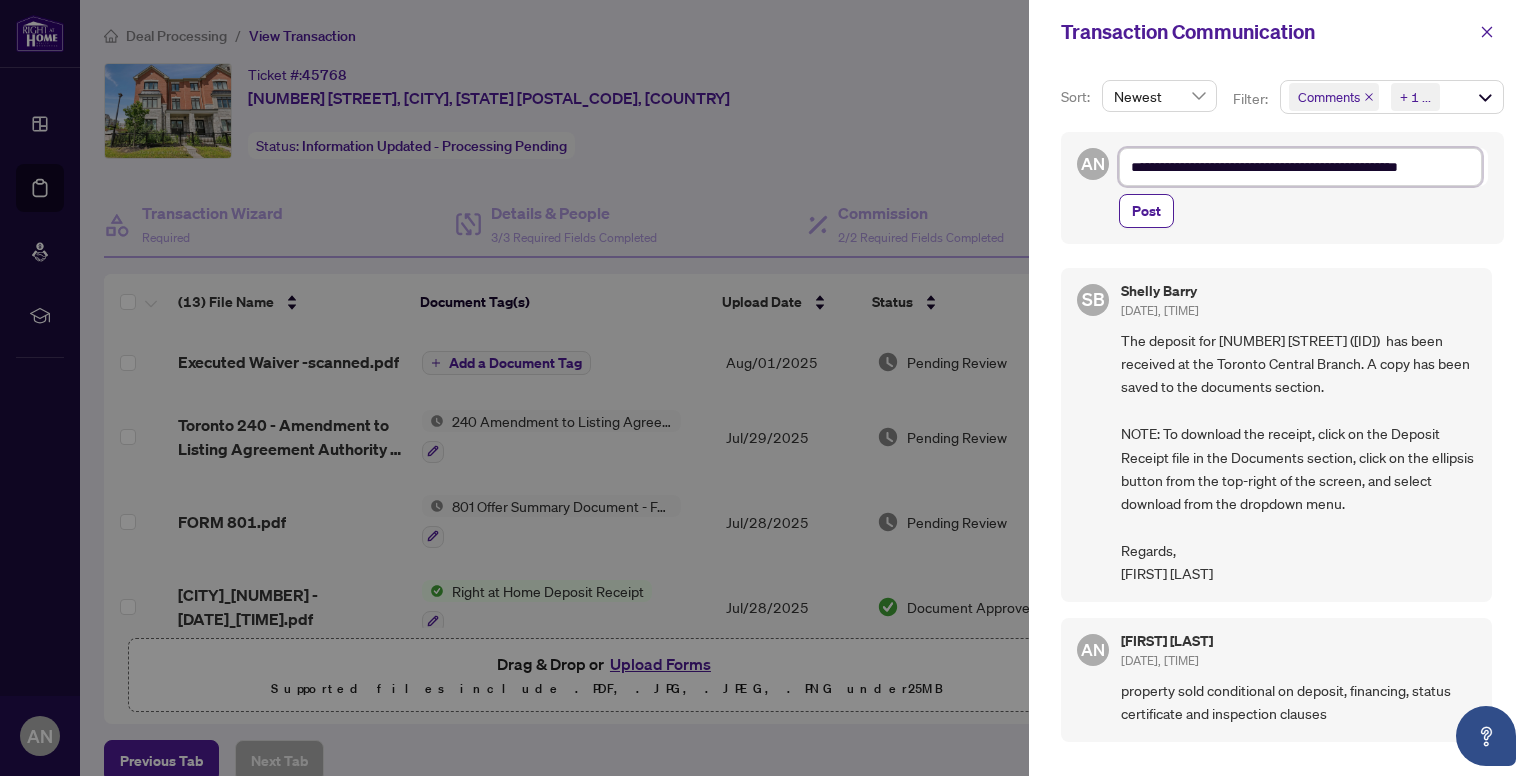 type on "**********" 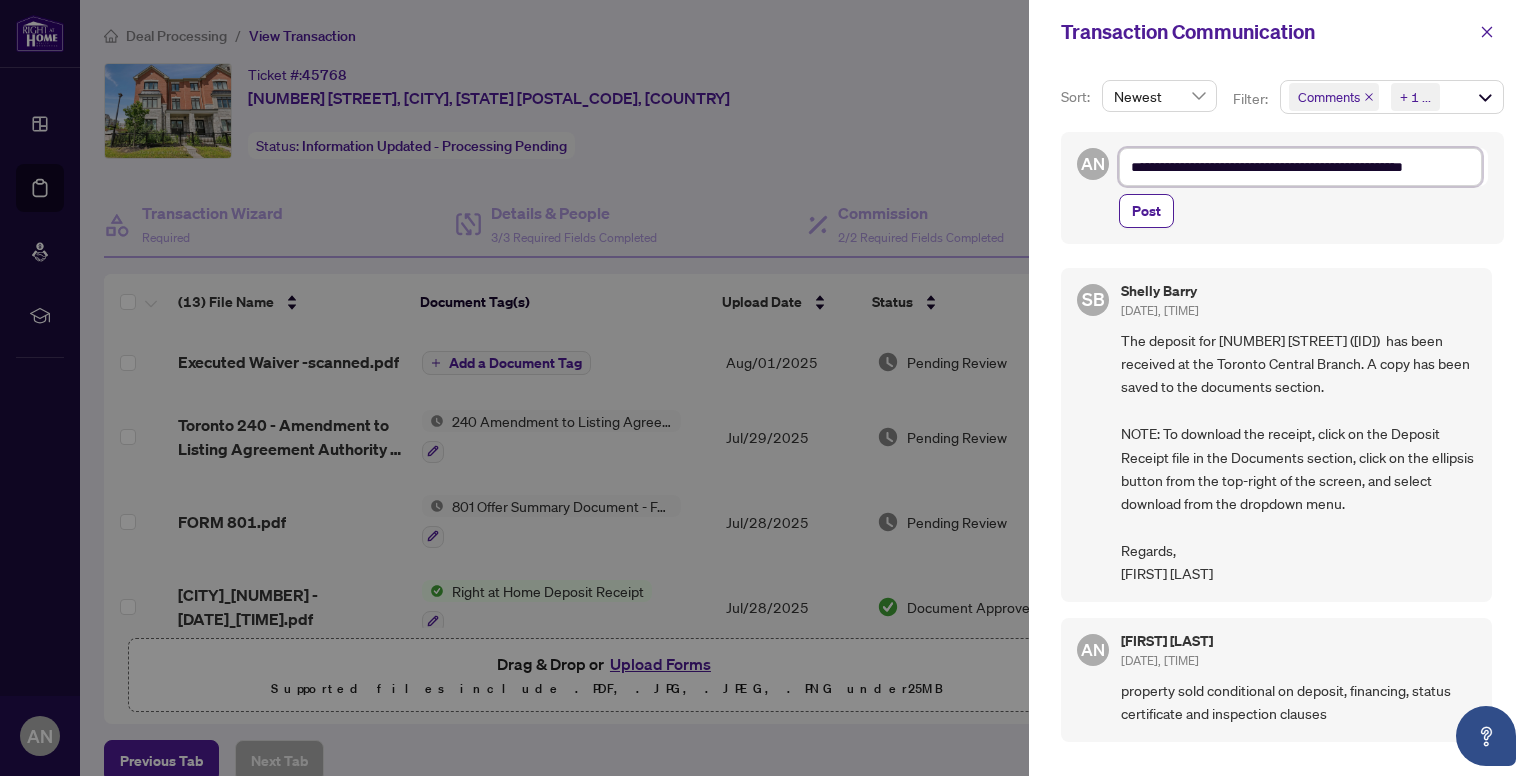 type on "**********" 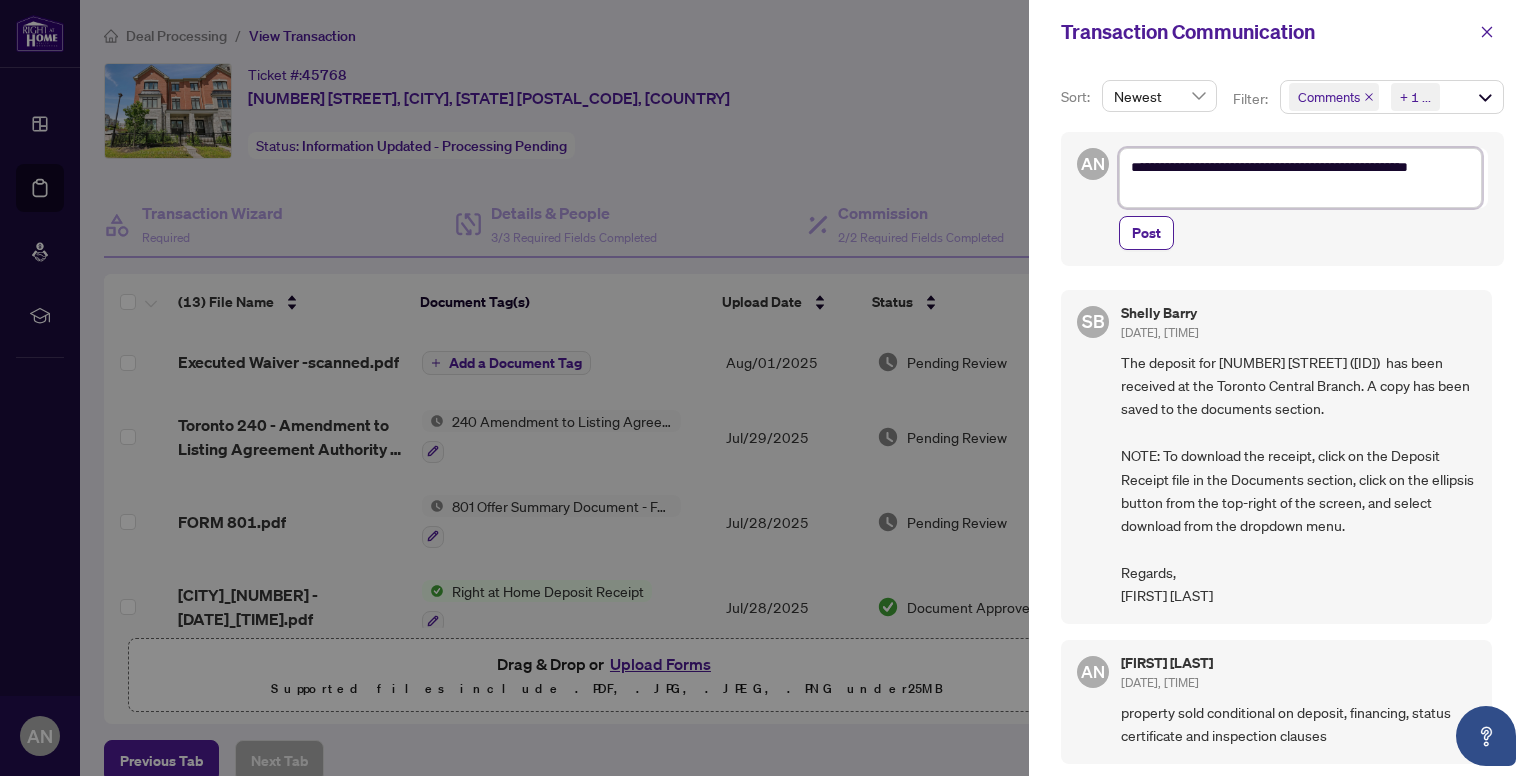 type on "**********" 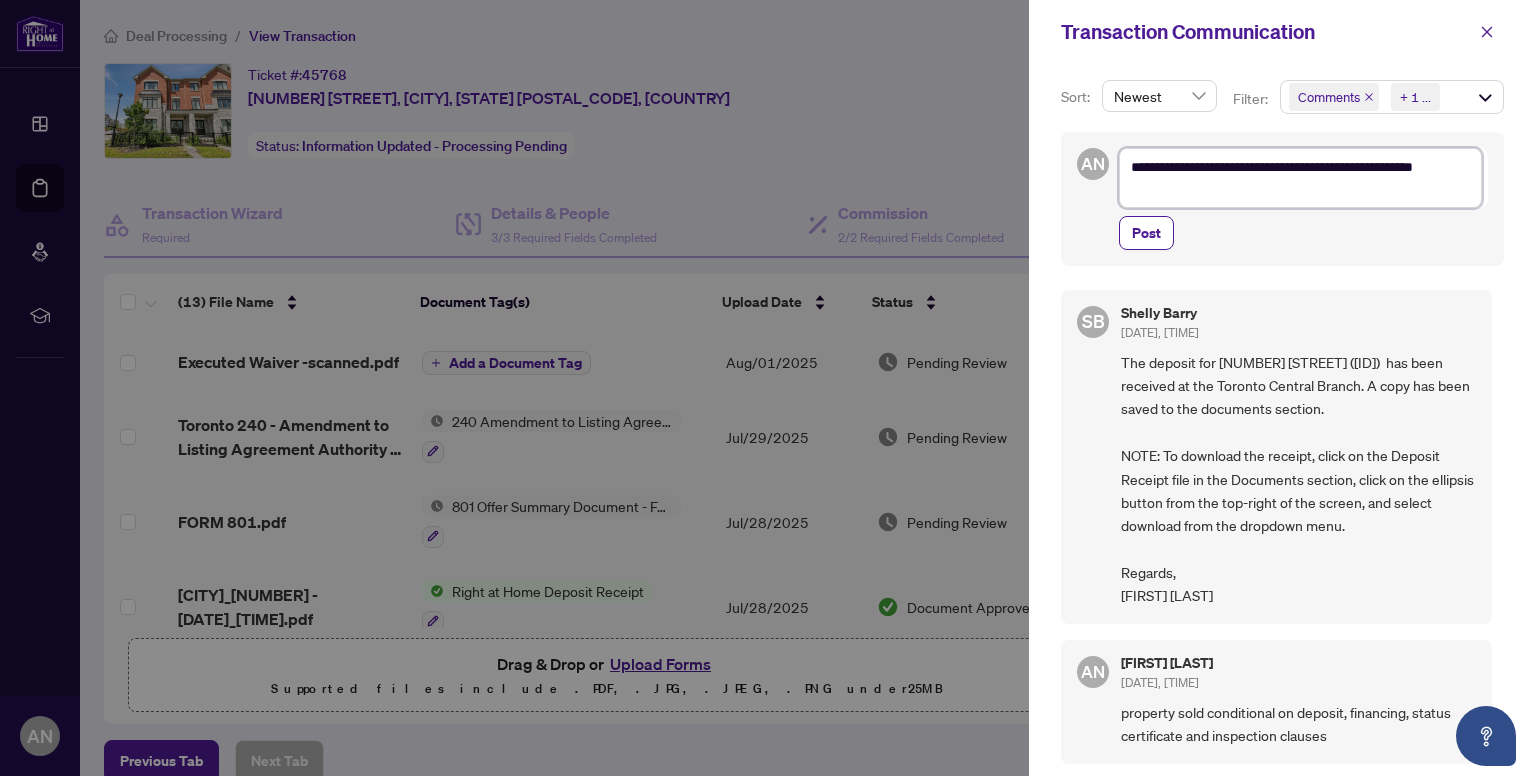 type on "**********" 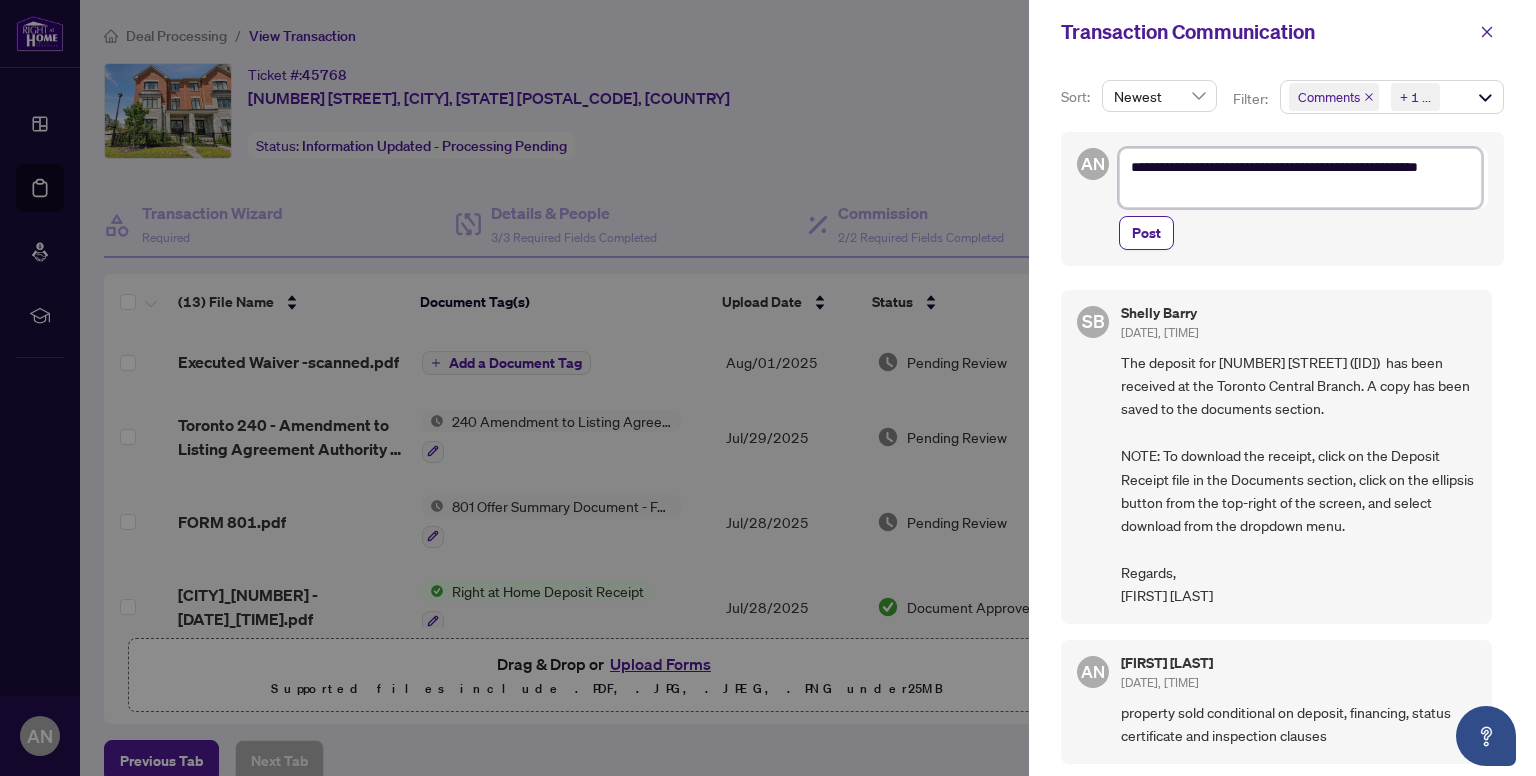 type on "**********" 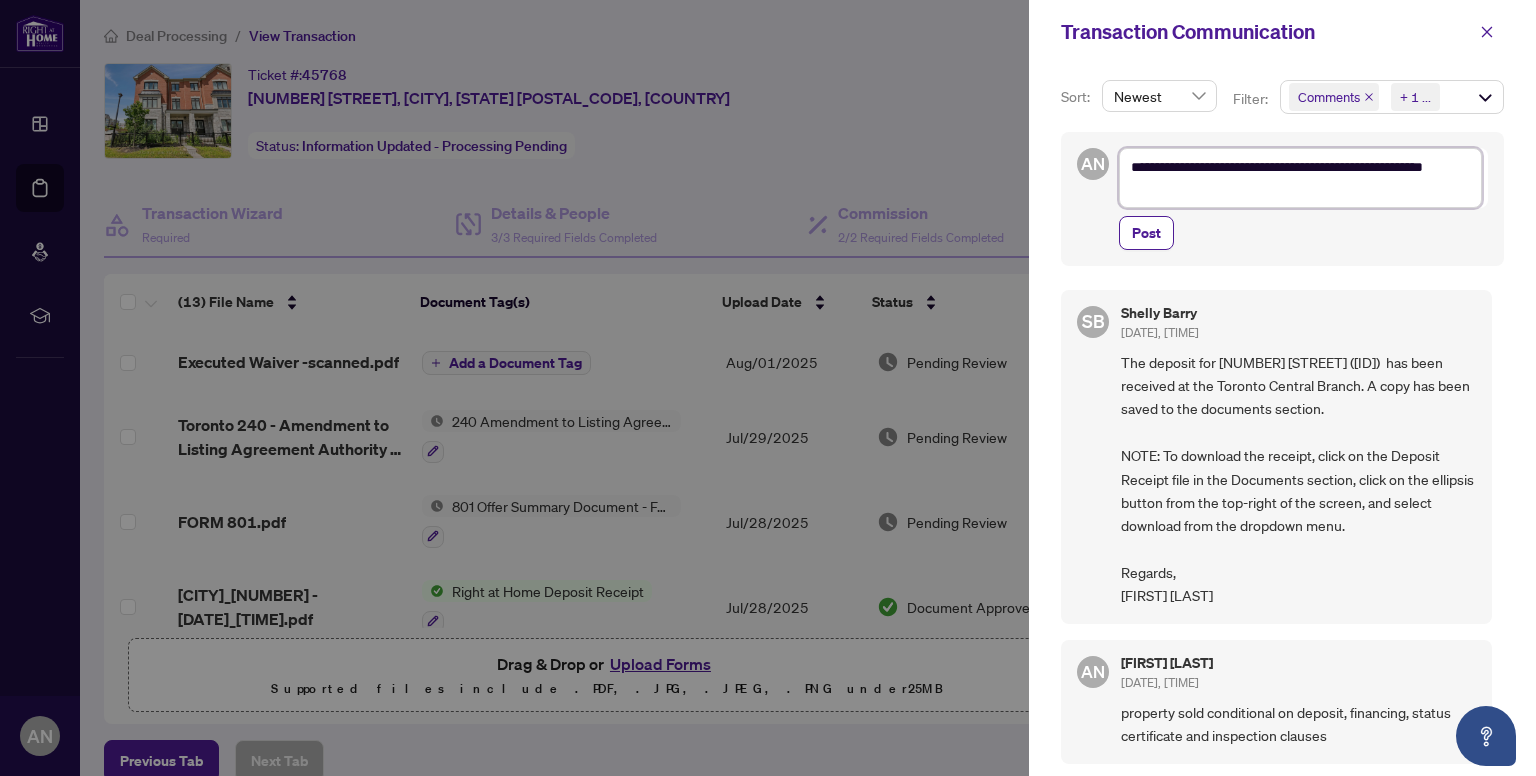 type on "**********" 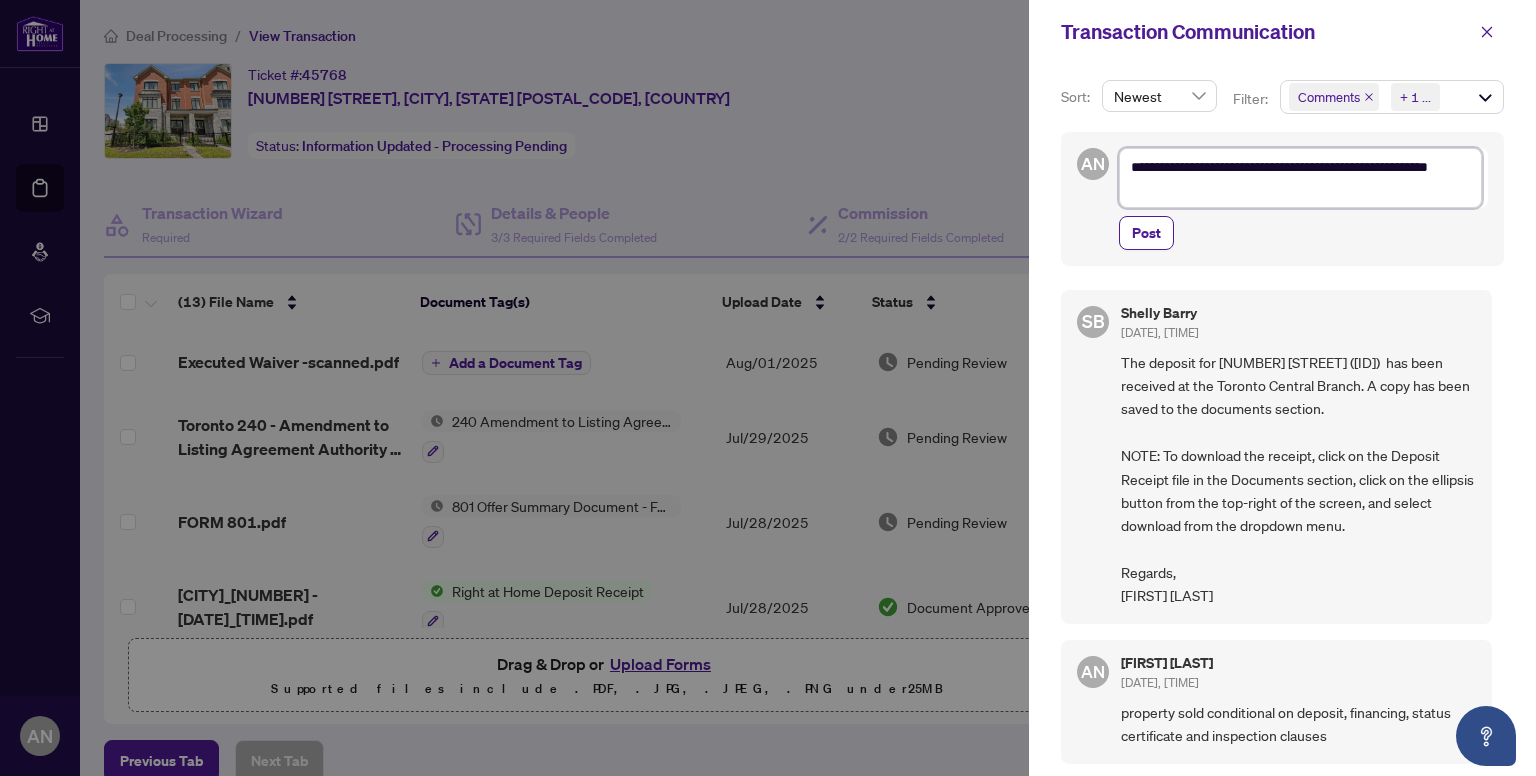 type on "**********" 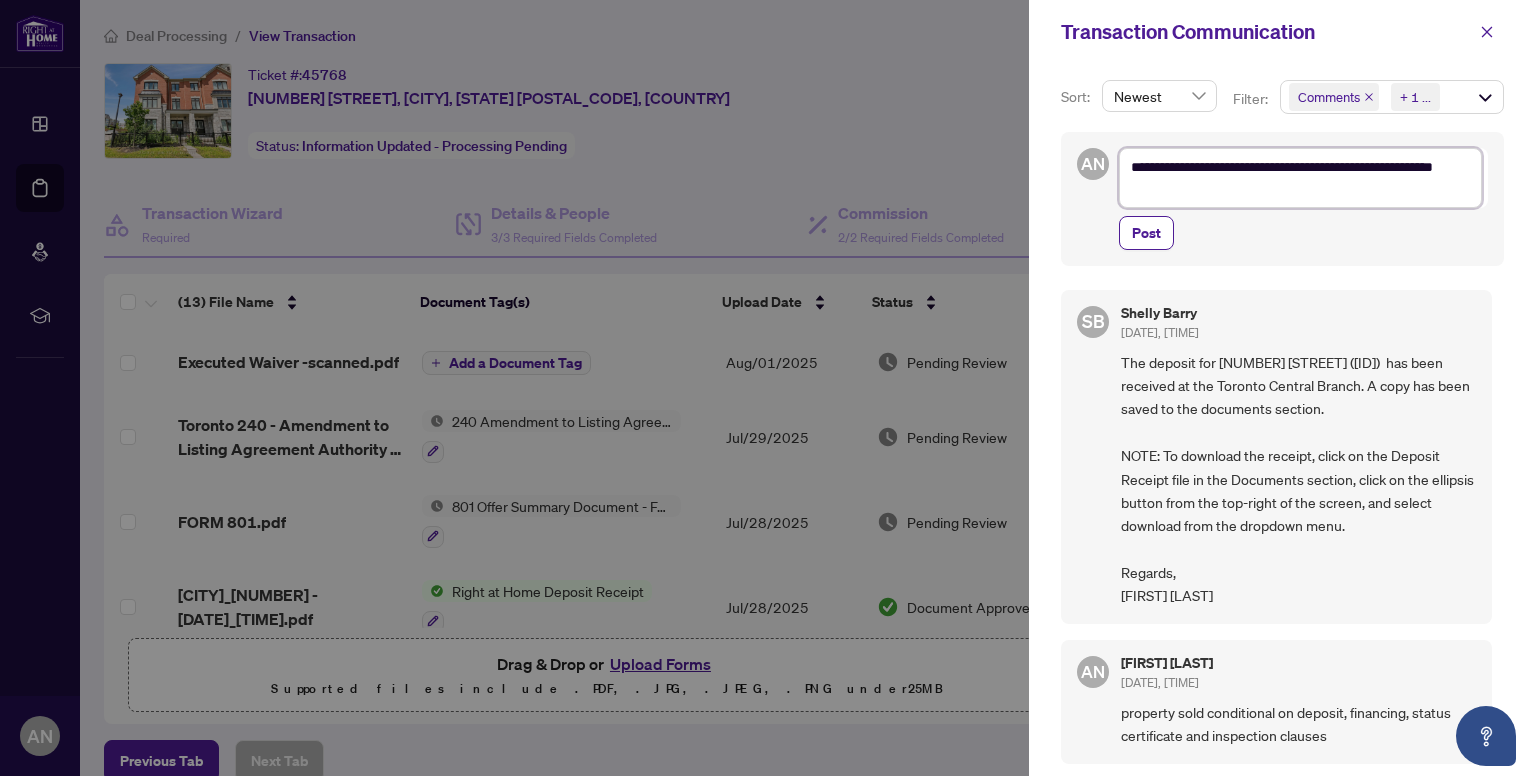 type on "**********" 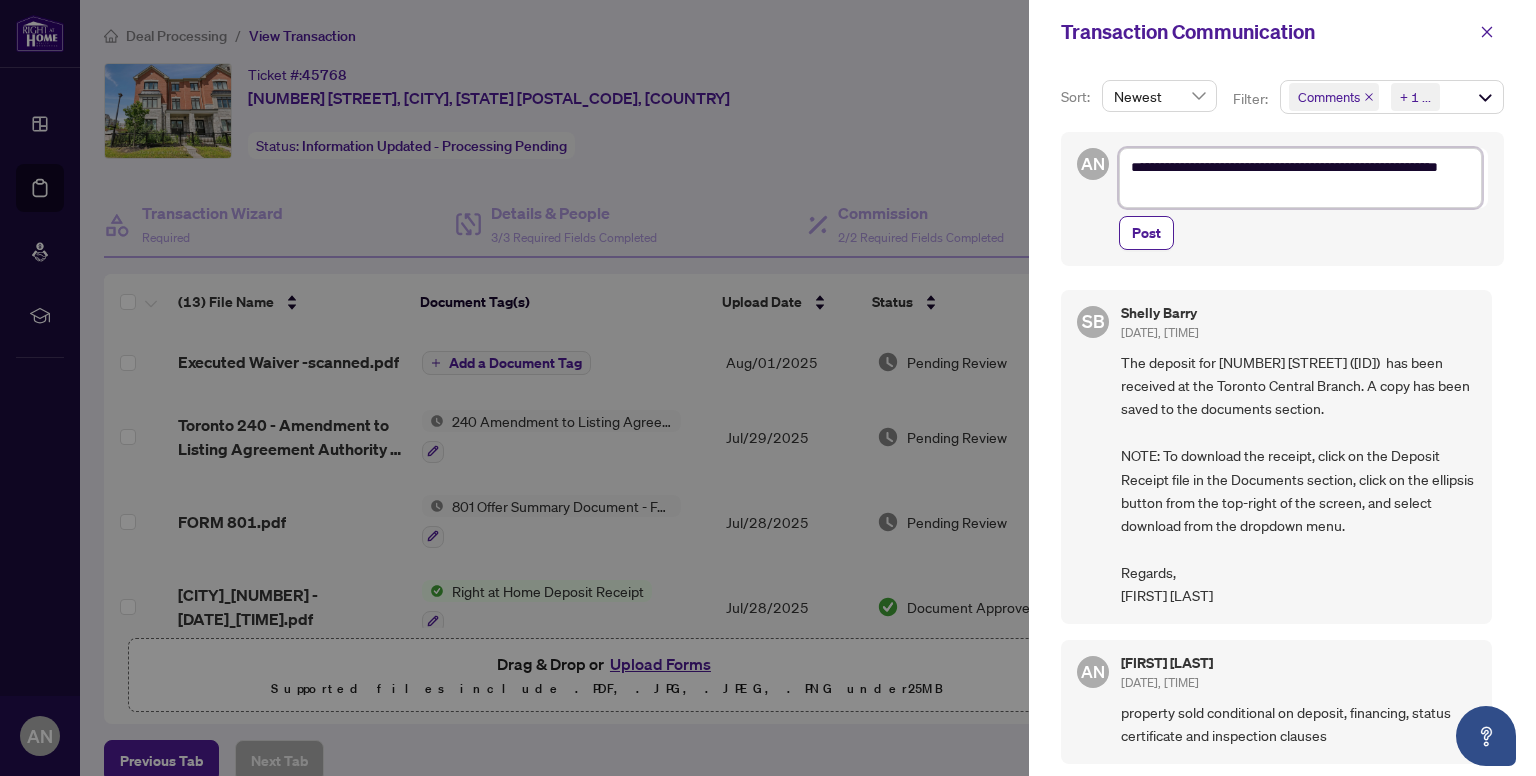 type on "**********" 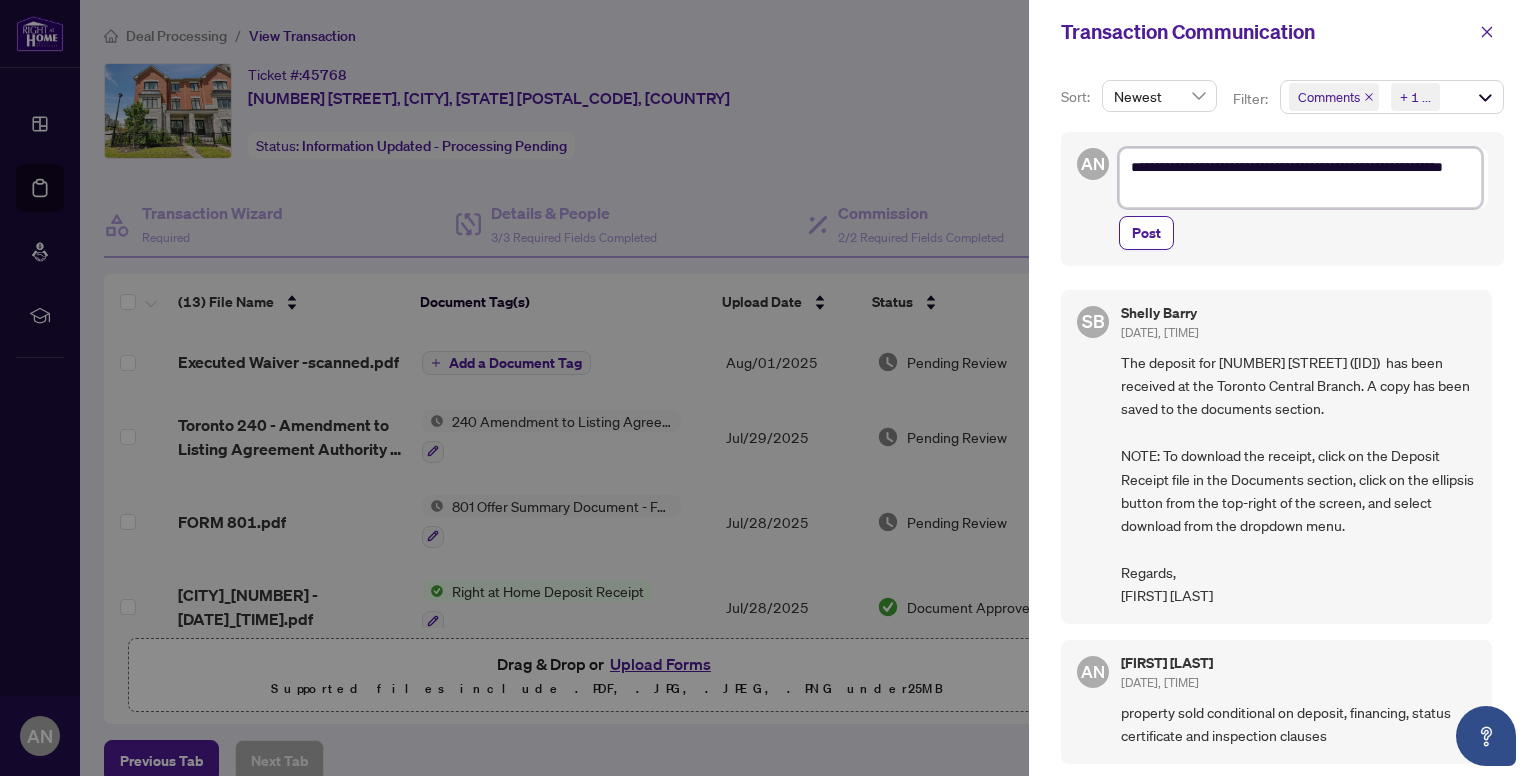 type on "**********" 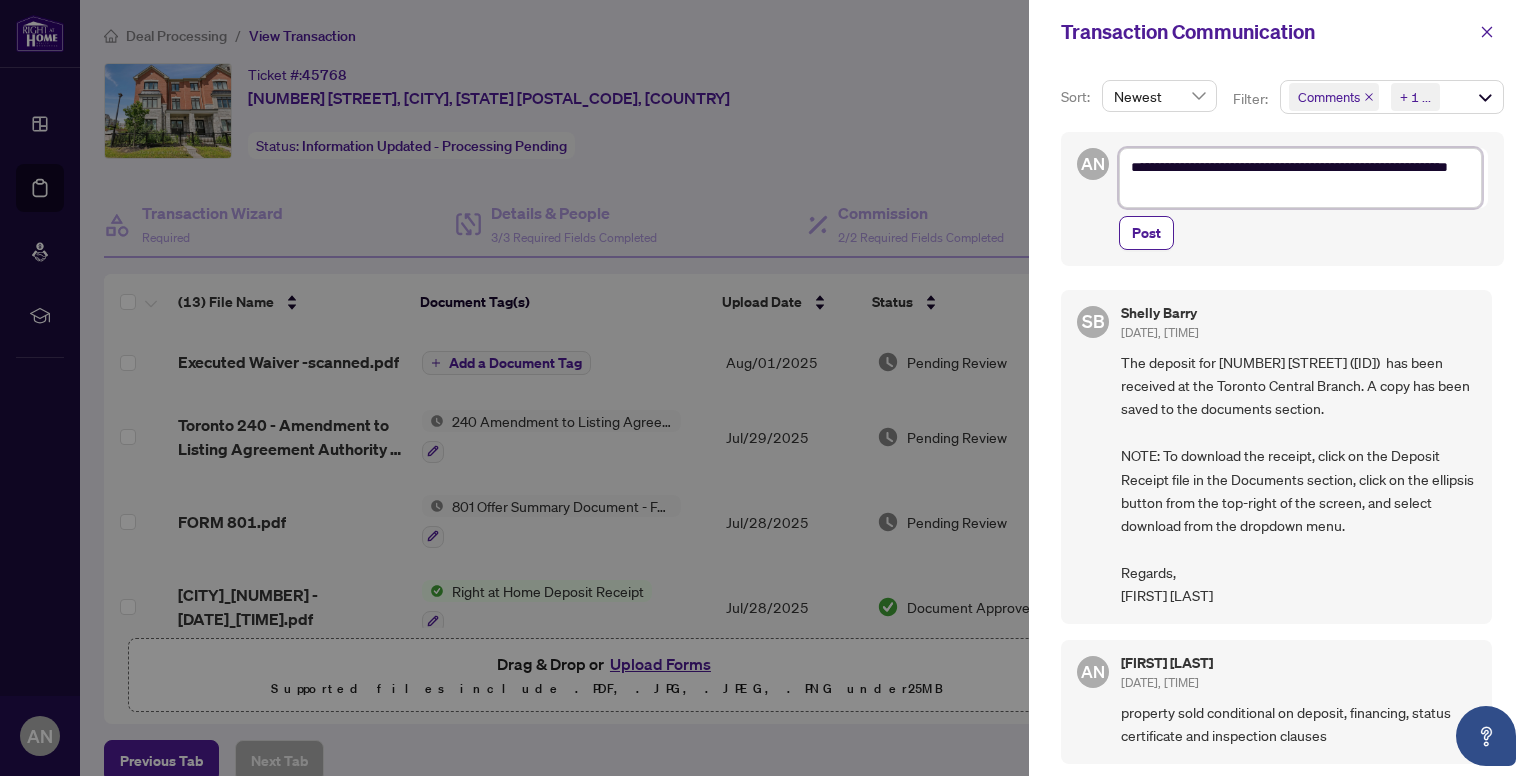 type on "**********" 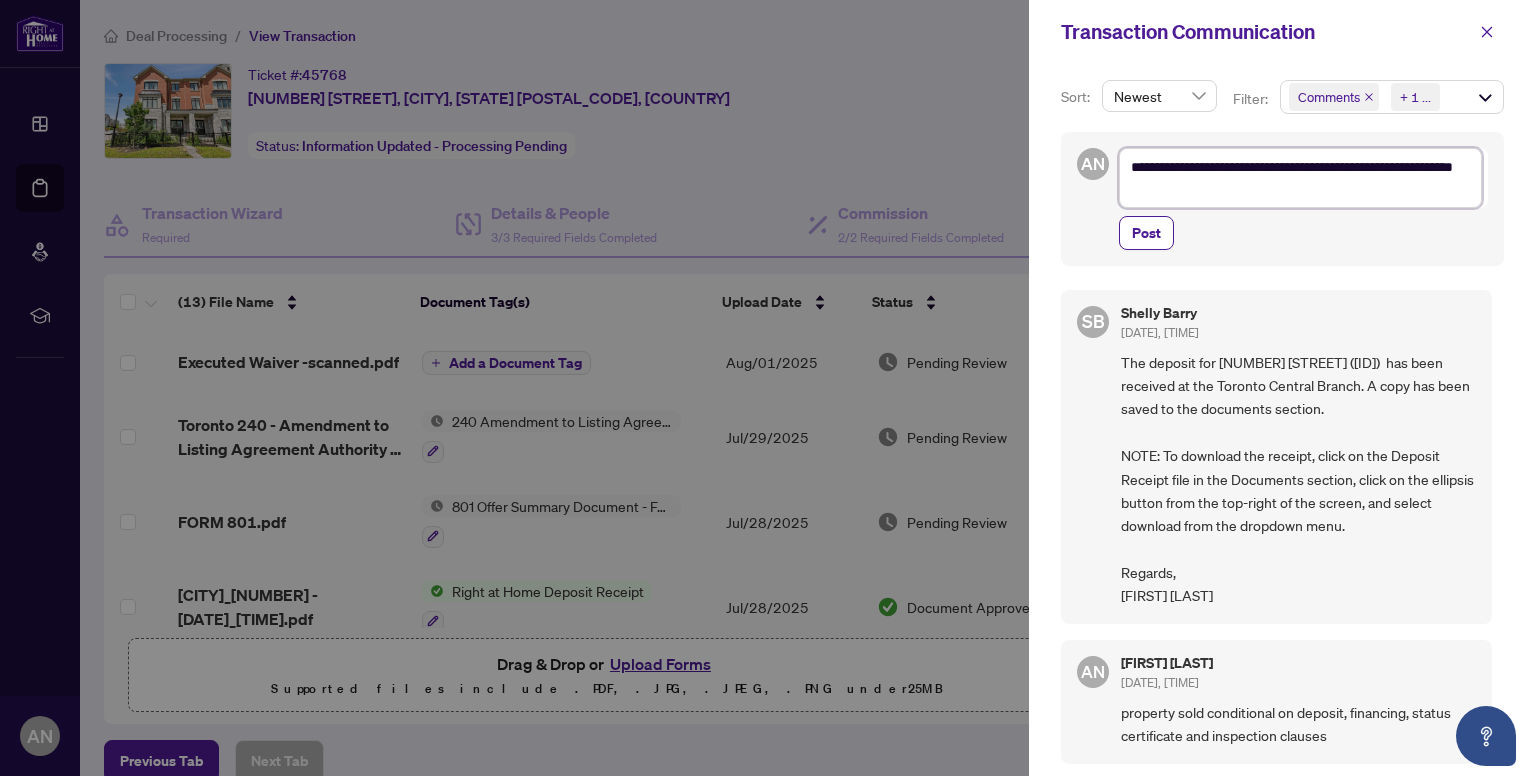 type on "**********" 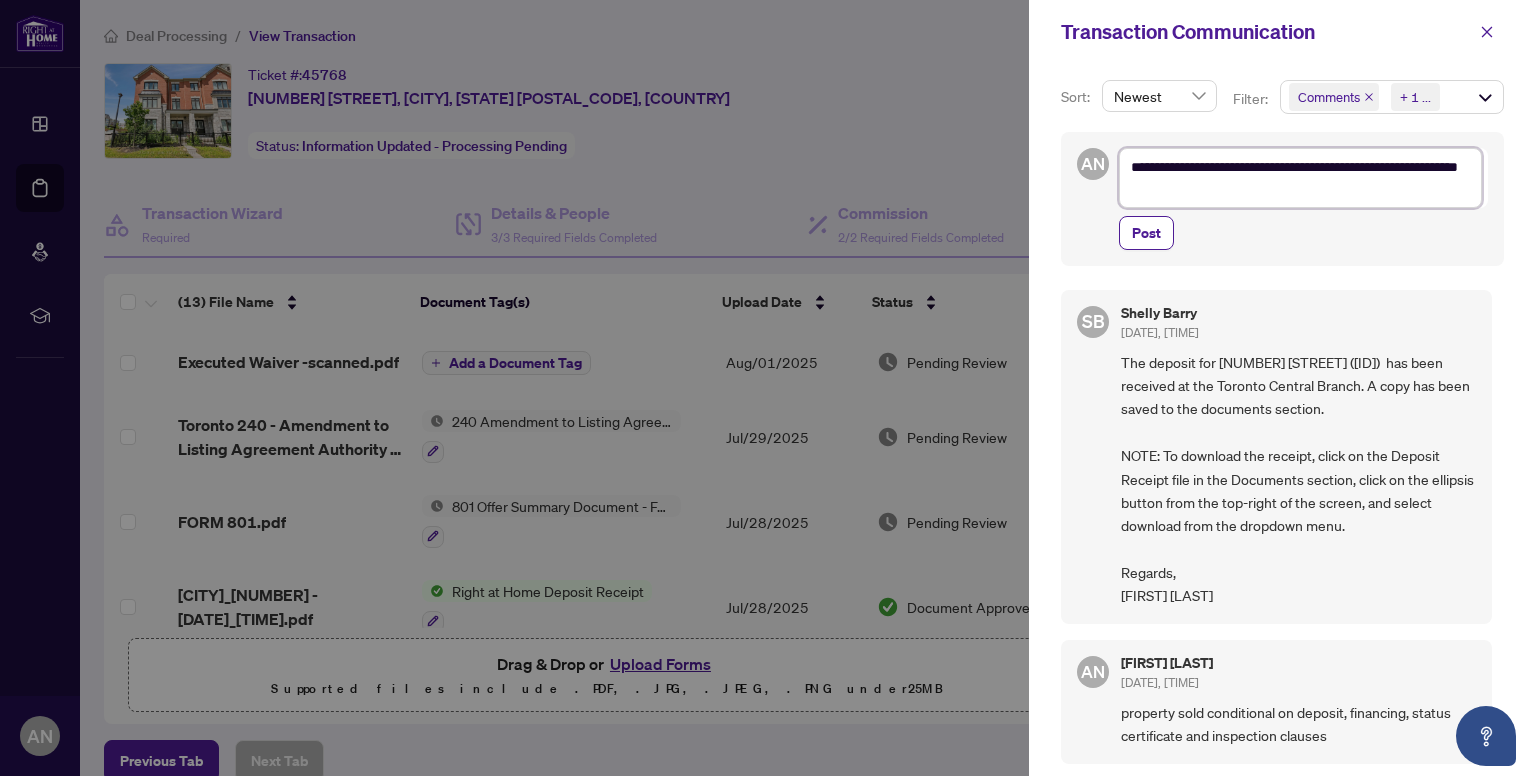type on "**********" 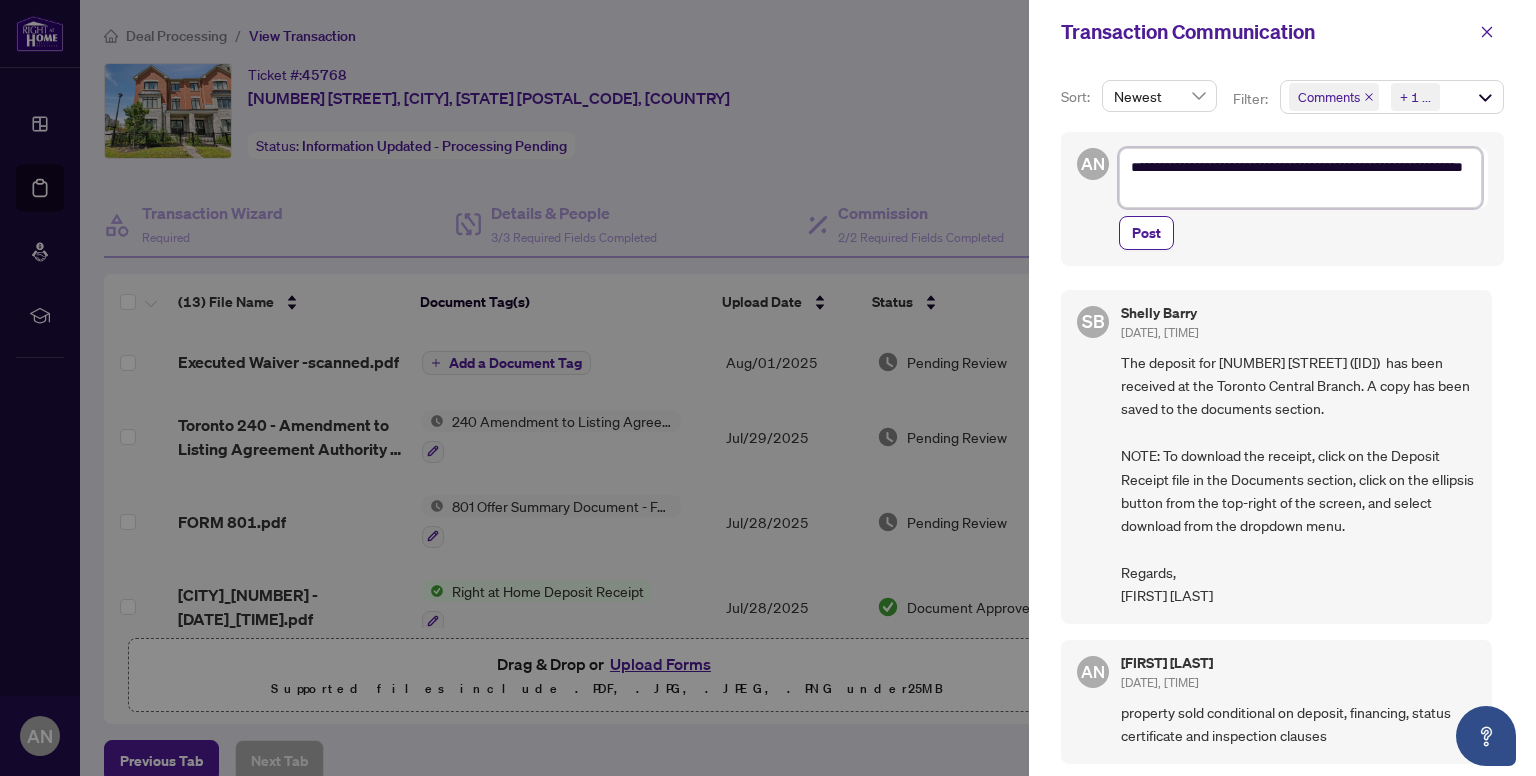 type on "**********" 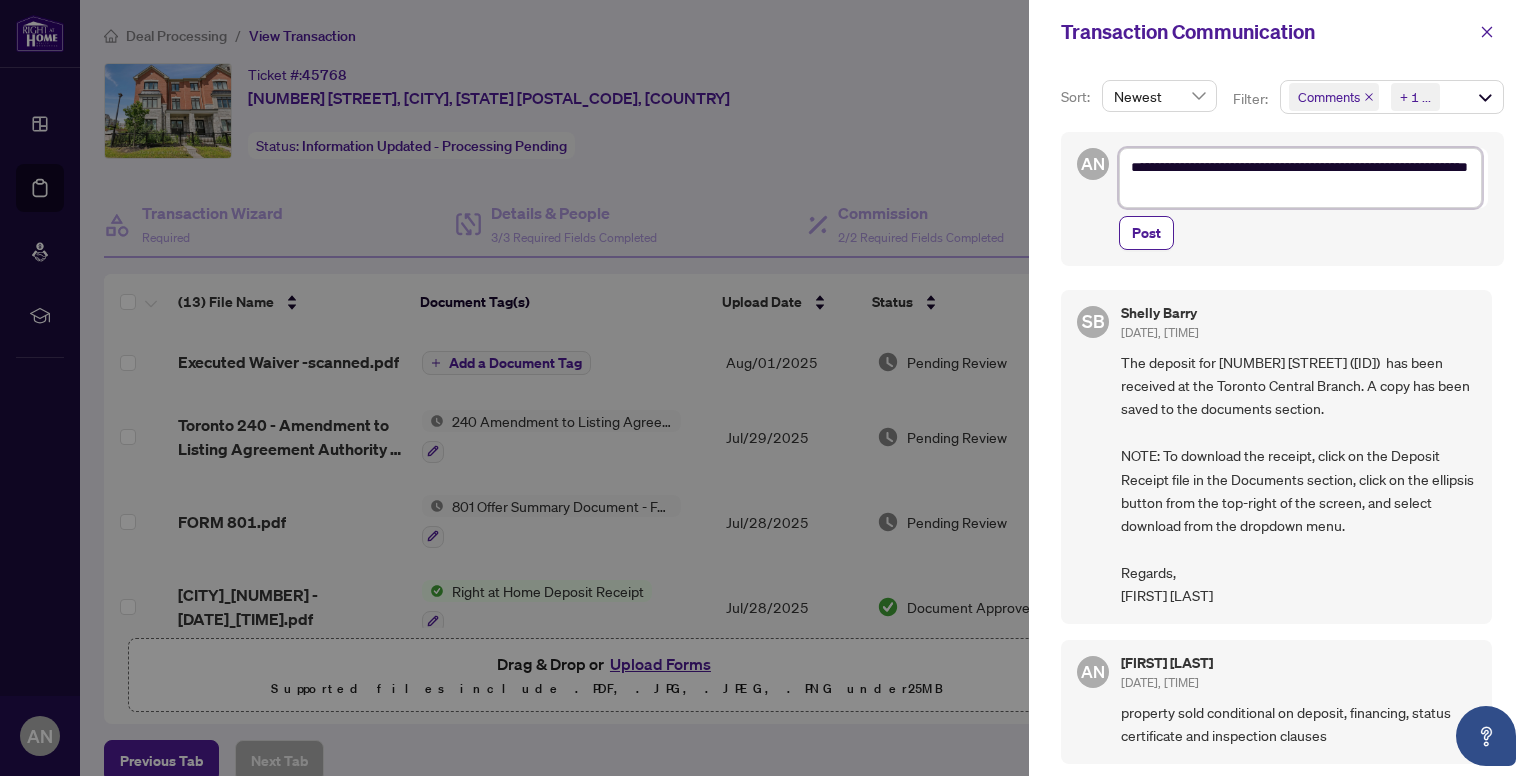 type on "**********" 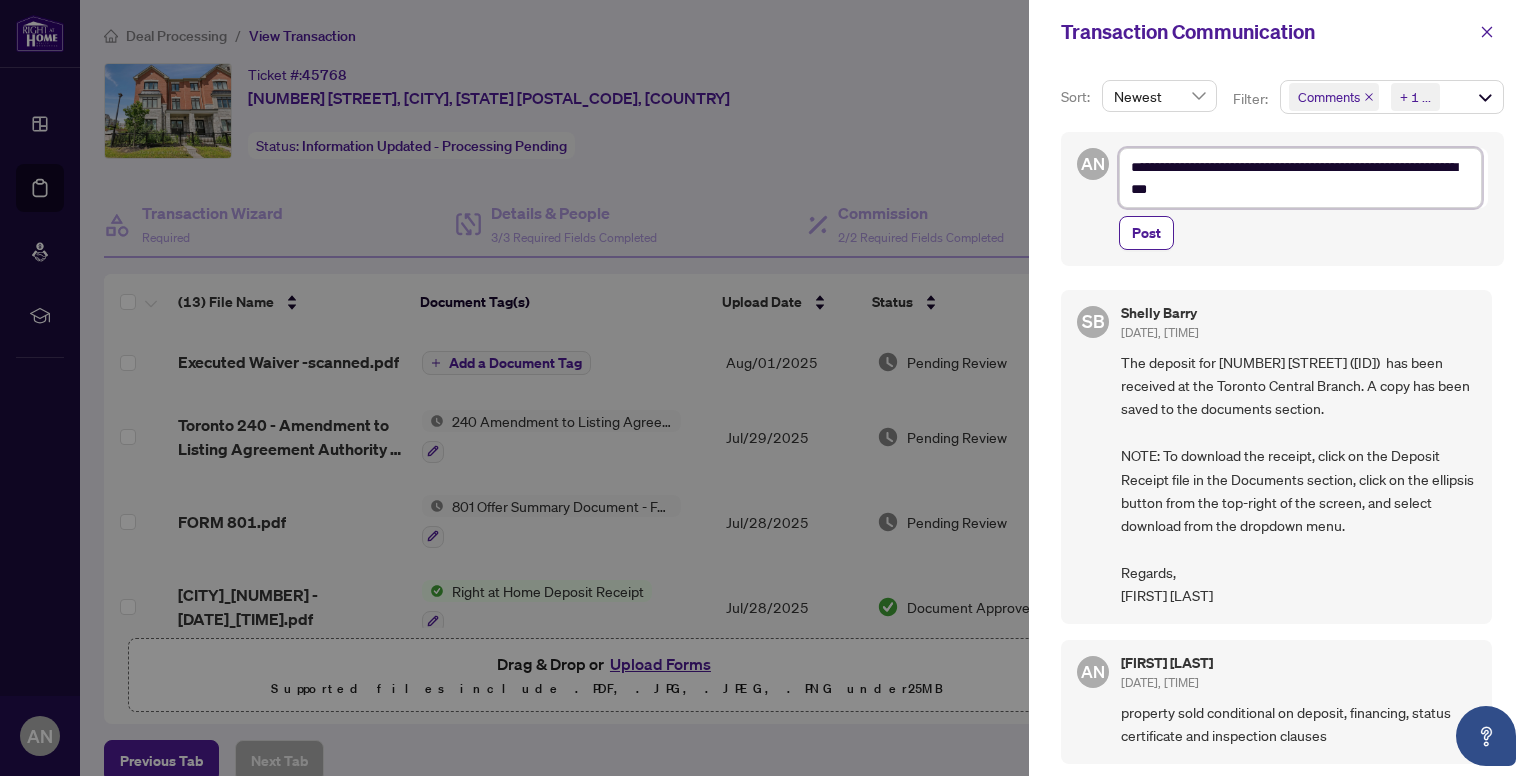type on "**********" 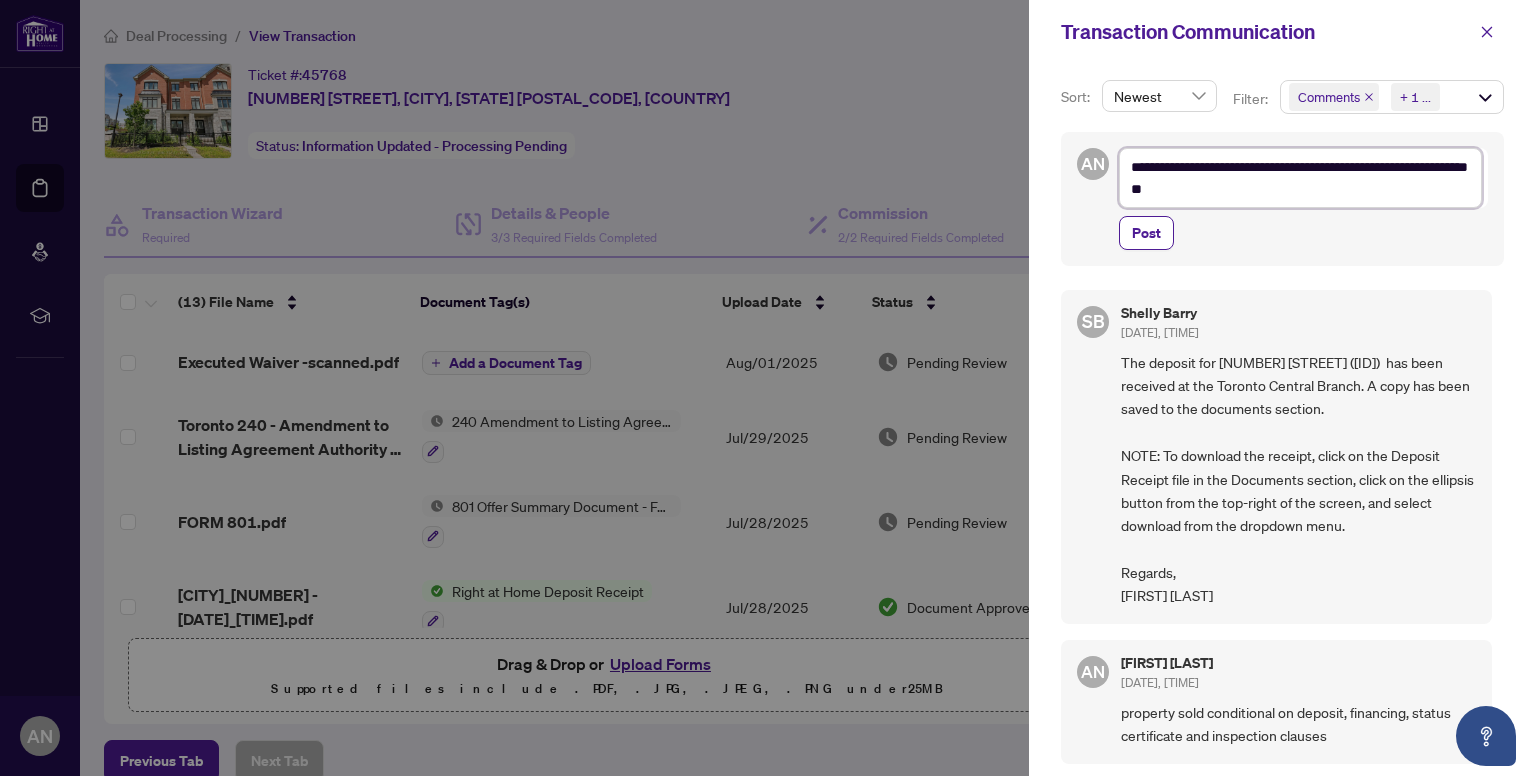 type on "**********" 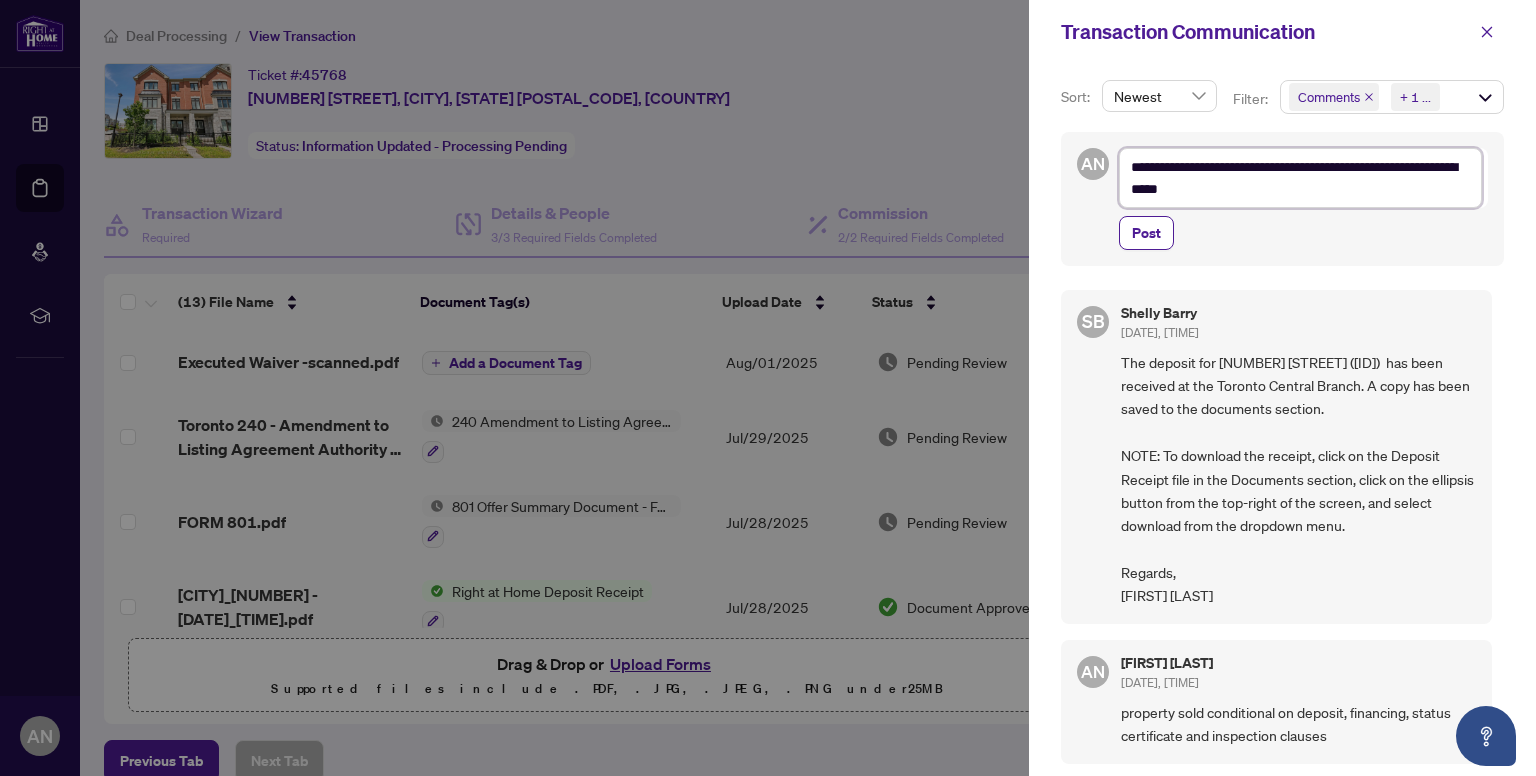 type on "**********" 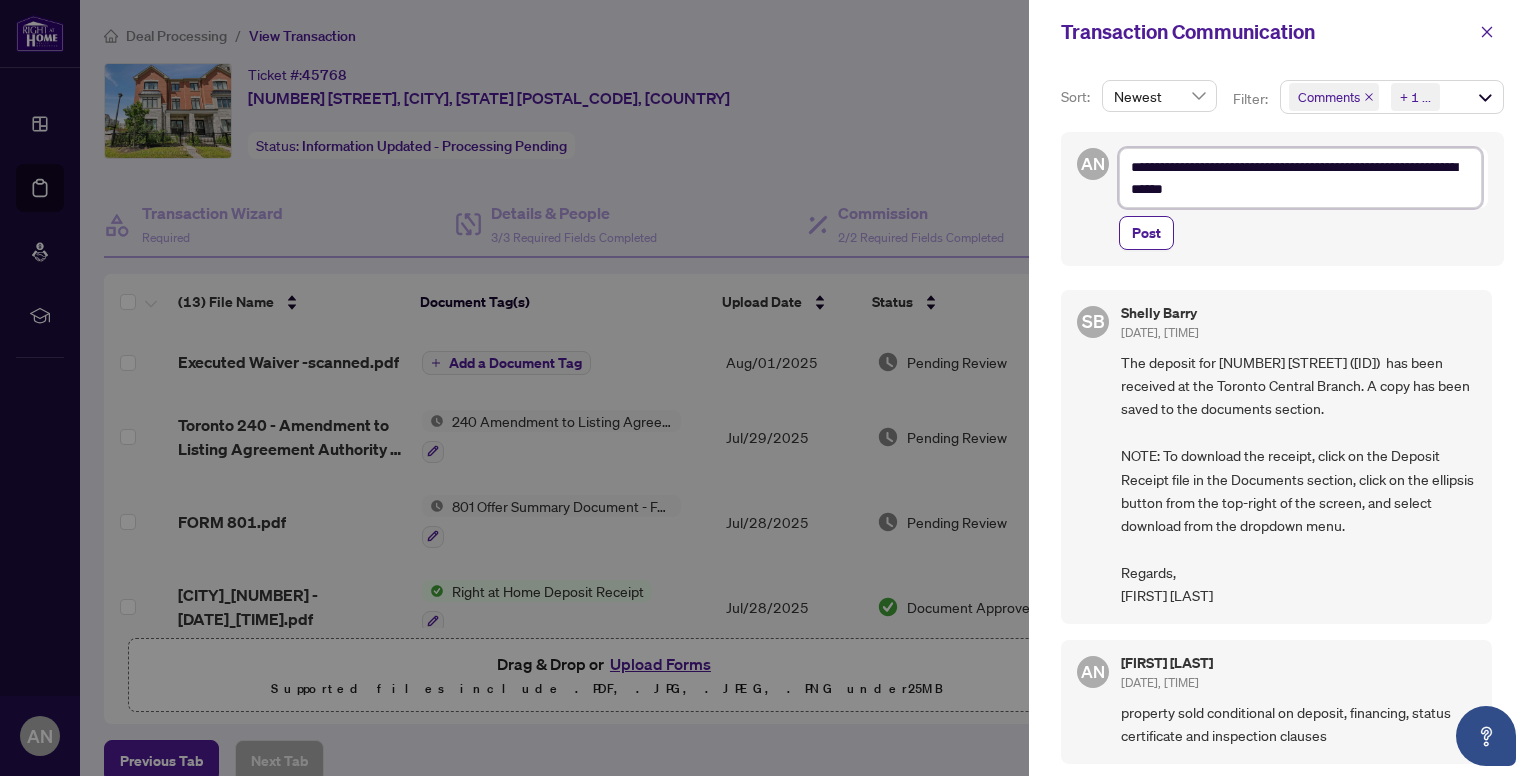 type on "**********" 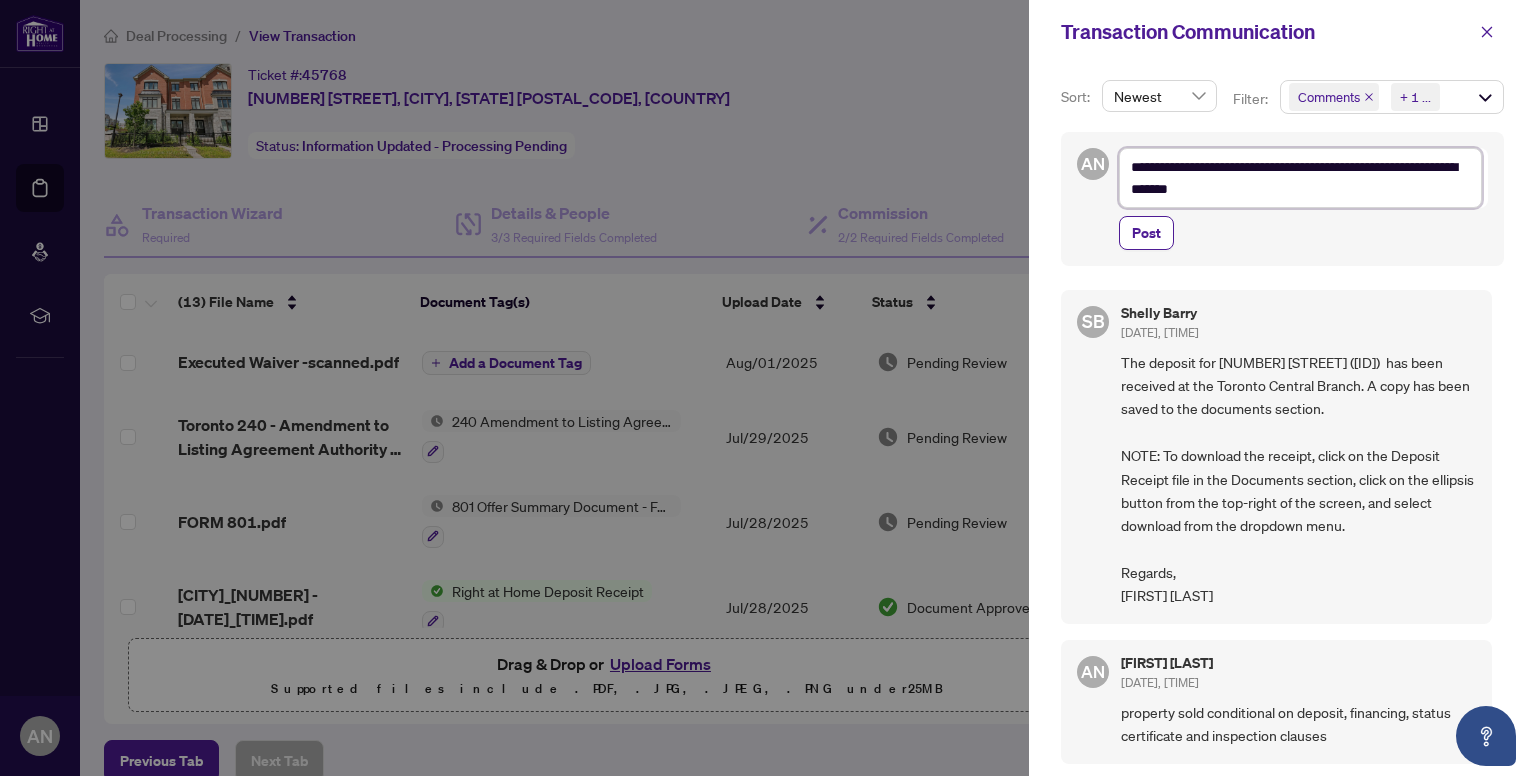 type on "**********" 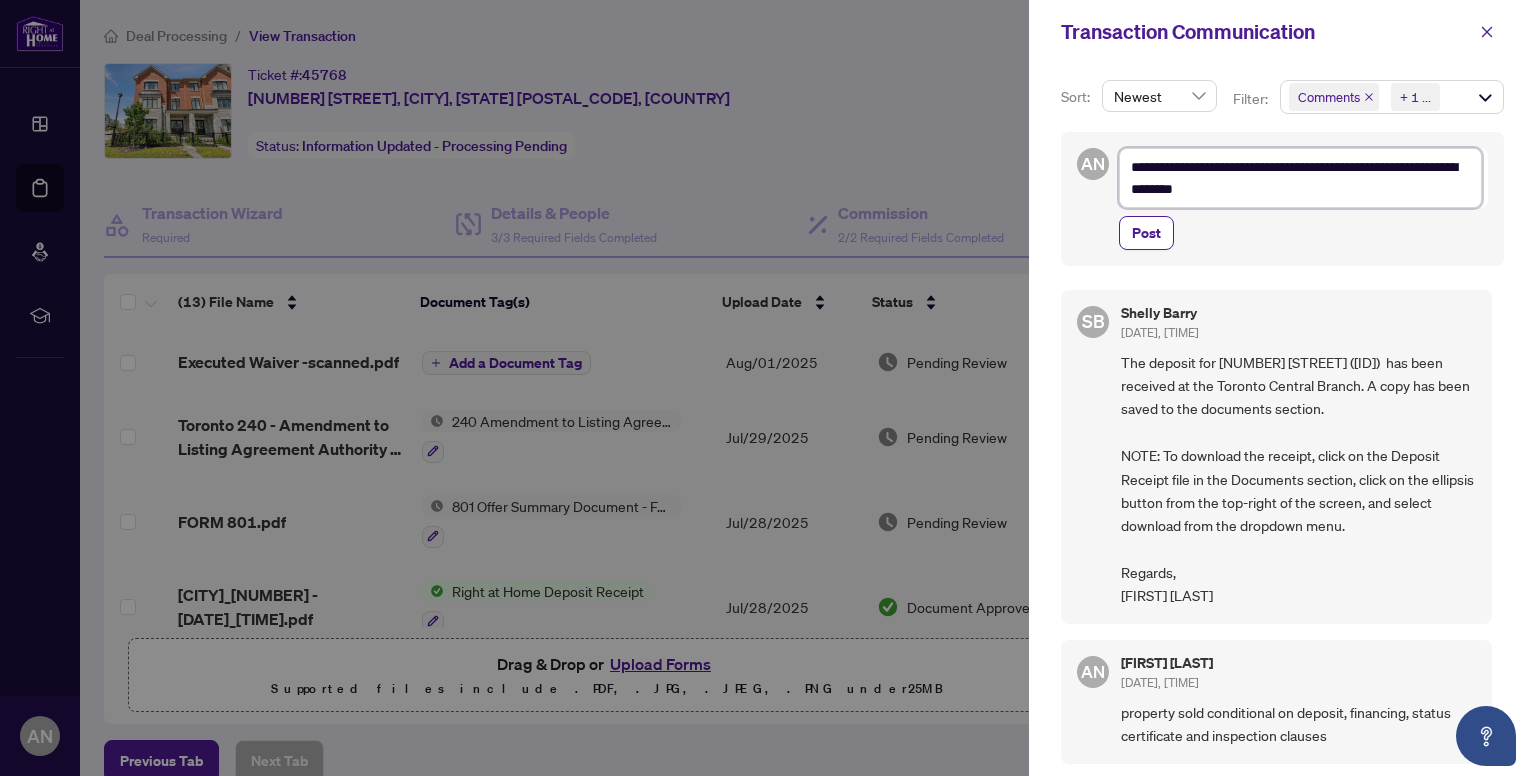 type on "**********" 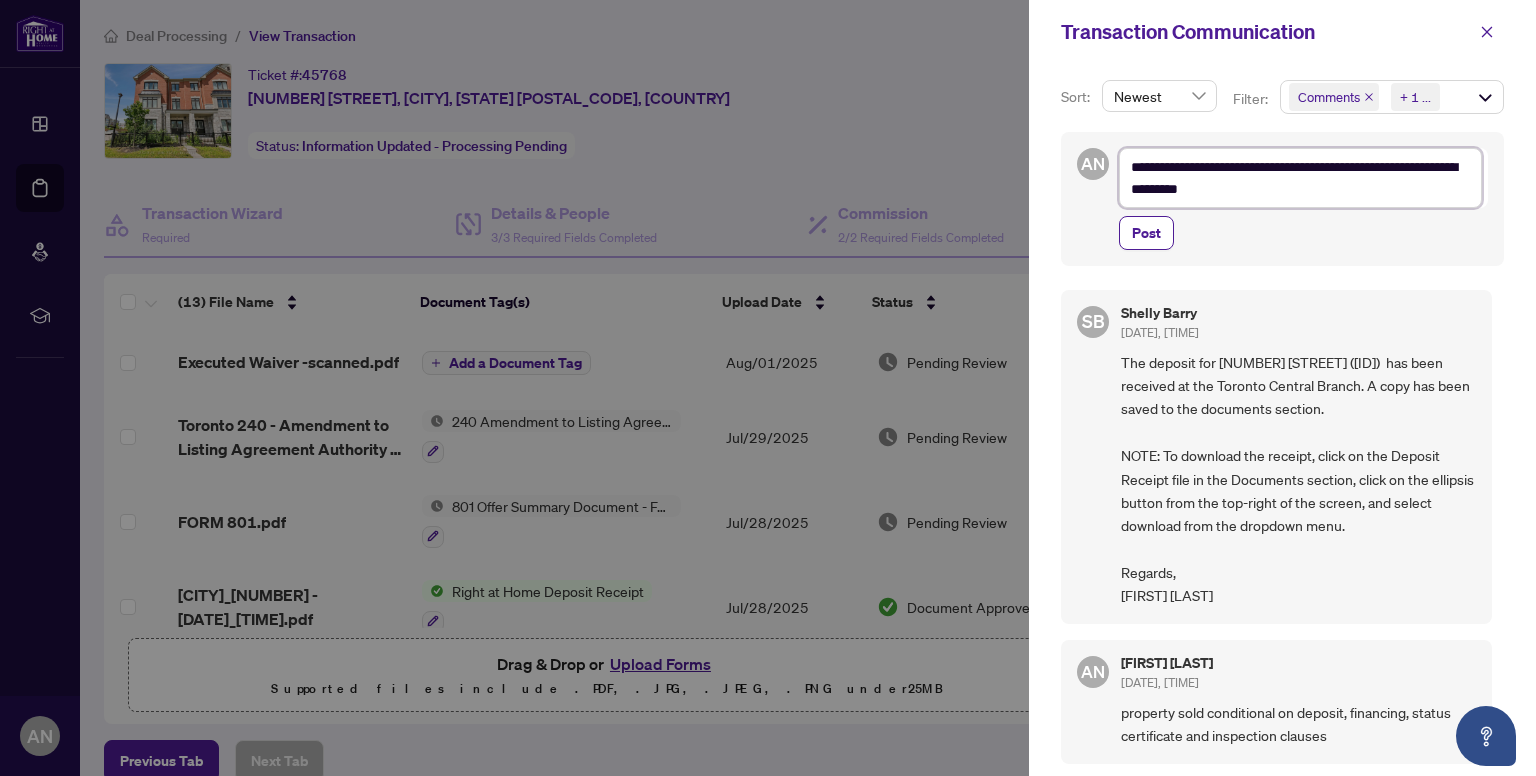 type on "**********" 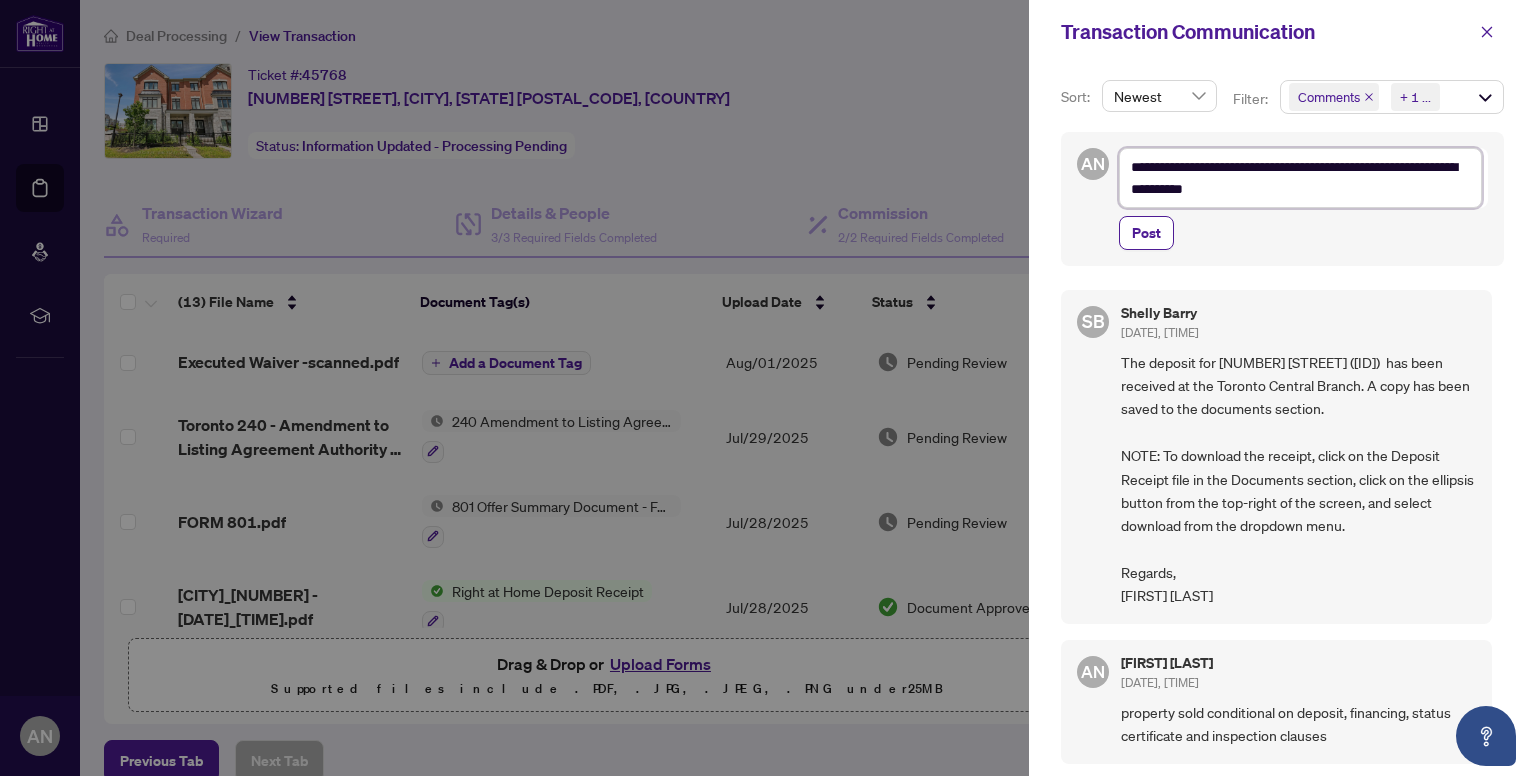type on "**********" 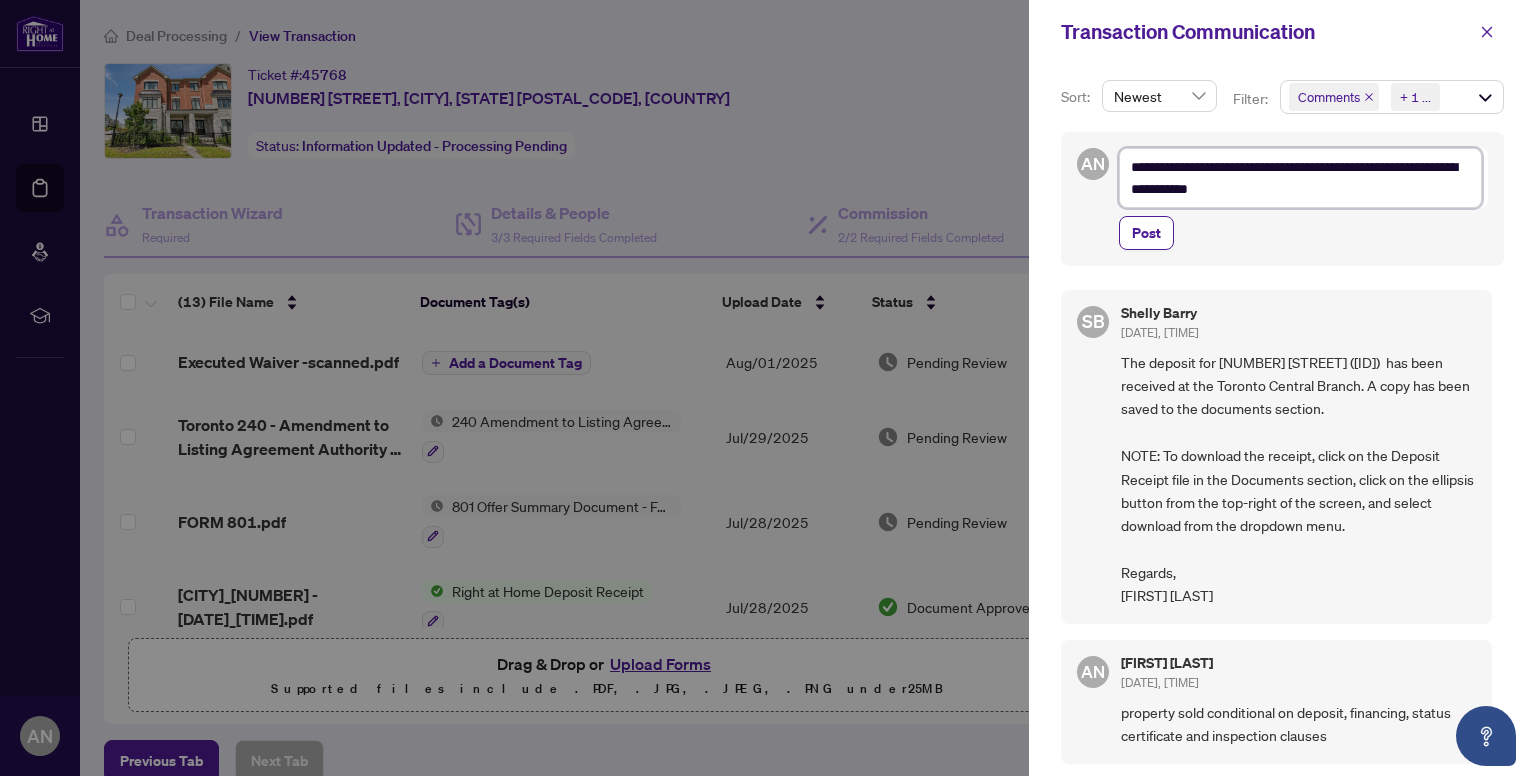 type on "**********" 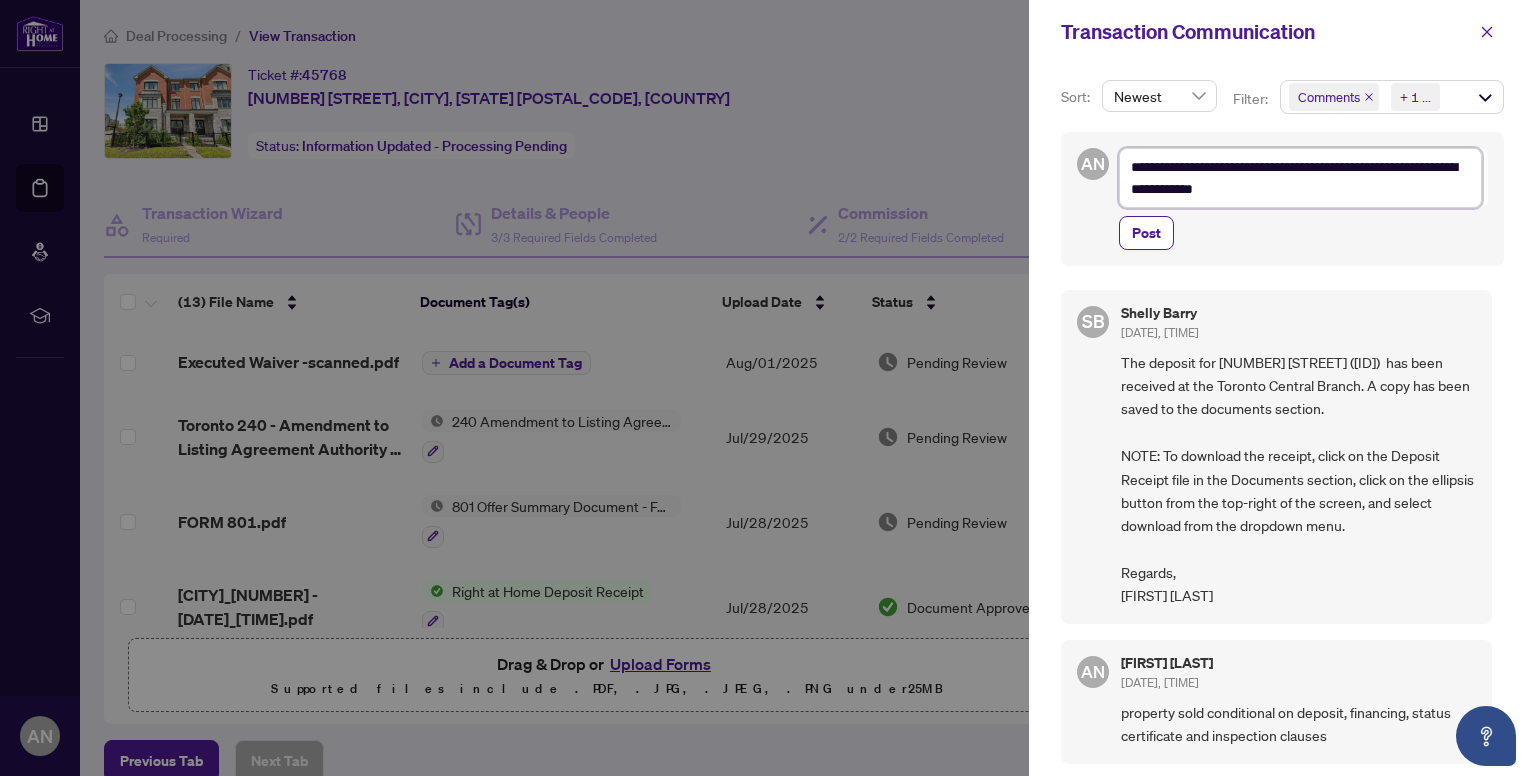 type on "**********" 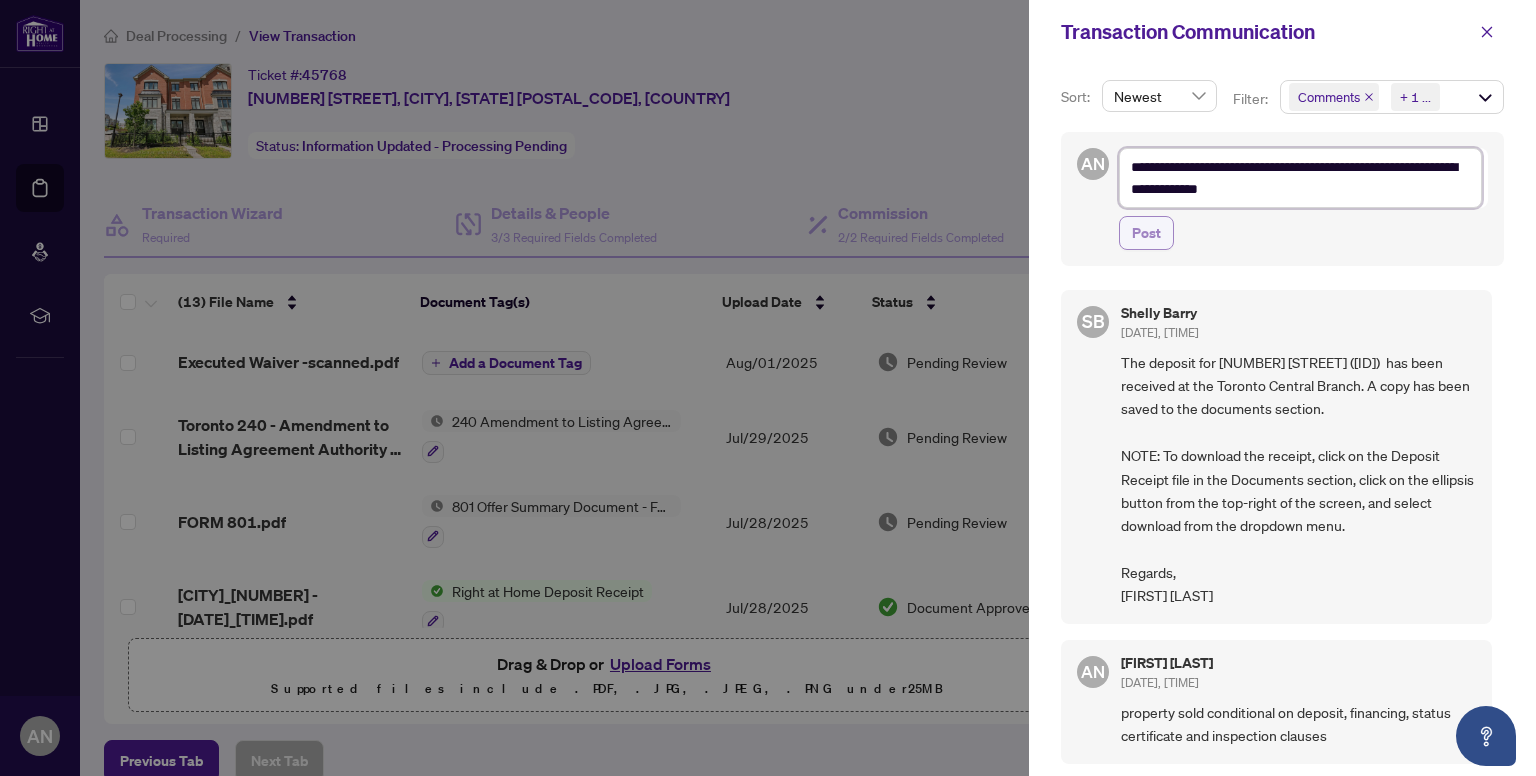 type on "**********" 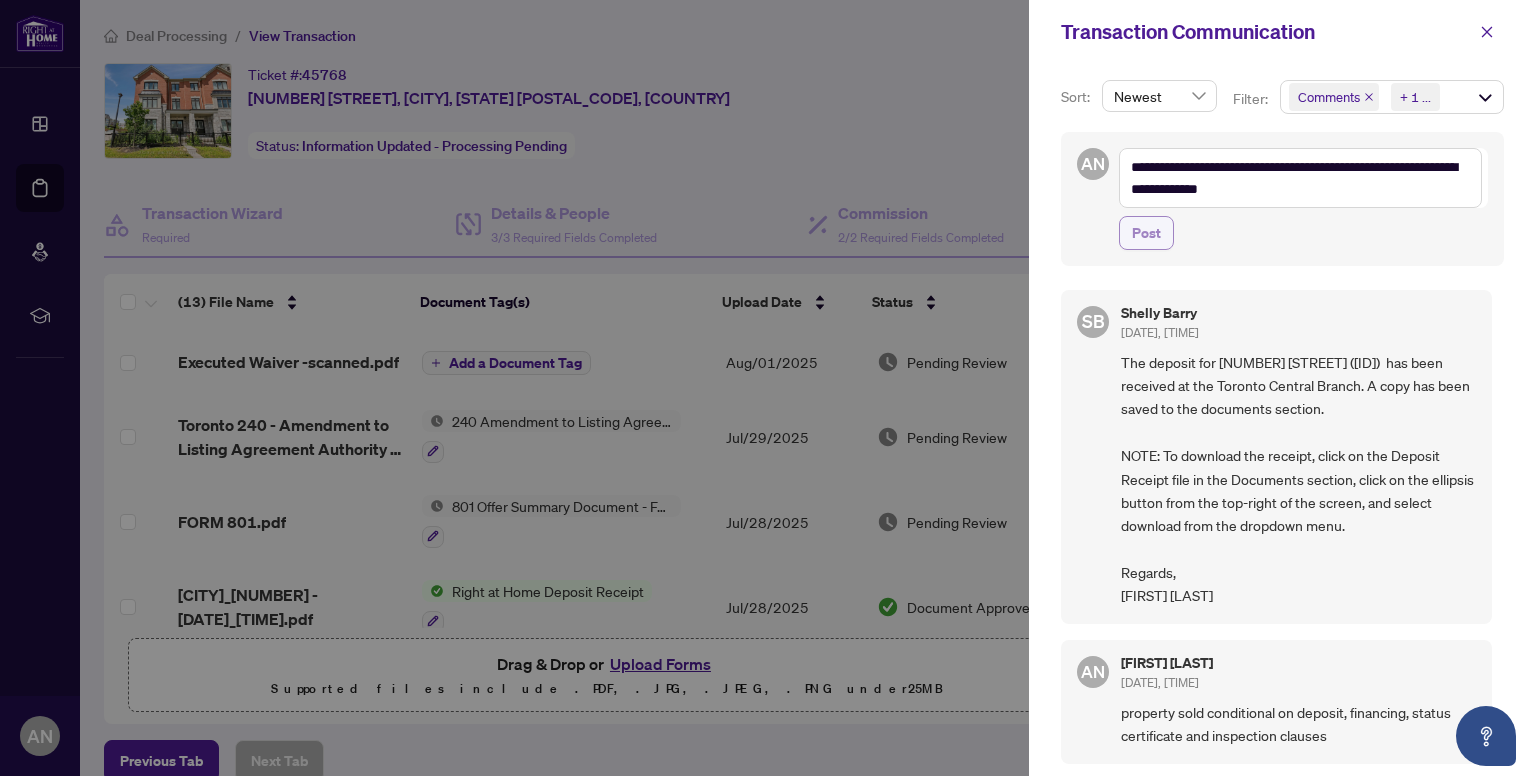 click on "Post" at bounding box center (1146, 233) 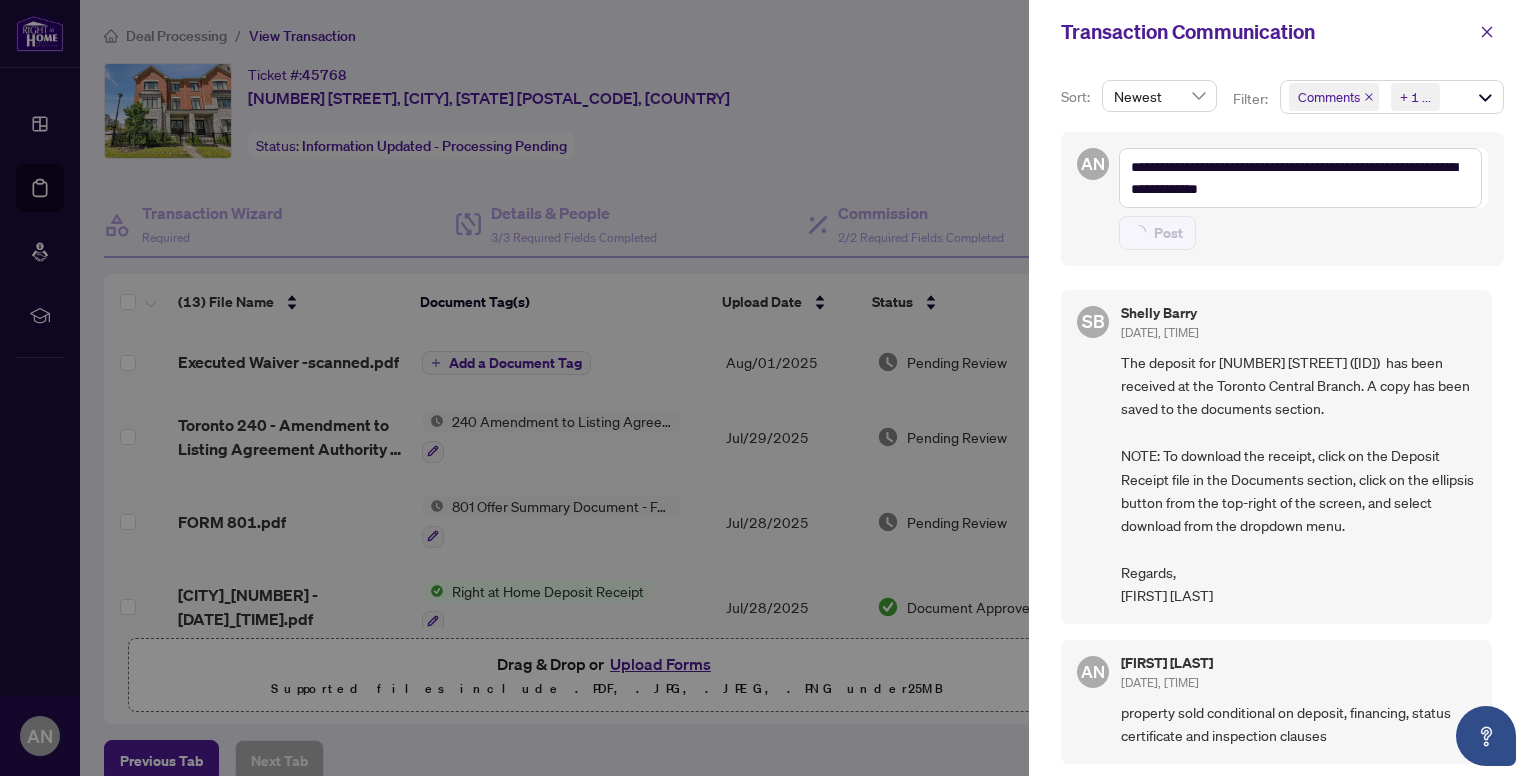 type 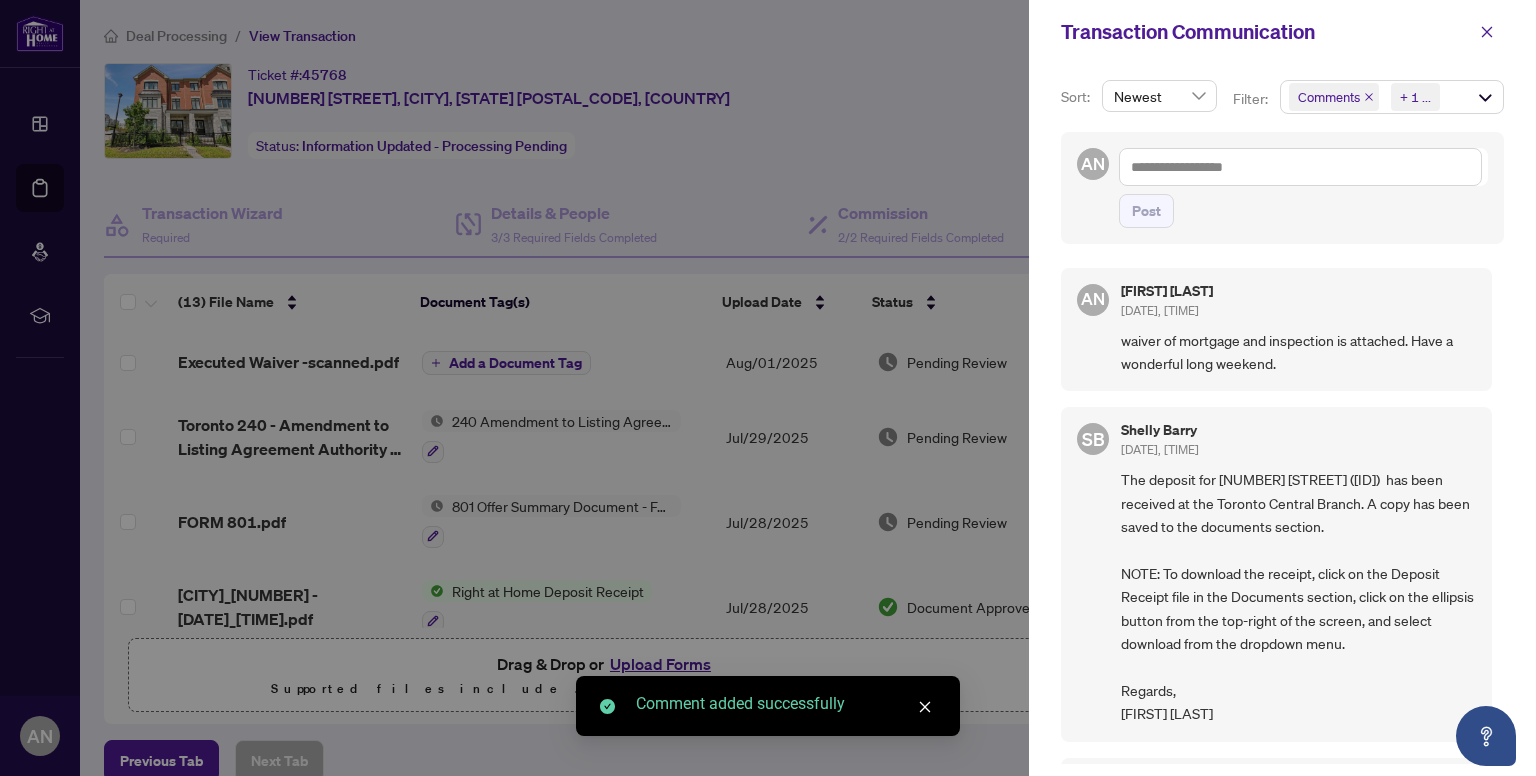 click at bounding box center (768, 388) 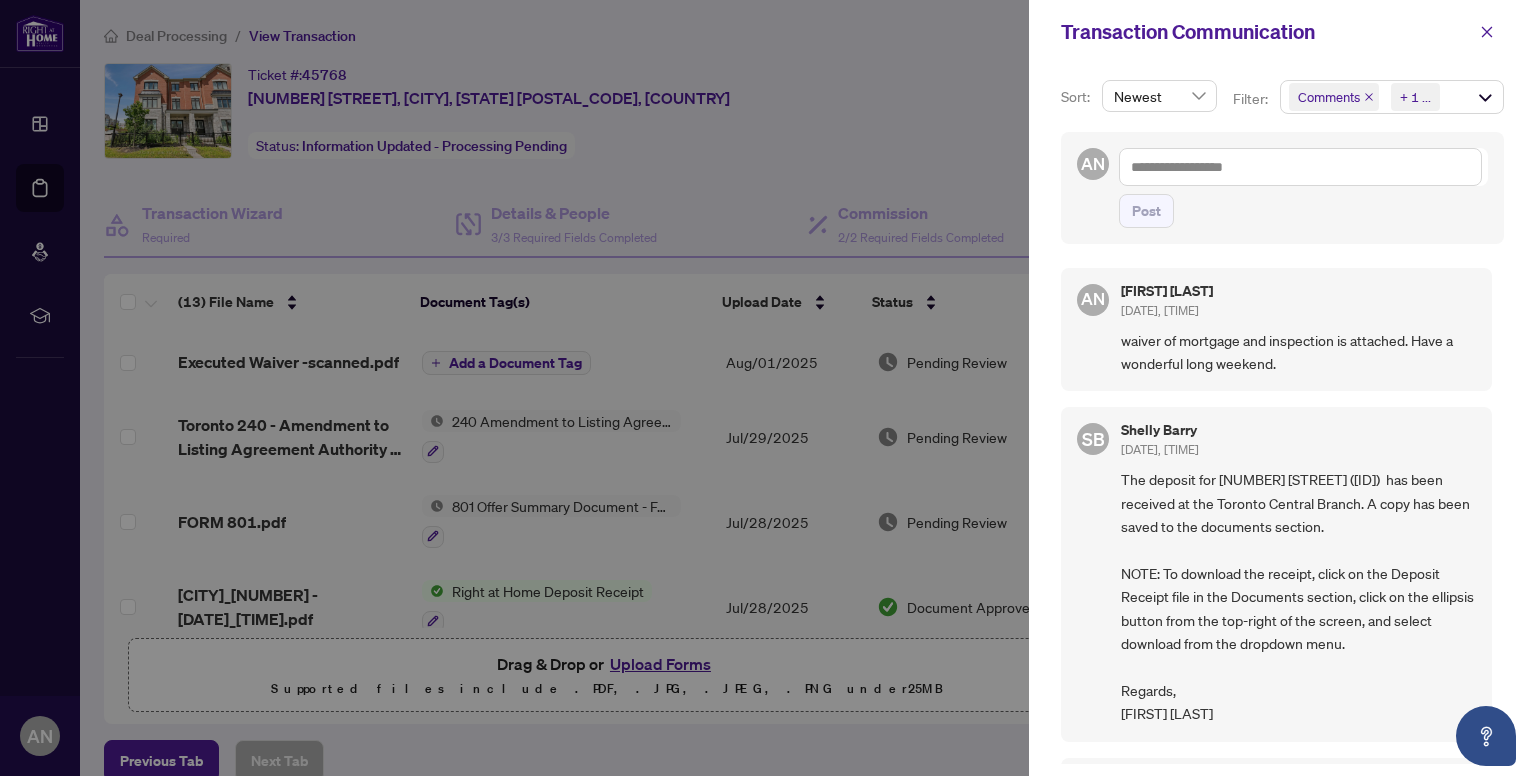 click at bounding box center [768, 388] 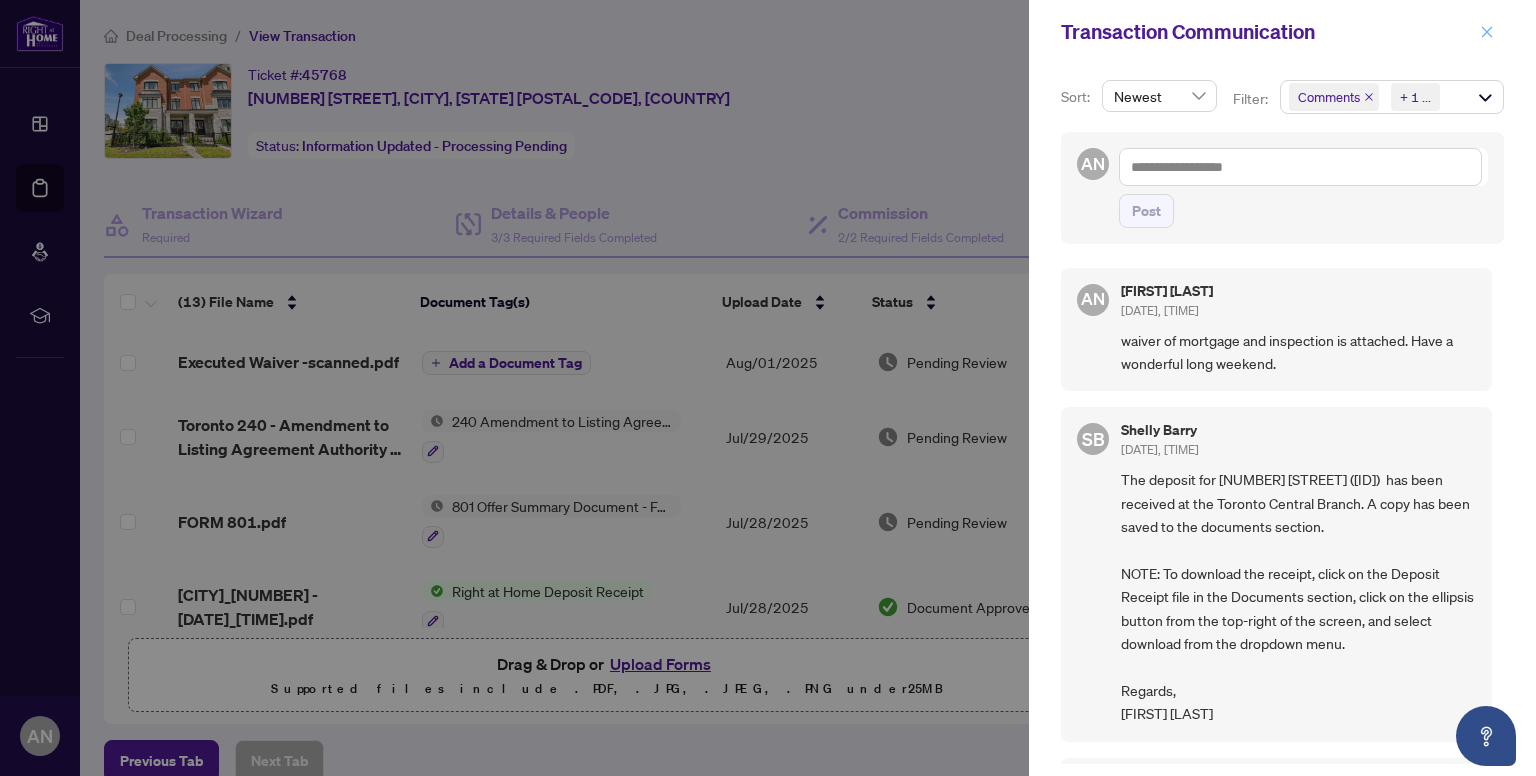 click 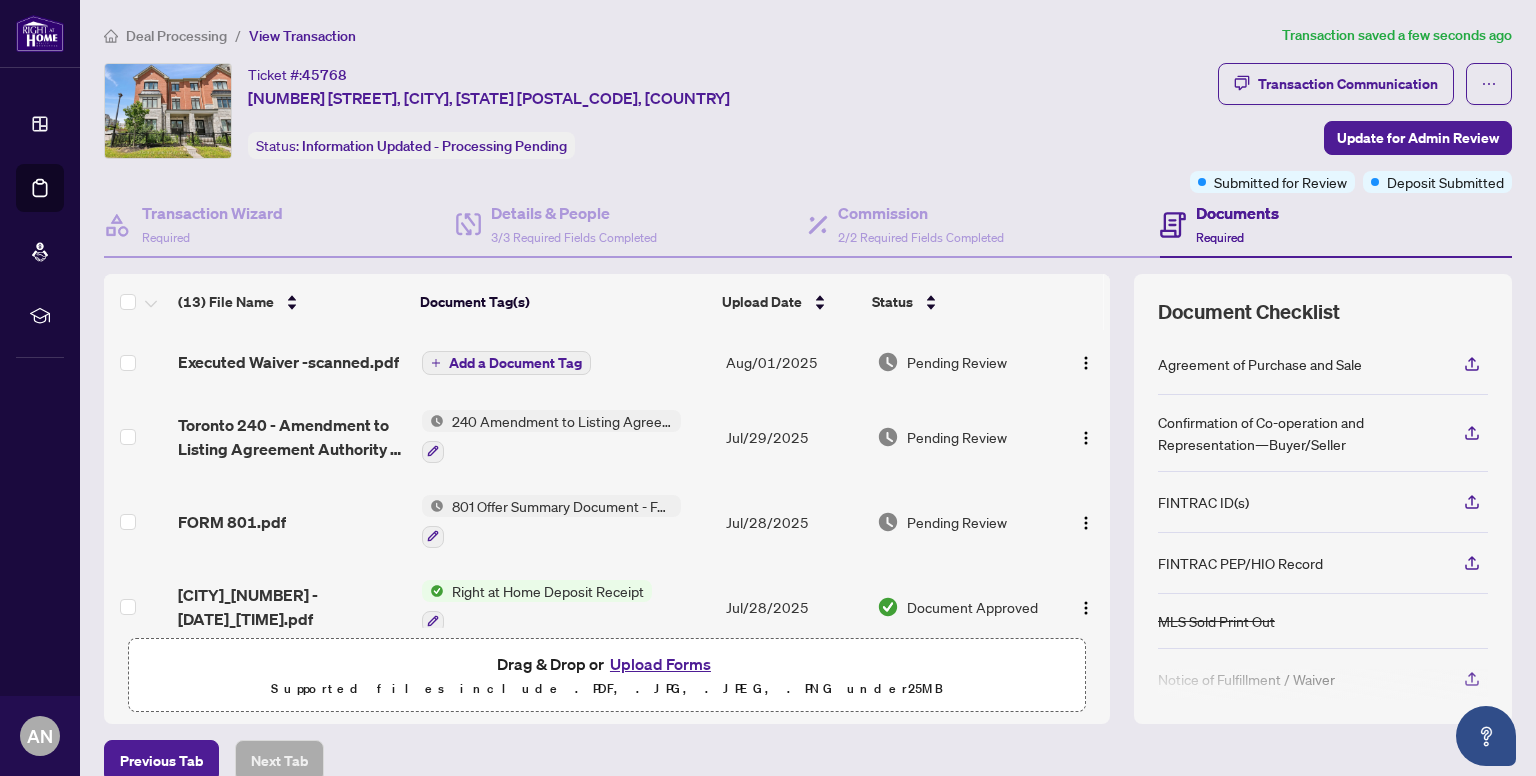 click on "Add a Document Tag" at bounding box center (515, 363) 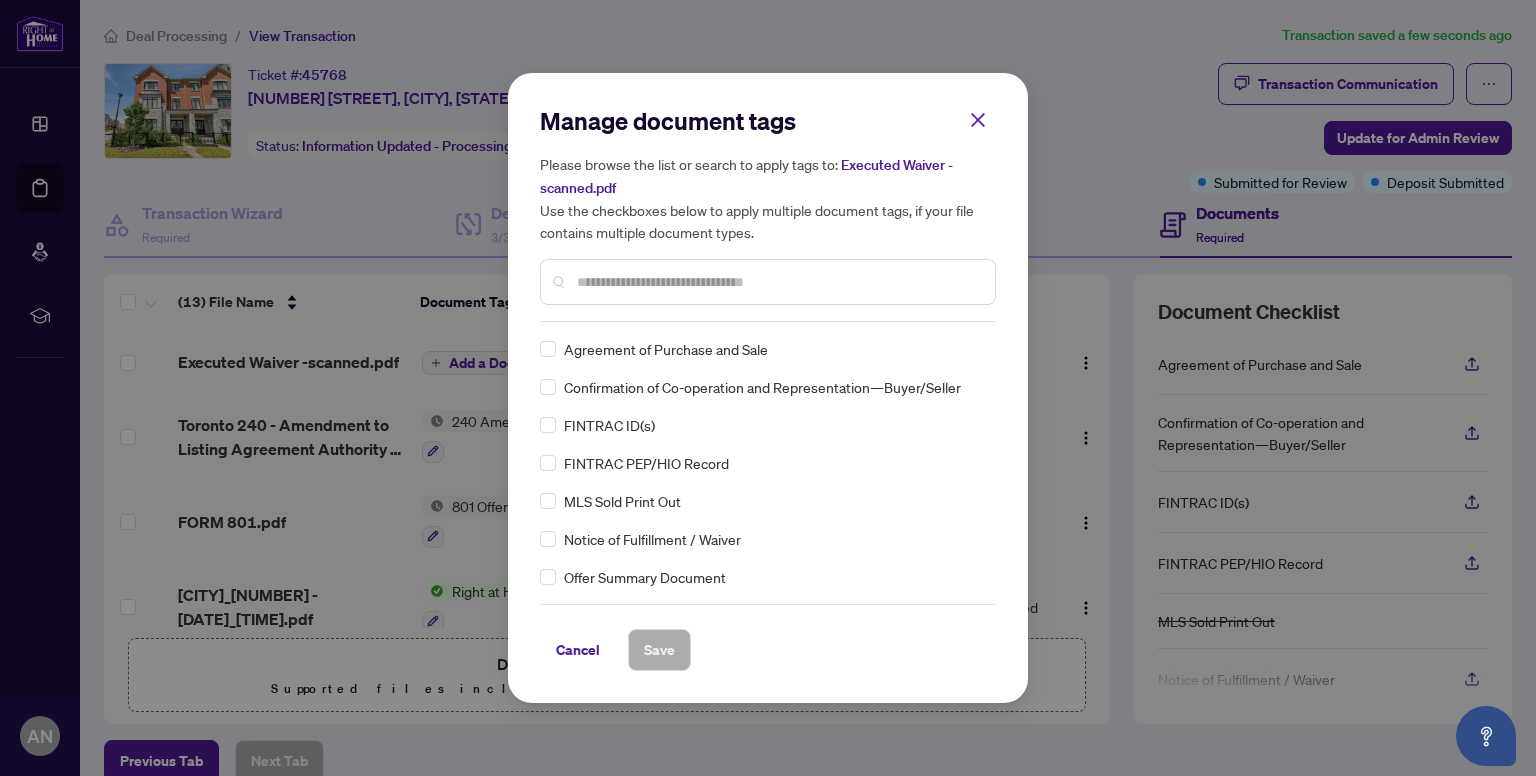 click at bounding box center (778, 282) 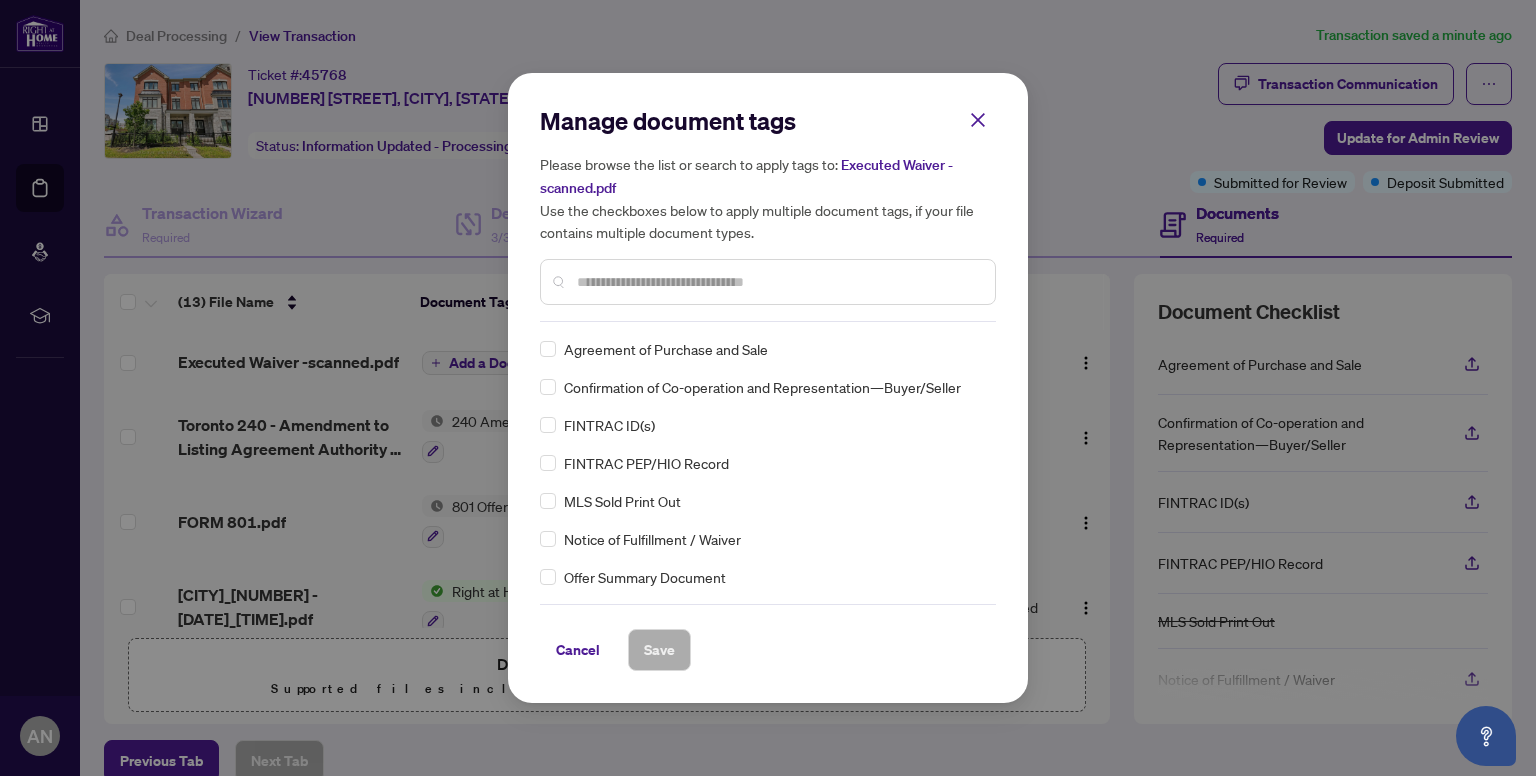 click at bounding box center (778, 282) 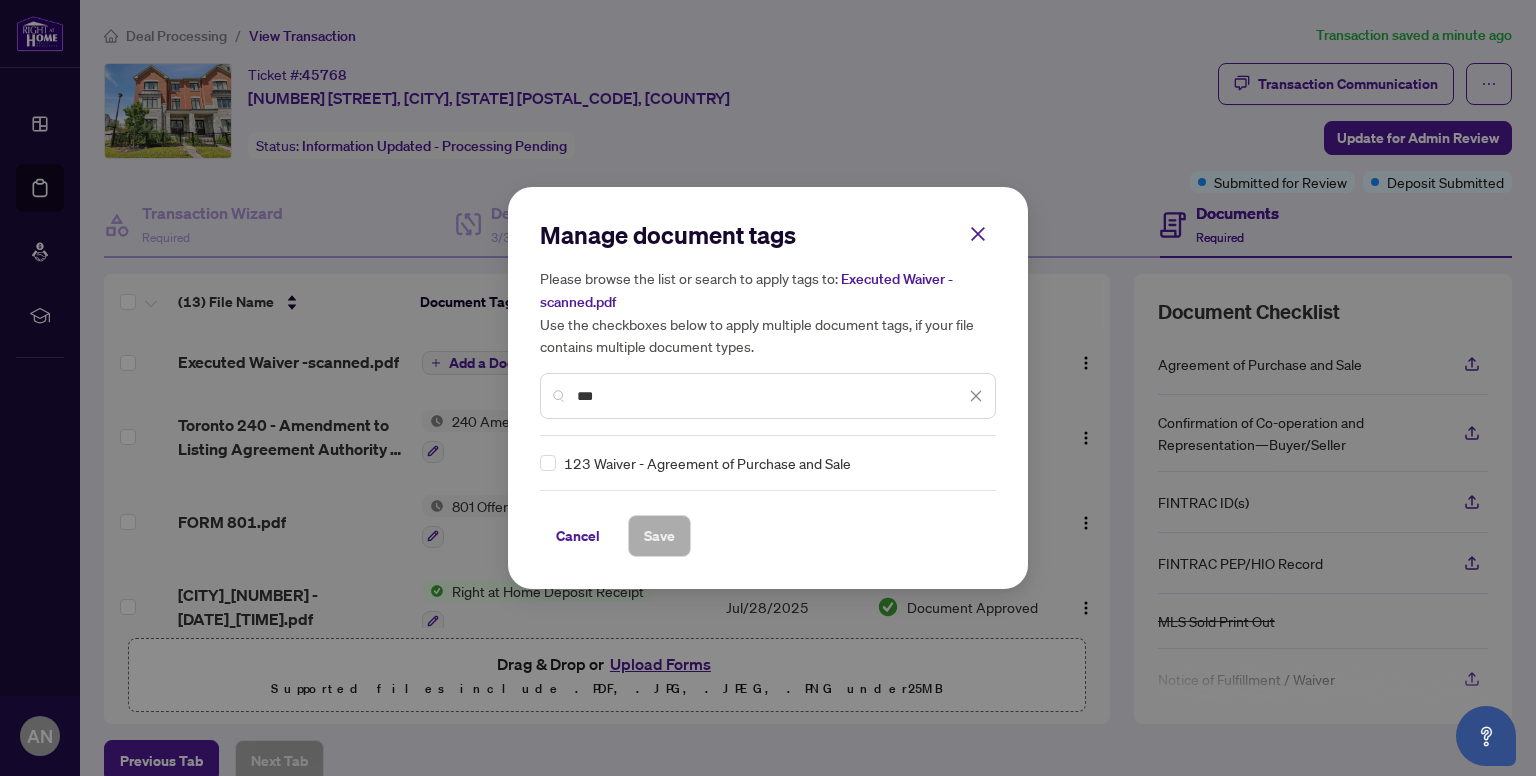 type on "***" 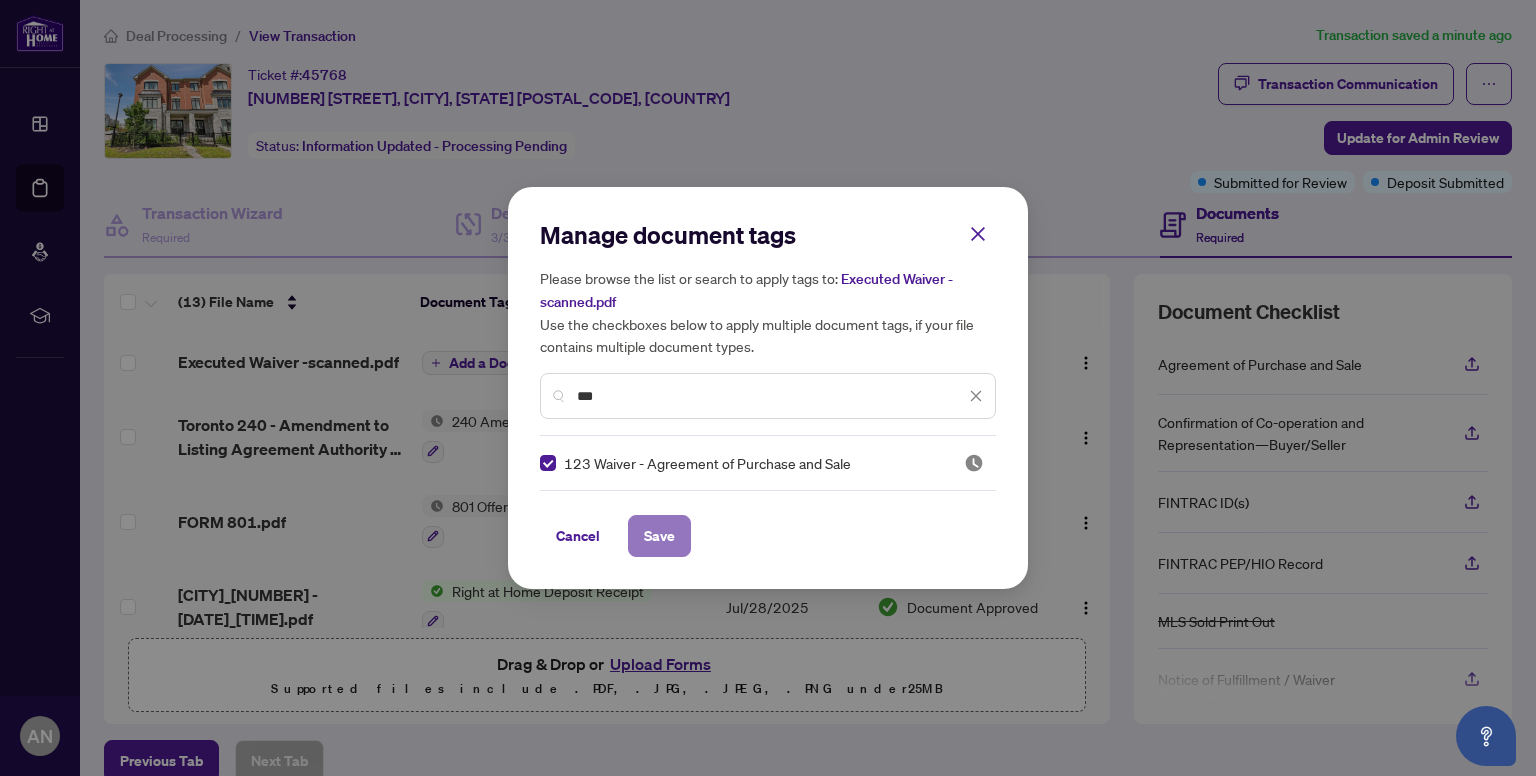 click on "Save" at bounding box center (659, 536) 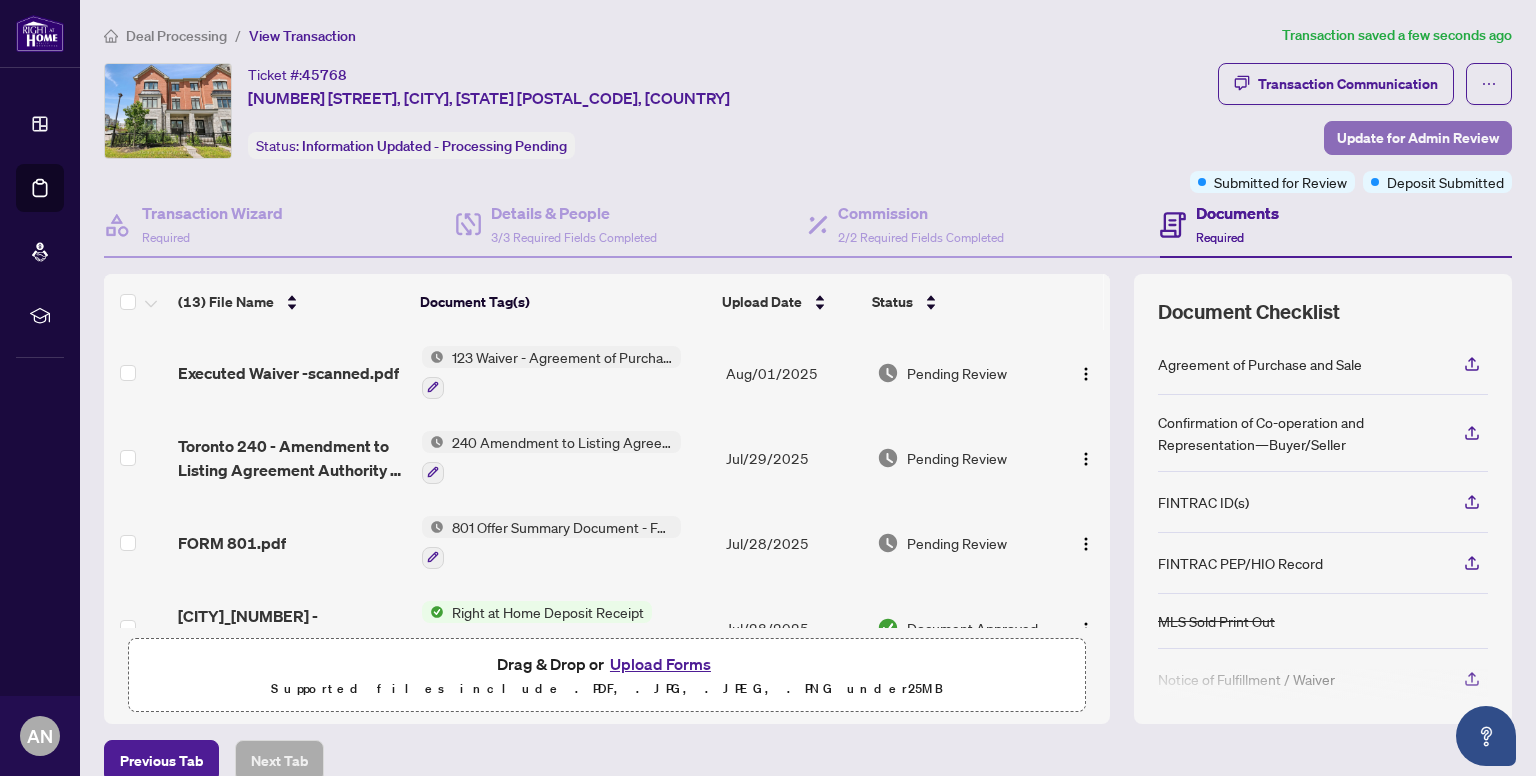 click on "Update for Admin Review" at bounding box center (1418, 138) 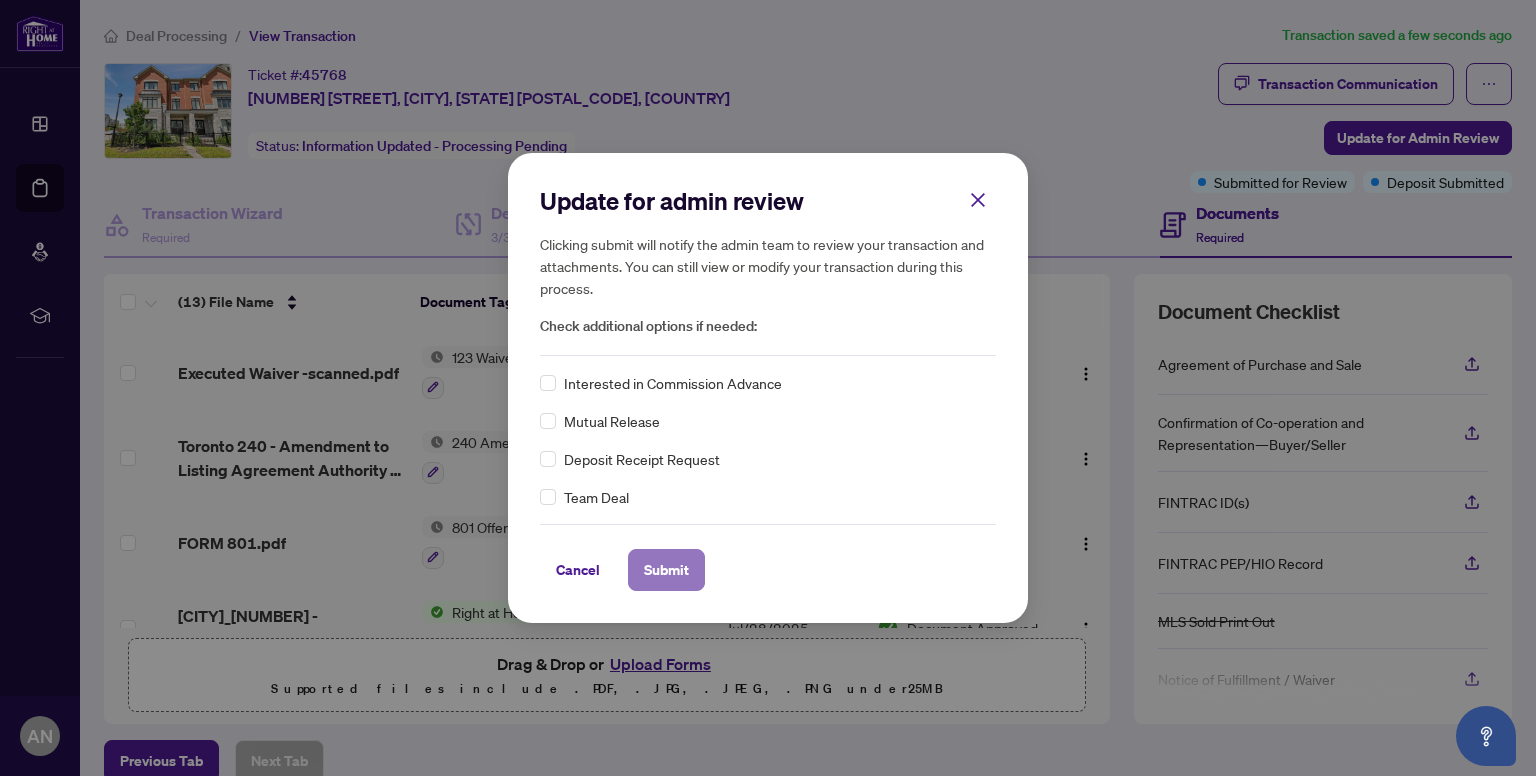 click on "Submit" at bounding box center (666, 570) 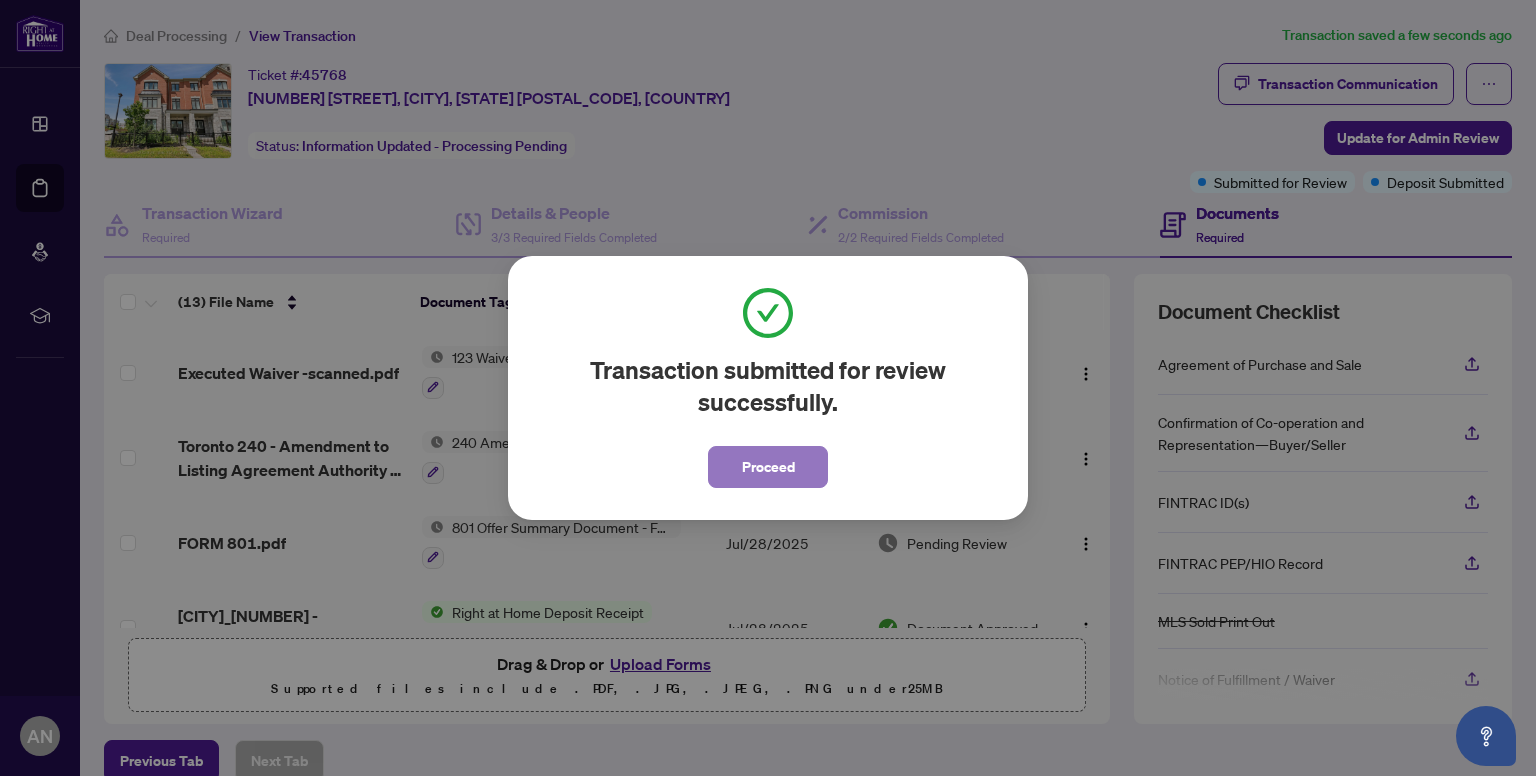 click on "Proceed" at bounding box center (768, 467) 